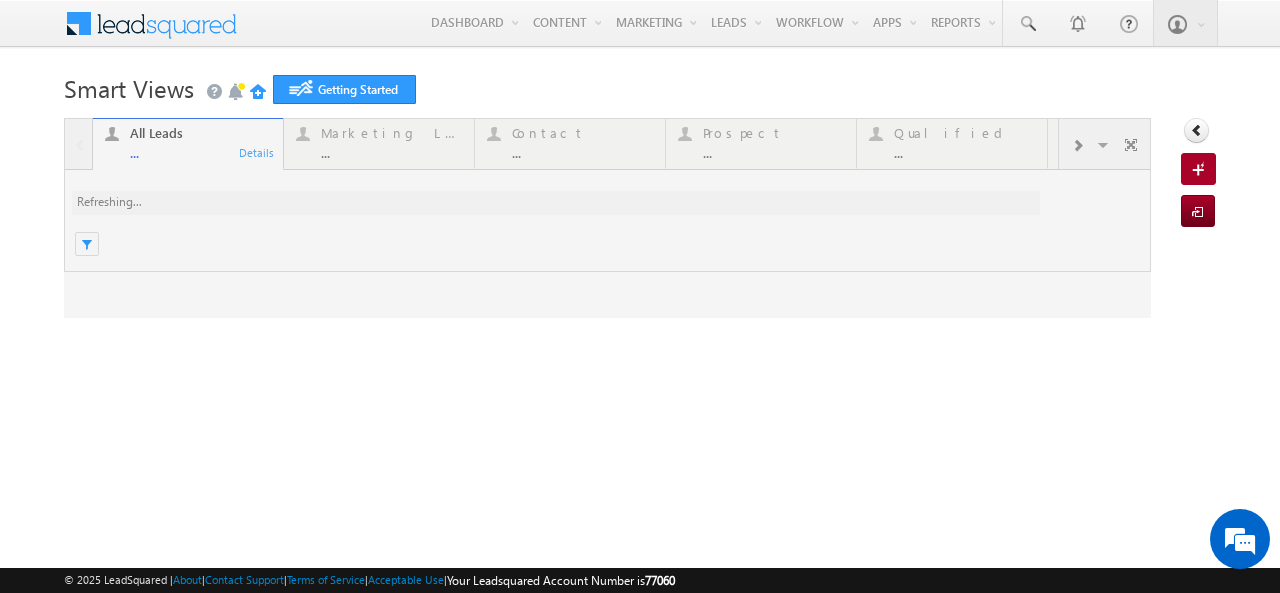 scroll, scrollTop: 0, scrollLeft: 0, axis: both 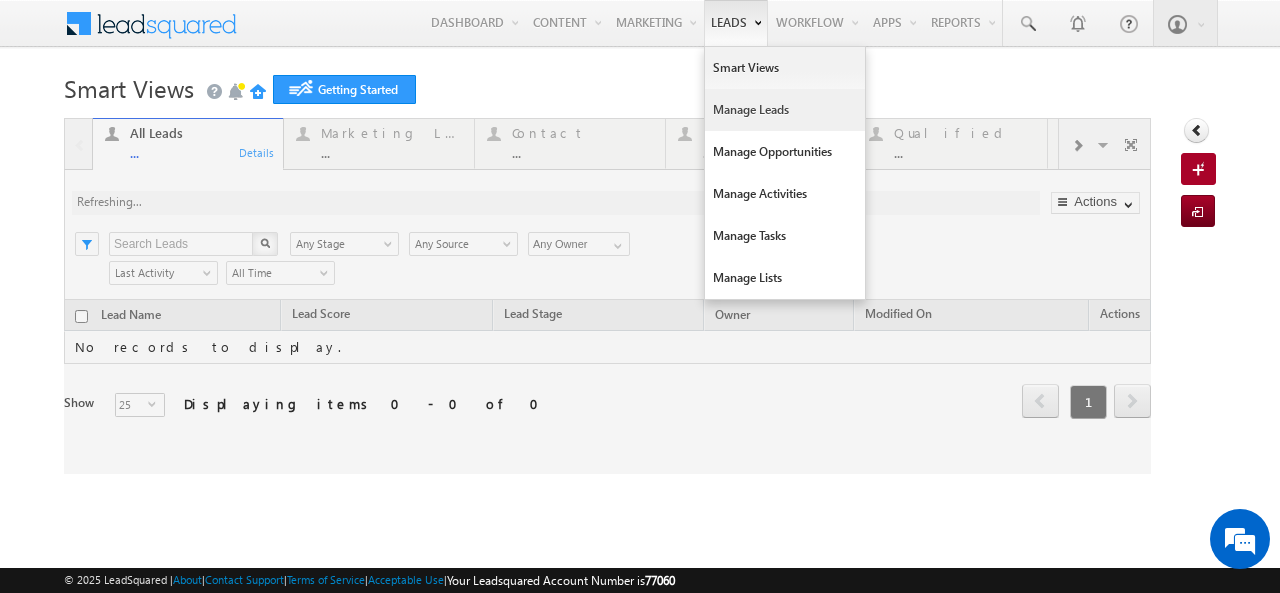 click on "Manage Leads" at bounding box center (785, 110) 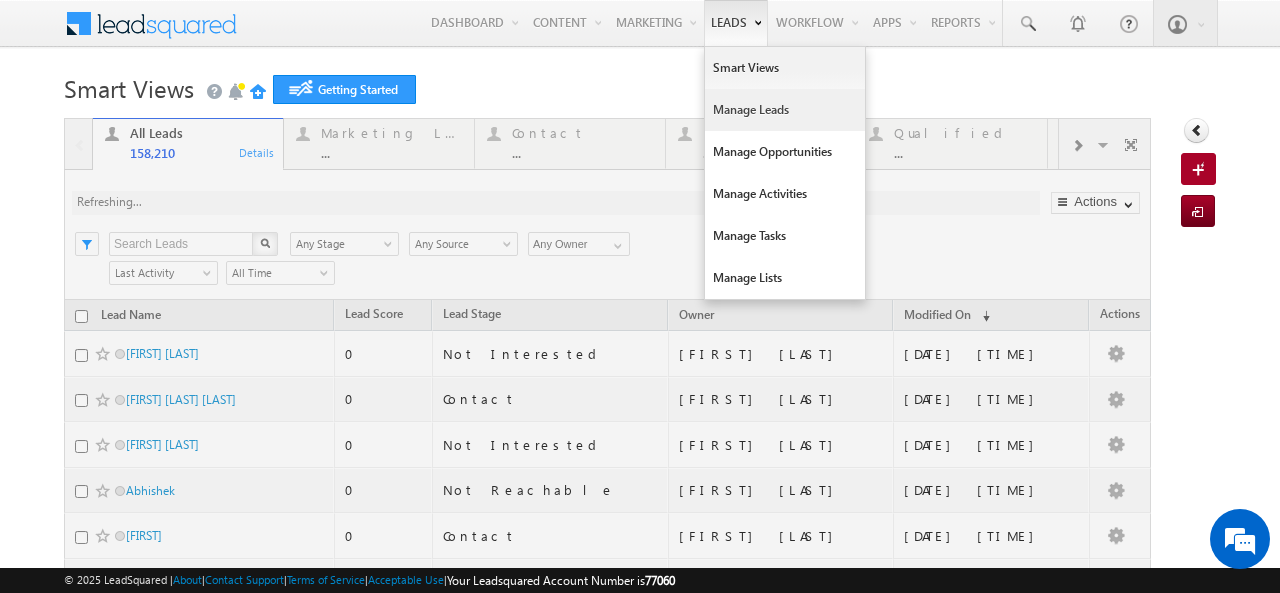 click on "Manage Leads" at bounding box center (785, 110) 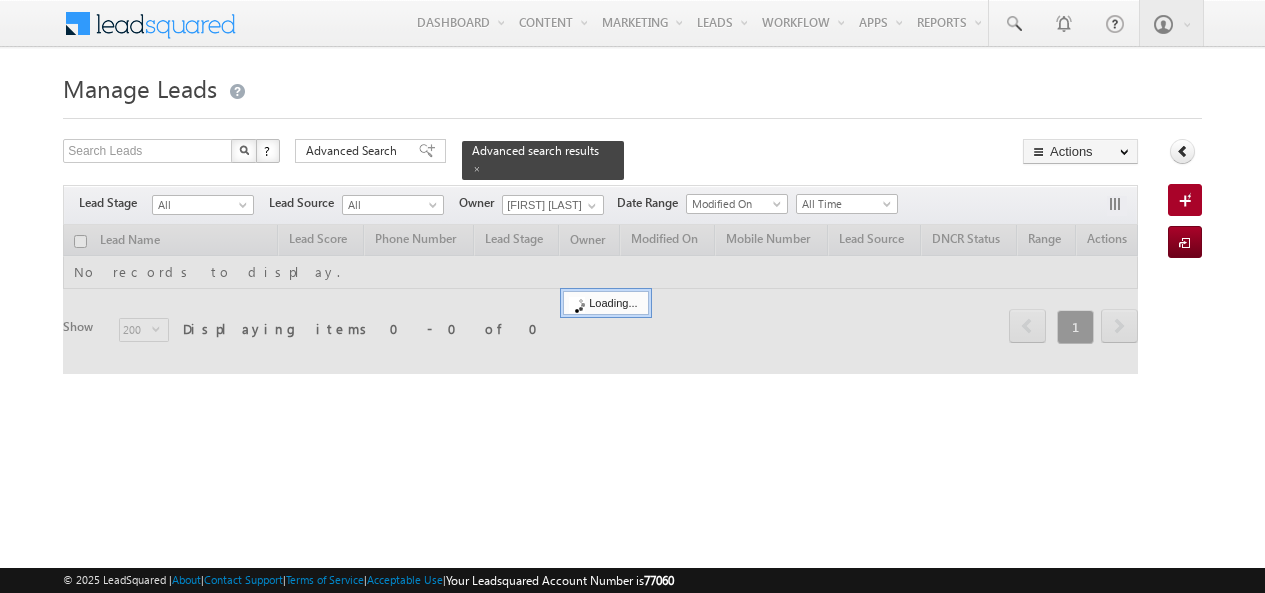 scroll, scrollTop: 0, scrollLeft: 0, axis: both 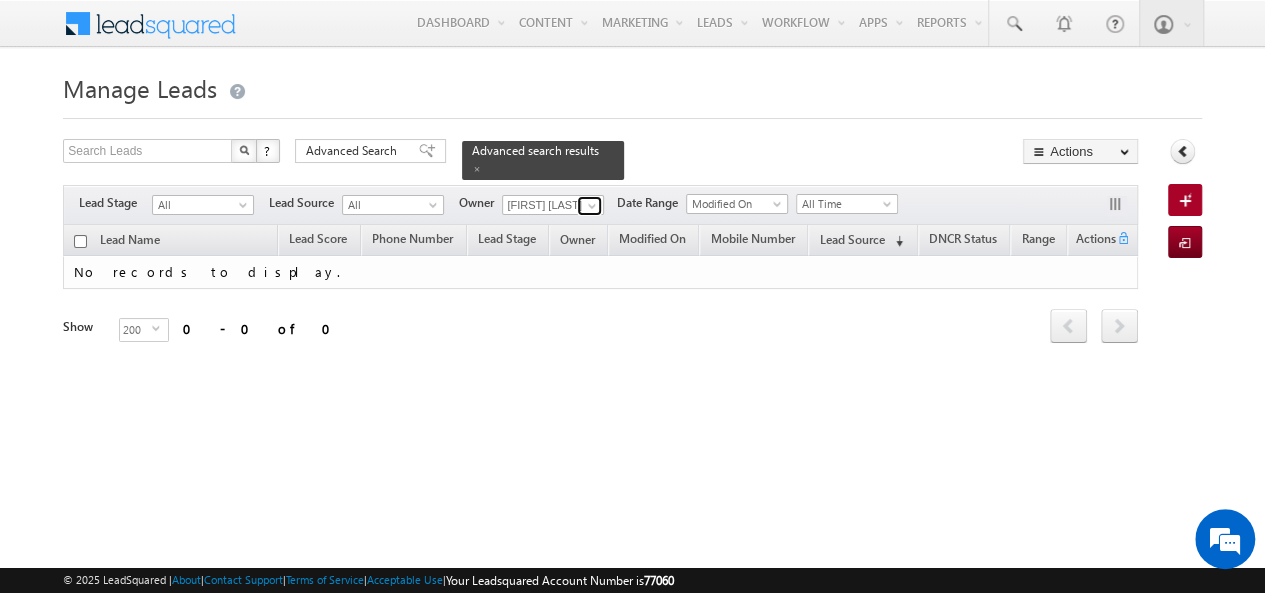 click at bounding box center [592, 206] 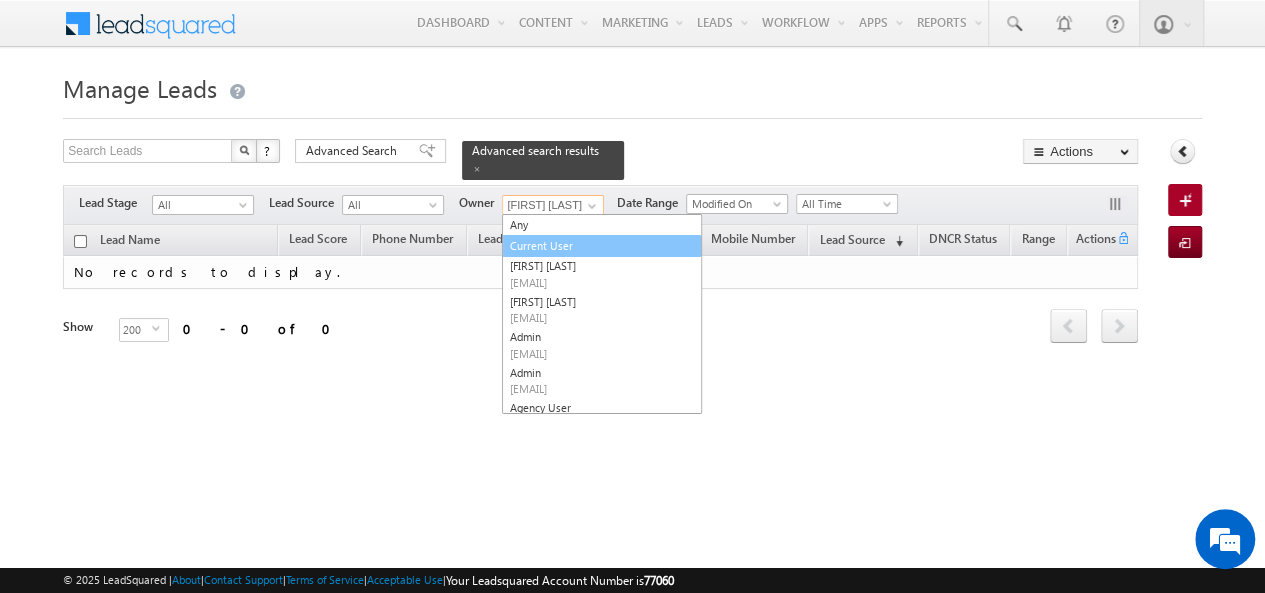 click on "Current User" at bounding box center (602, 246) 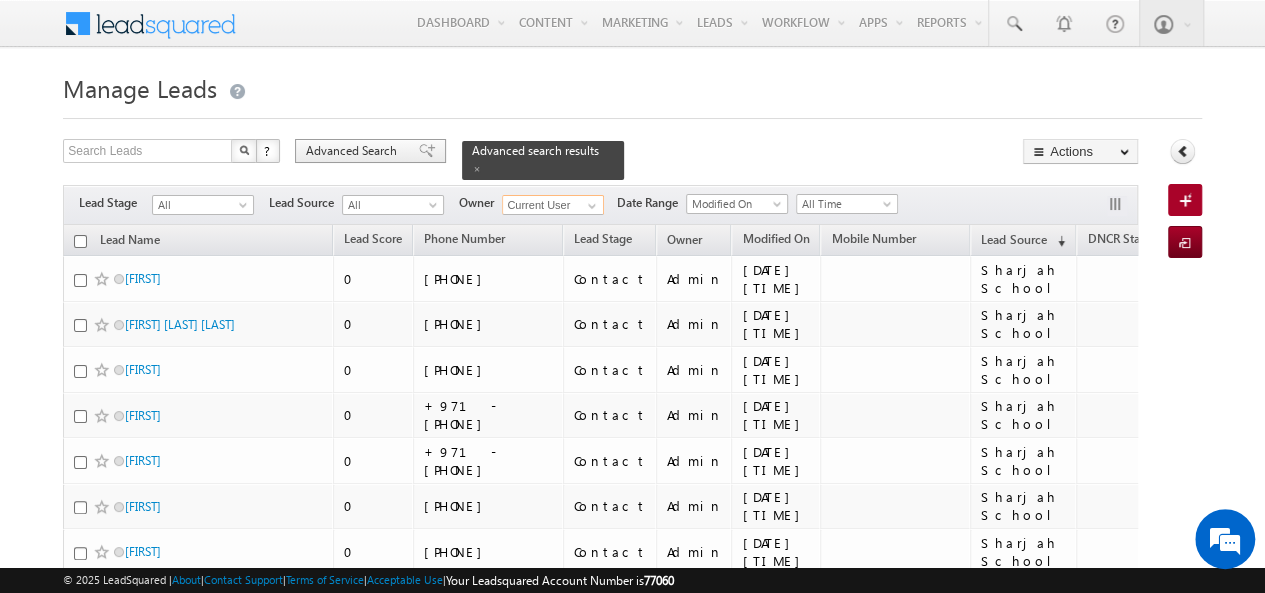scroll, scrollTop: 0, scrollLeft: 0, axis: both 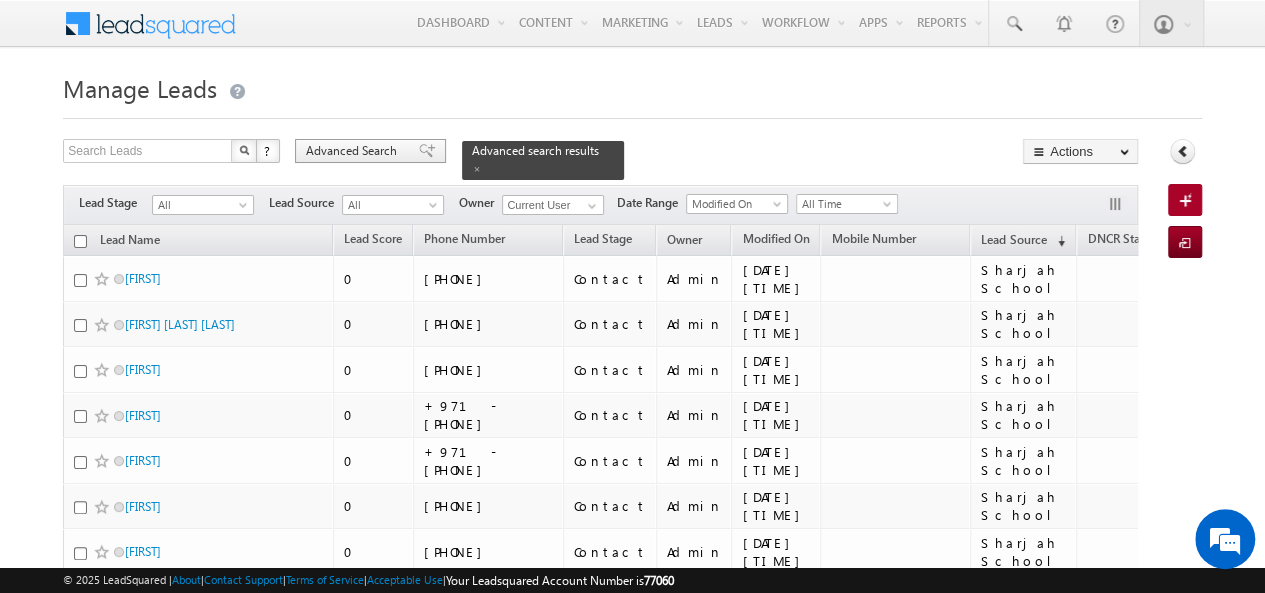 click on "Advanced Search" at bounding box center [354, 151] 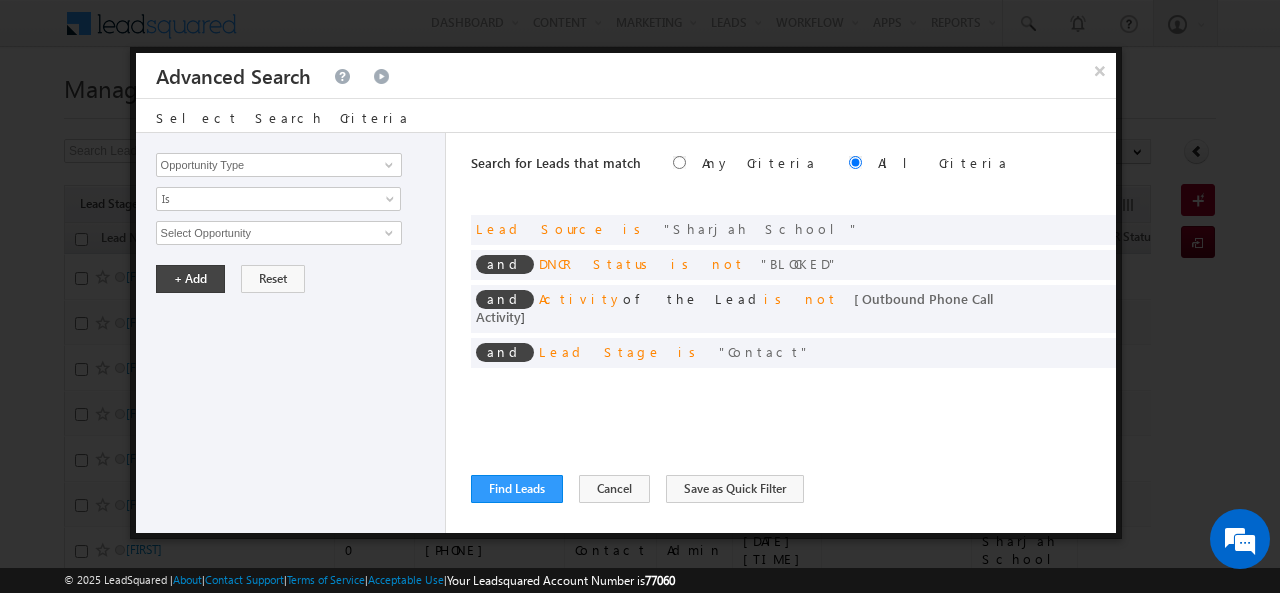 click on "Search for Leads that match
Any Criteria
All Criteria
Note that the current triggering entity  is not considered  in the condition
If more than one opportunities are returned, the opportunity which is  most recently created  will be considered.
Descending
Ascending
and  Lead Source   is   Sharjah School     and  DNCR Status" at bounding box center [793, 333] 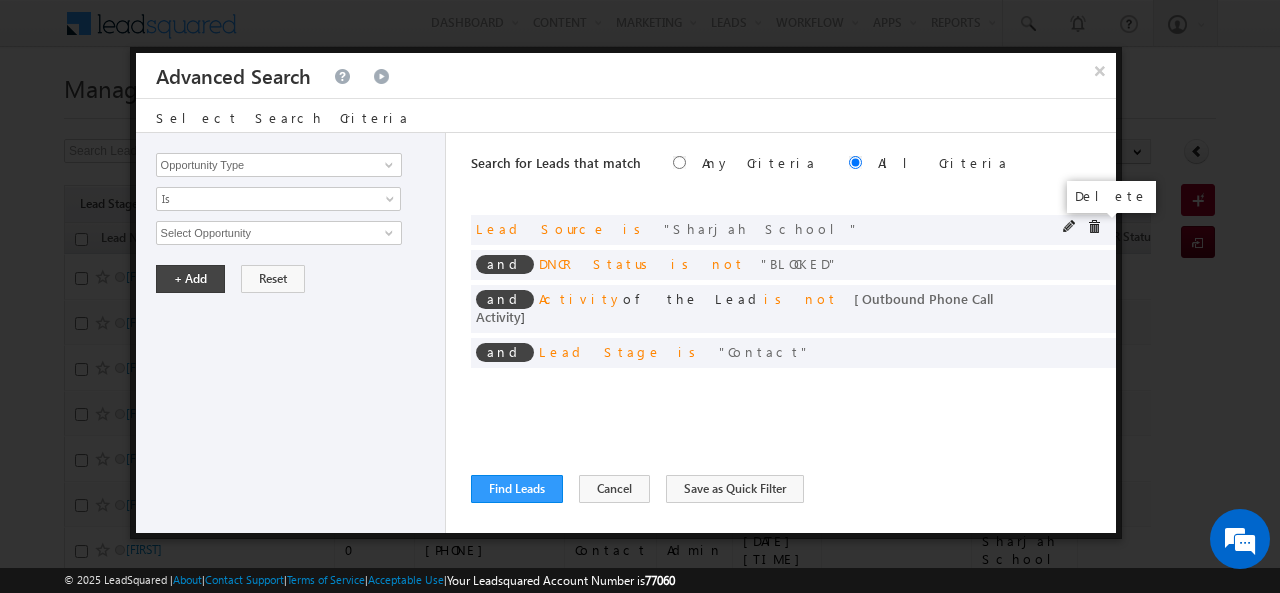 click at bounding box center [1094, 227] 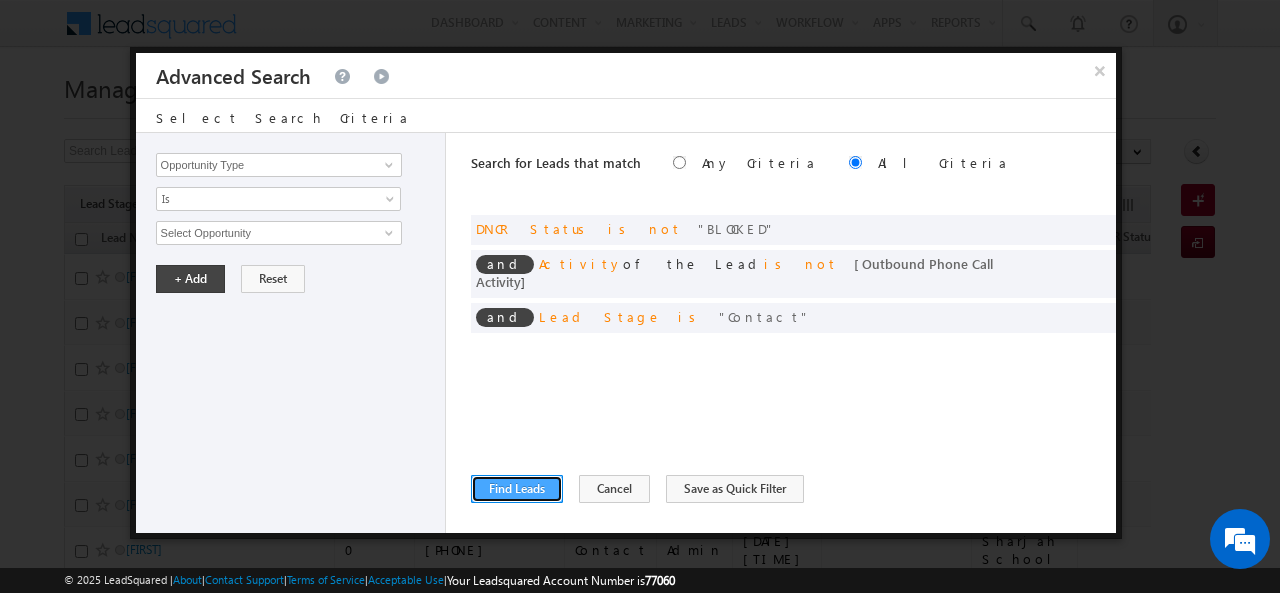 click on "Find Leads" at bounding box center (517, 489) 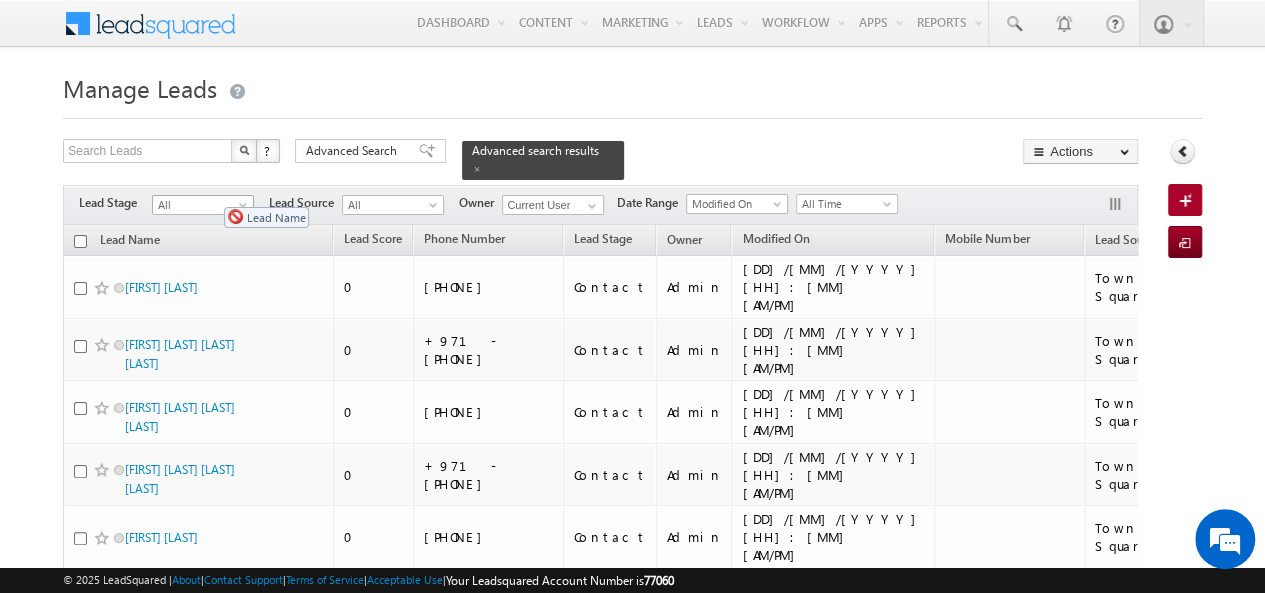 drag, startPoint x: 211, startPoint y: 221, endPoint x: 214, endPoint y: 197, distance: 24.186773 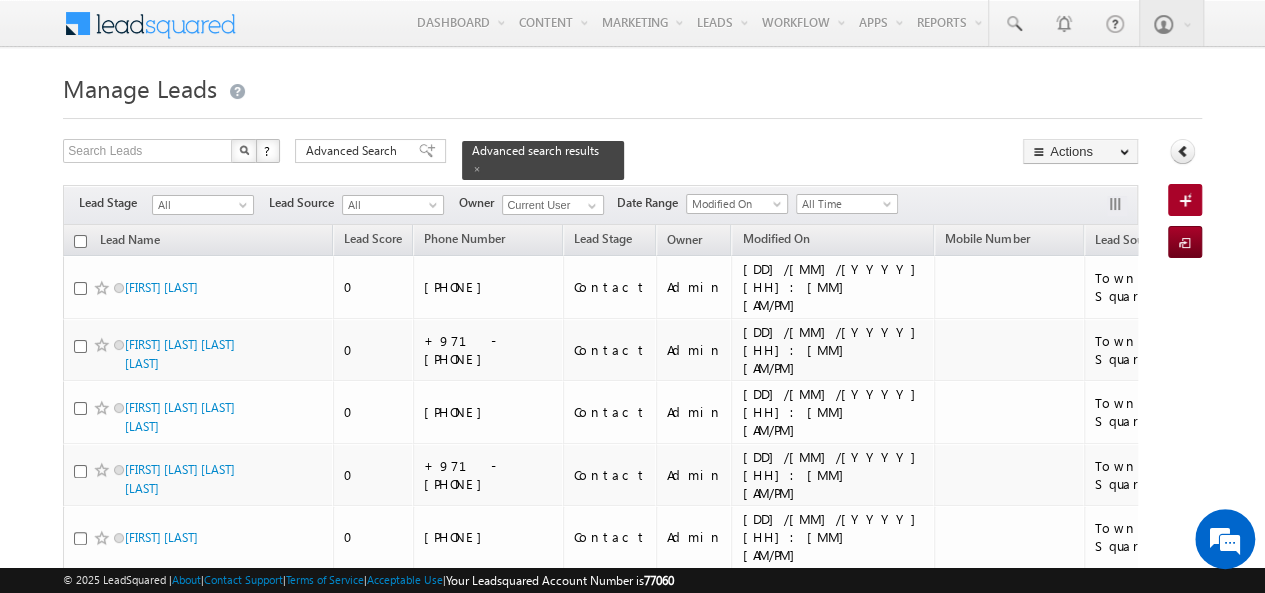 click on "All" at bounding box center [203, 202] 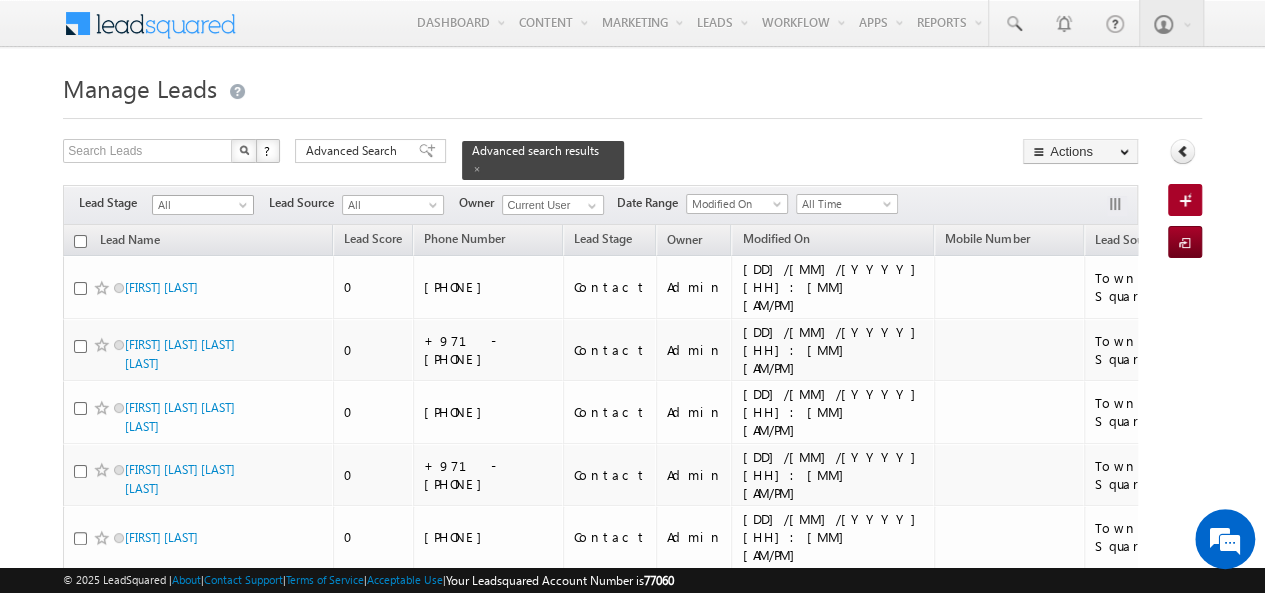 click on "All" at bounding box center [200, 205] 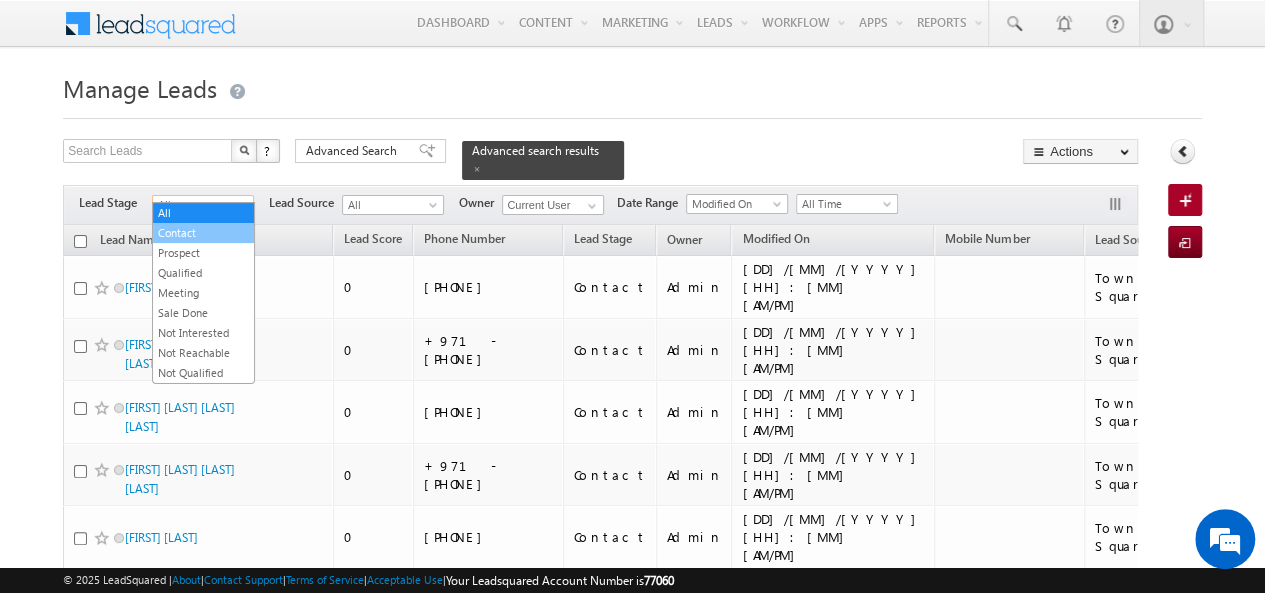 click on "Contact" at bounding box center [203, 233] 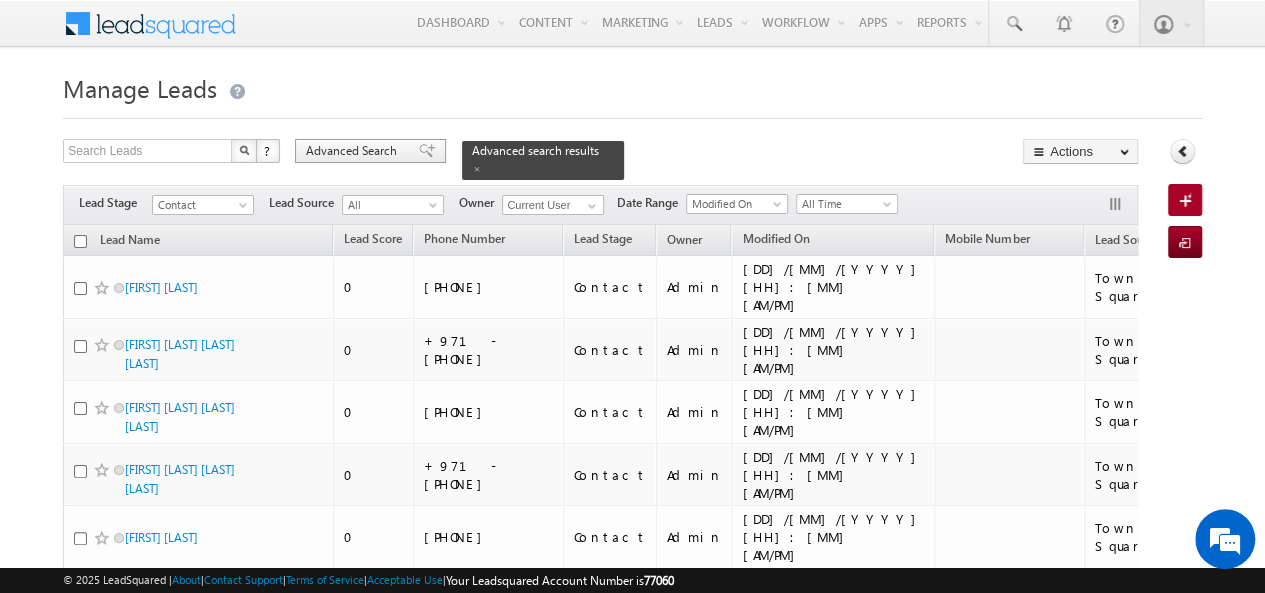 click on "Advanced Search" at bounding box center [354, 151] 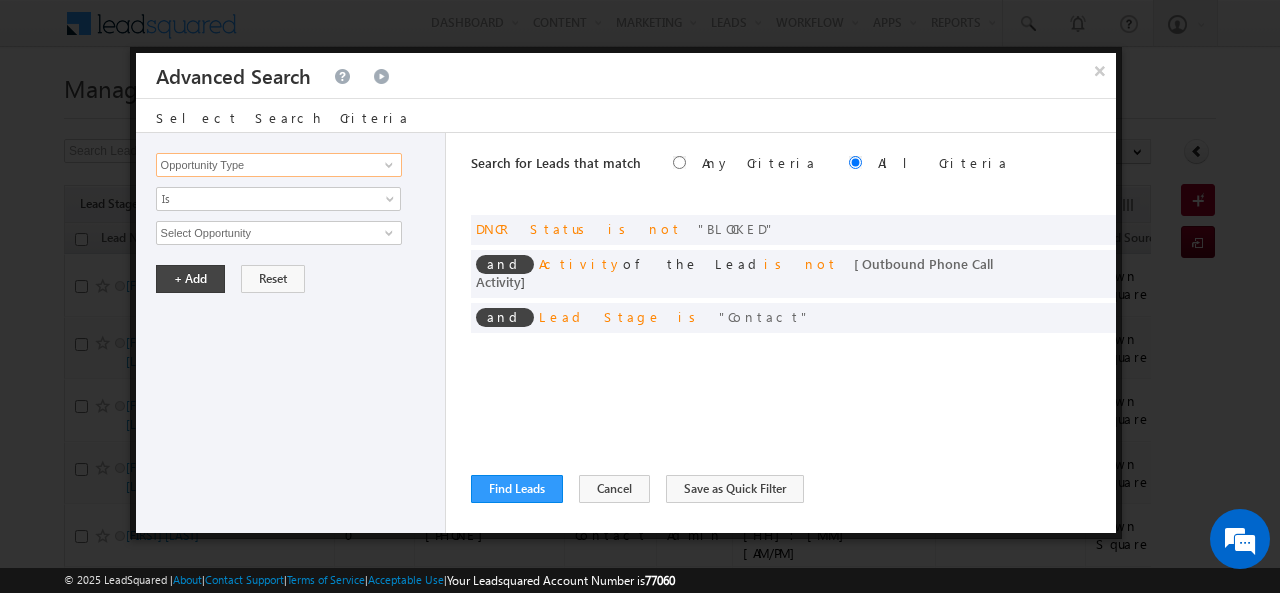 click on "Opportunity Type" at bounding box center (279, 165) 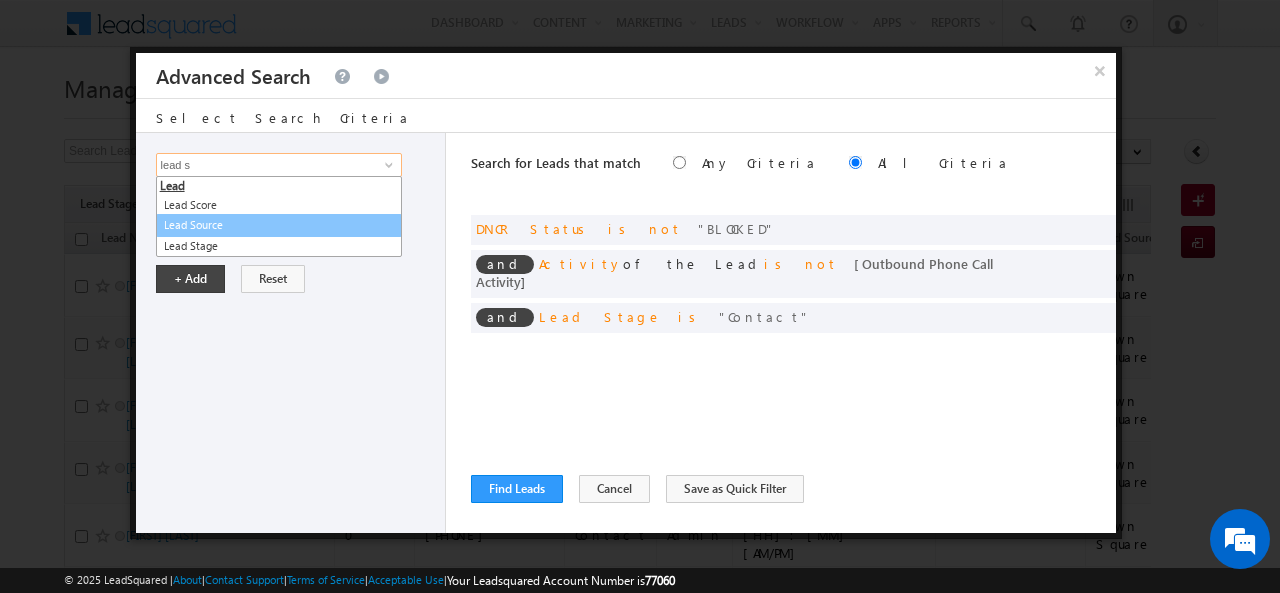 click on "Lead Source" at bounding box center [279, 225] 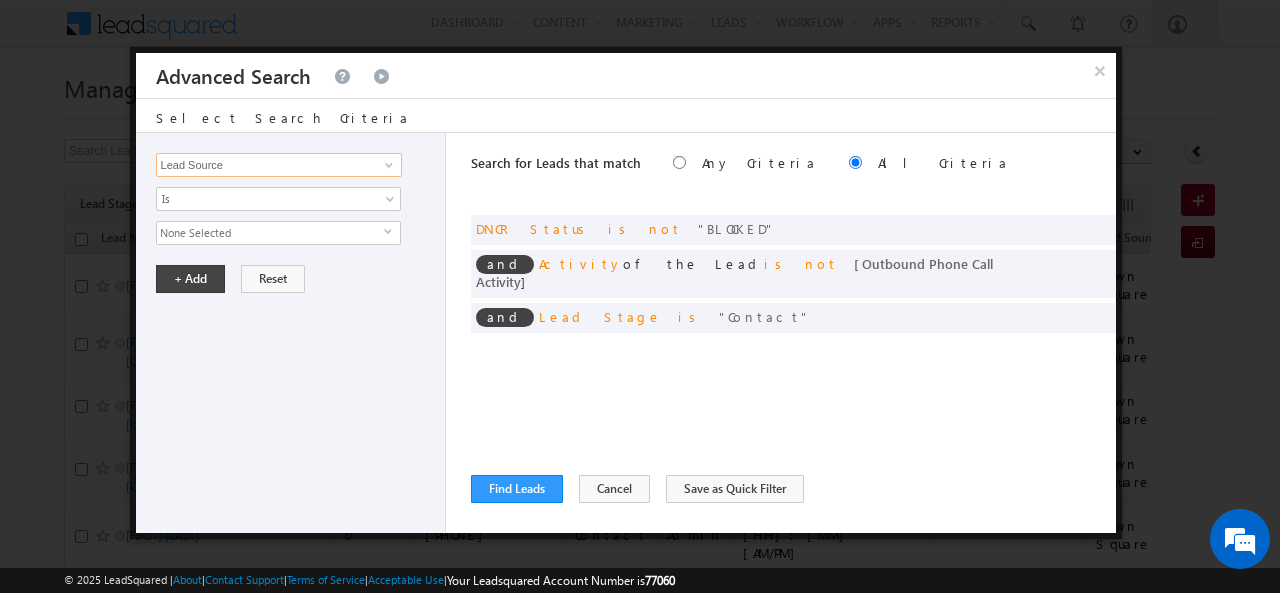 type on "Lead Source" 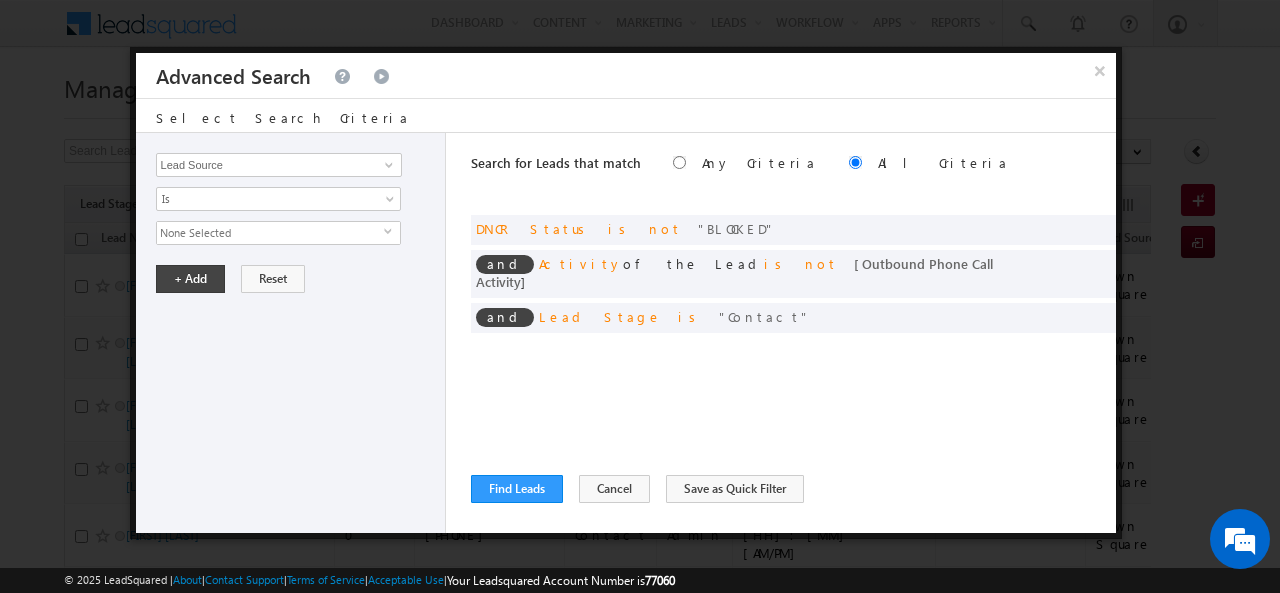 click on "None Selected" at bounding box center (270, 233) 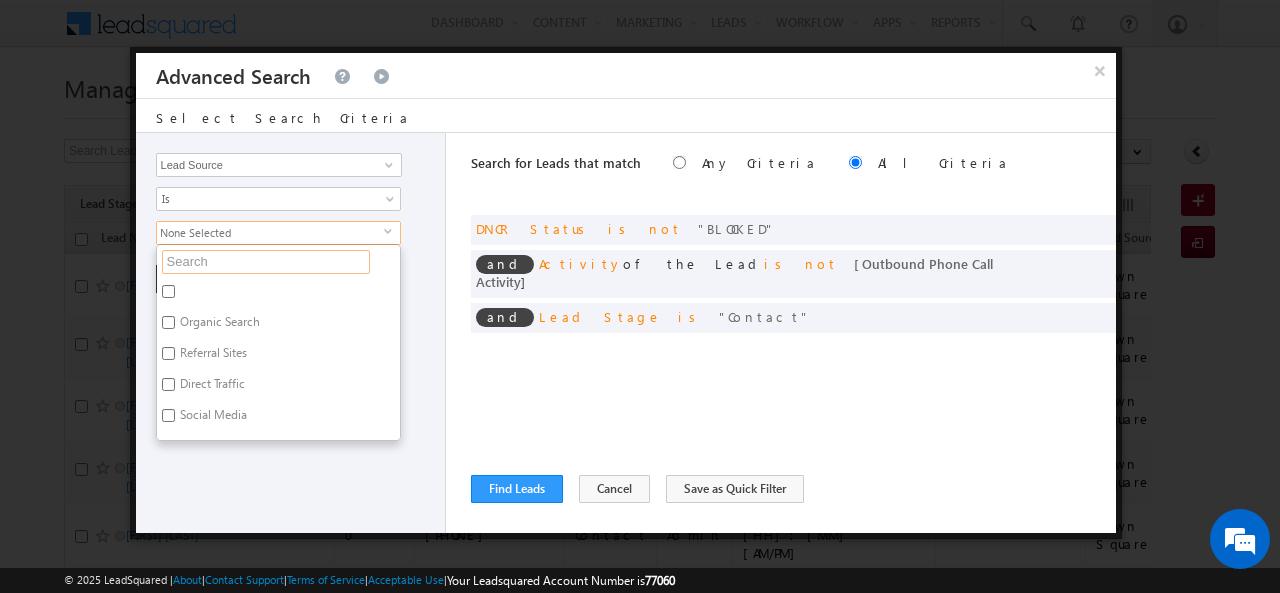 click at bounding box center (266, 262) 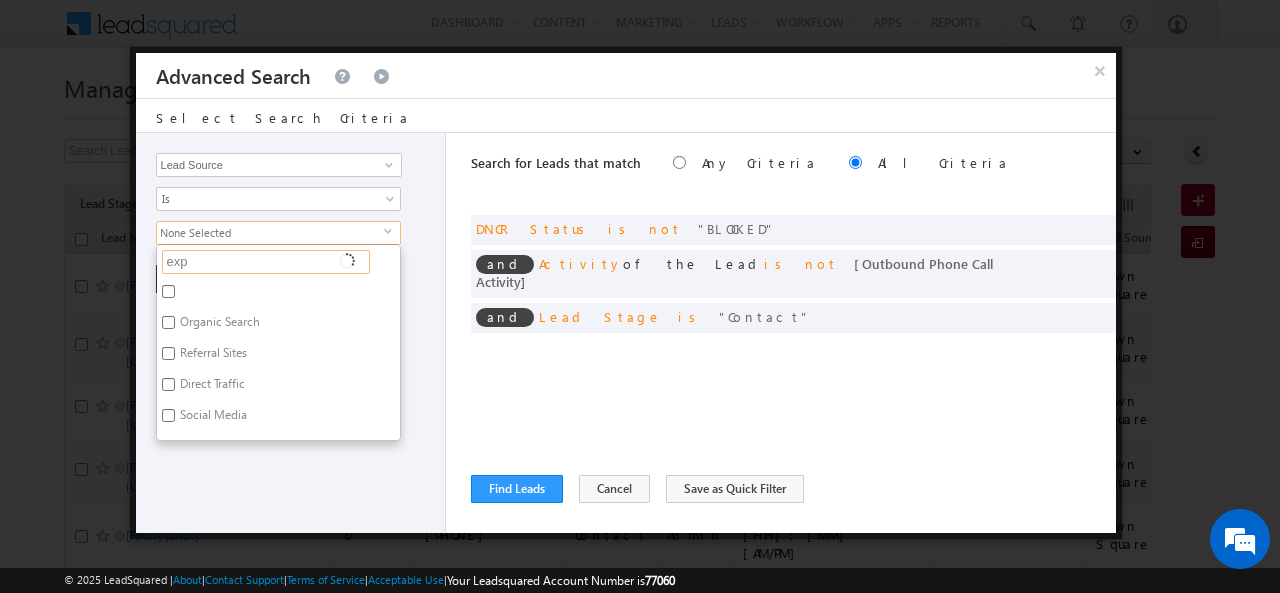type on "expo" 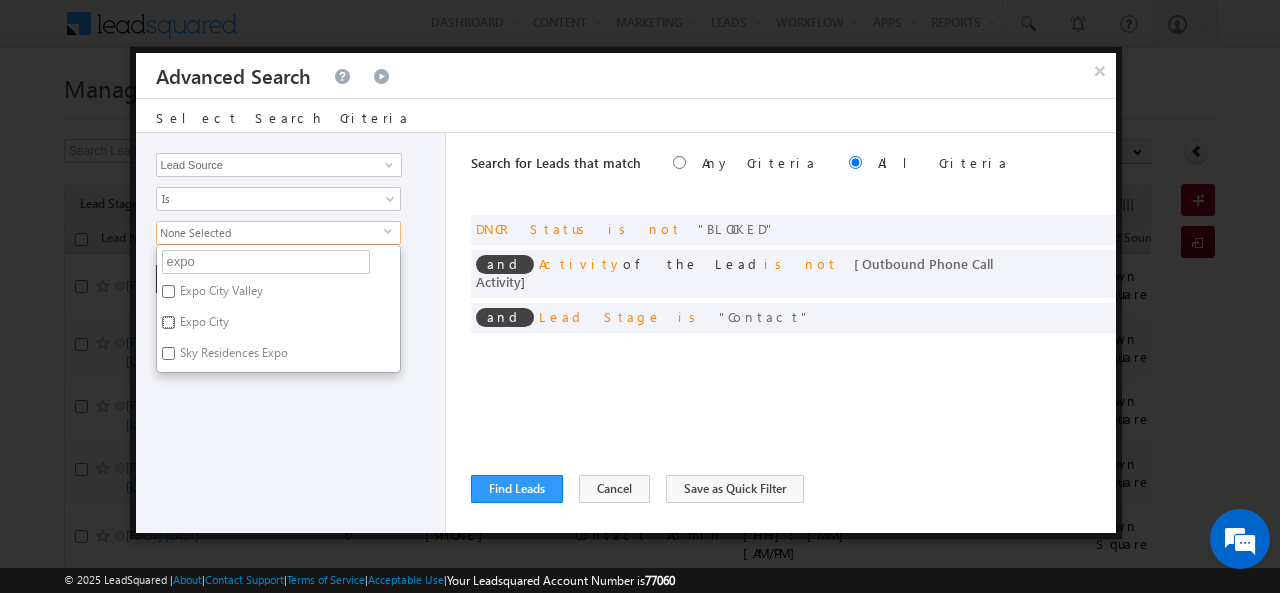 click on "Expo City" at bounding box center (168, 322) 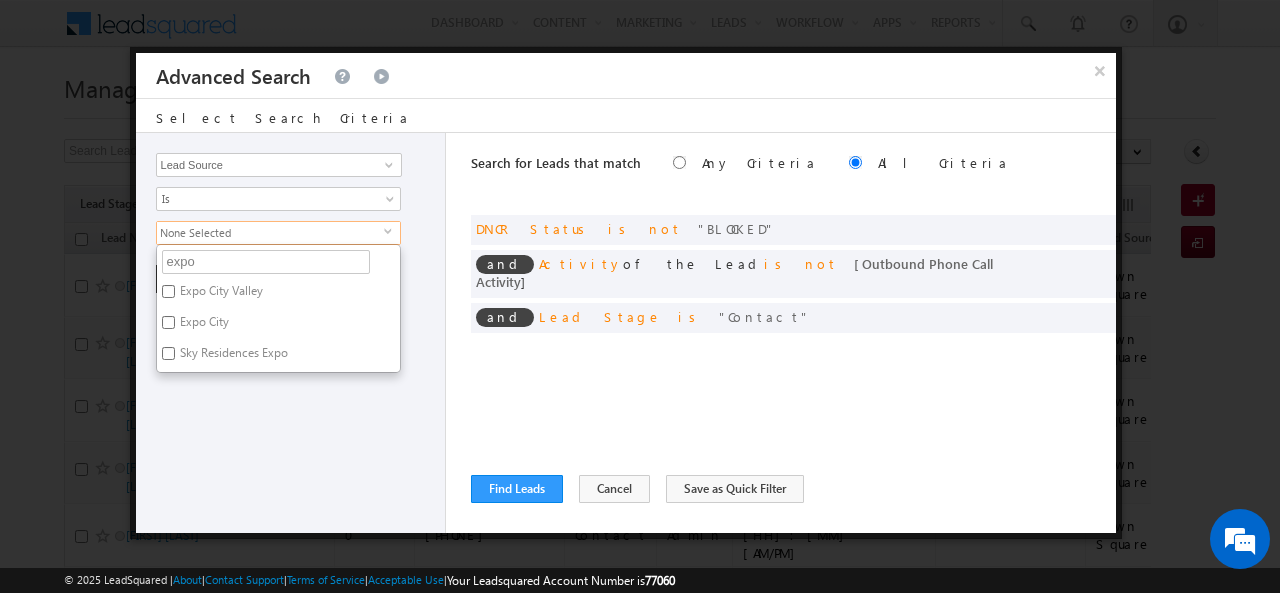 checkbox on "true" 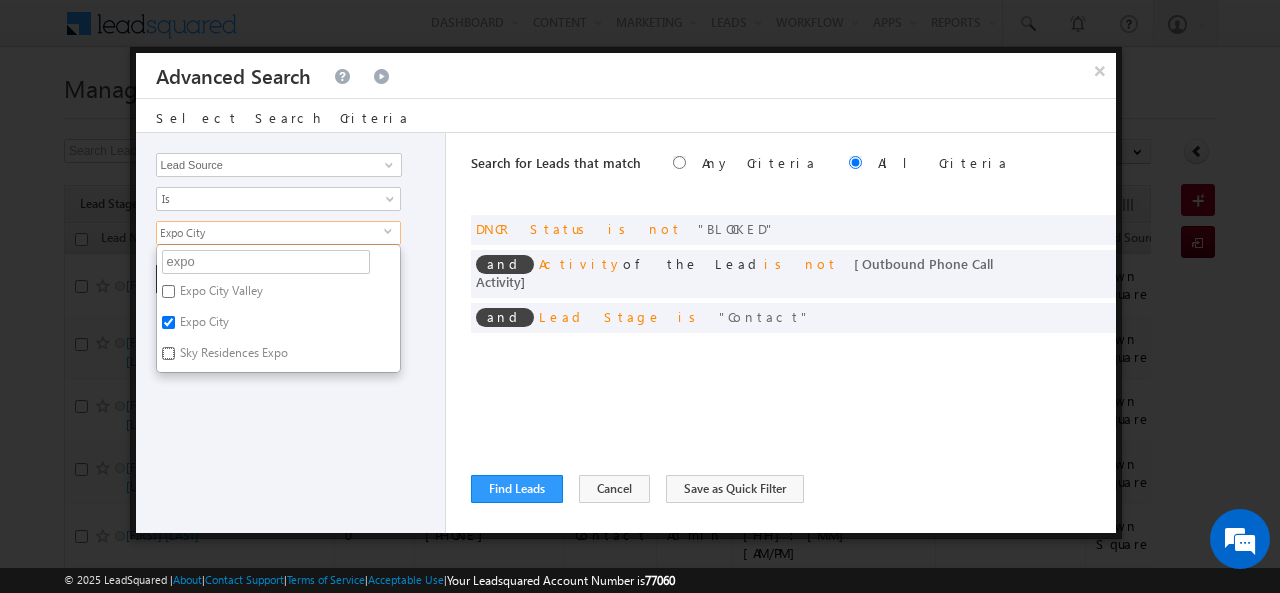 click on "Sky Residences Expo" at bounding box center [168, 353] 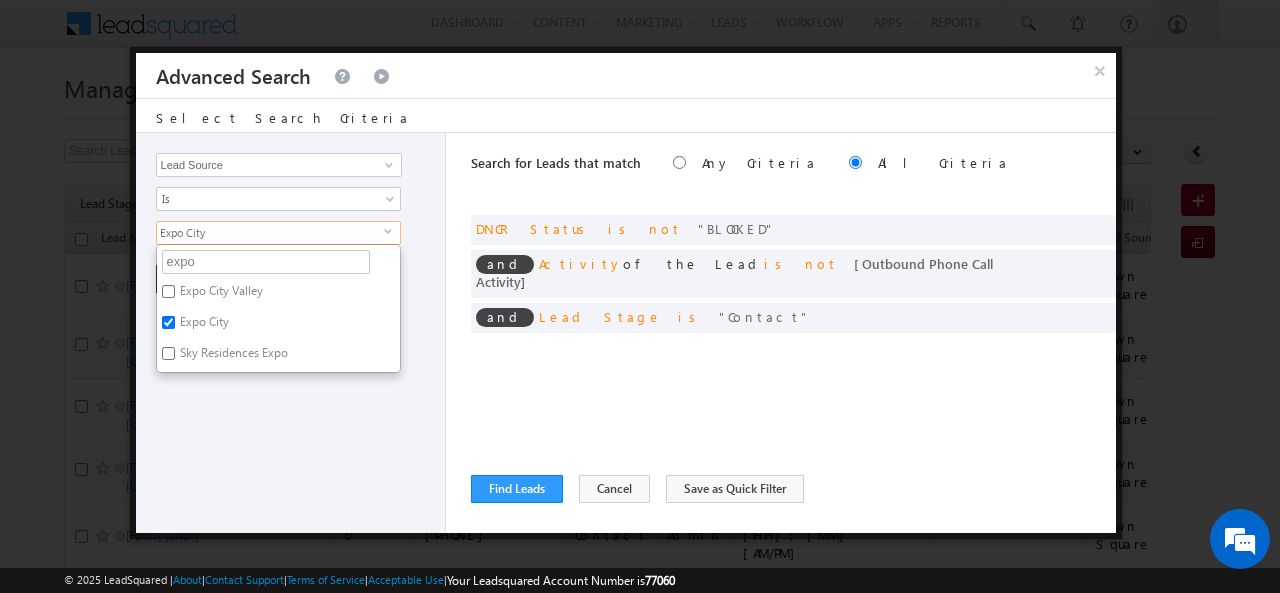 checkbox on "true" 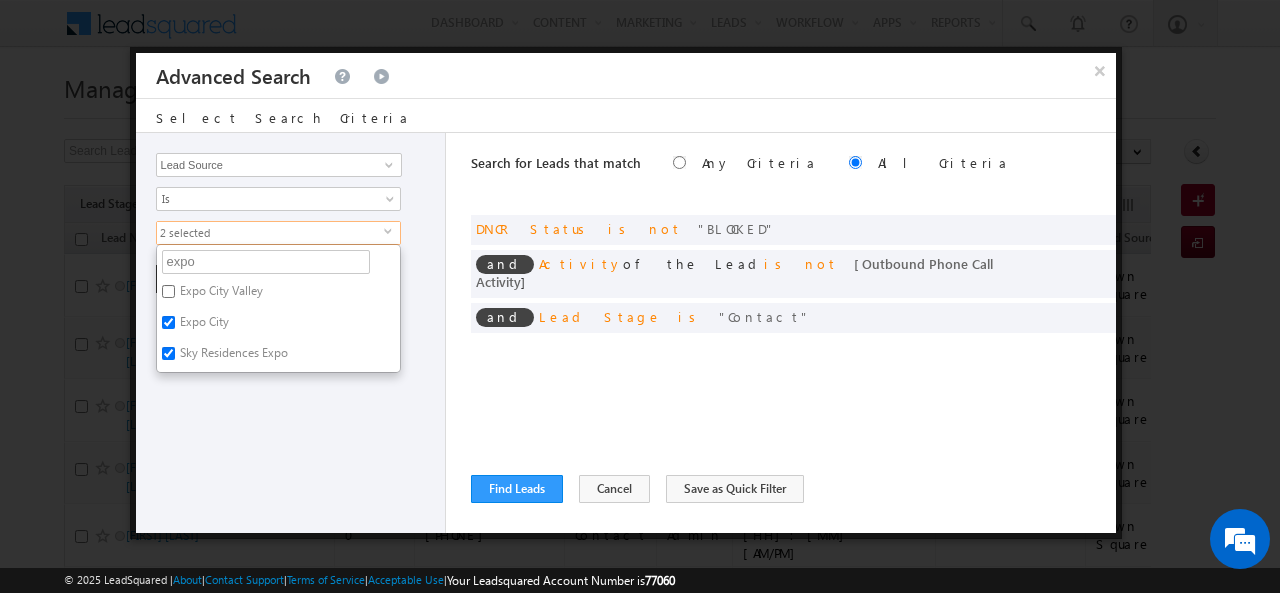 click on "Opportunity Type Lead Activity Task Sales Group  Prospect Id Address 1 Address 2 AML - File Booking Form - File Budget Building Name Buyer Persona Campaign Name Caste City Client Type Company Contact Stage Conversion Referrer URL Country Created By Id Created On Current Opt In Status Customer Type Developer DNCR Status Do Not Call Do Not Email Do Not SMS Do Not Track Do you want to invest in dubai Email Emirate Emirates ID - File Engagement Score Father Name First Name Focus Project Form Name Grade Job Title Last Activity Last Activity Date Last Name Last Opt In Email Sent Date Latitude Lead Number Lead Origin Lead Remarks Lead Score Lead Source Lead Stage Longitude Master Project meet your team Date Meeting Done Date  Meeting Location Mobile Number Modified By Id Modified On Nationality Not Picked counter Notes Opt In Date Opt In Details Order Value Owner Passport - File Phone Number Plot Area Possession Procedure Name Project Project Name Project Suggested Qualify follow up" at bounding box center (291, 333) 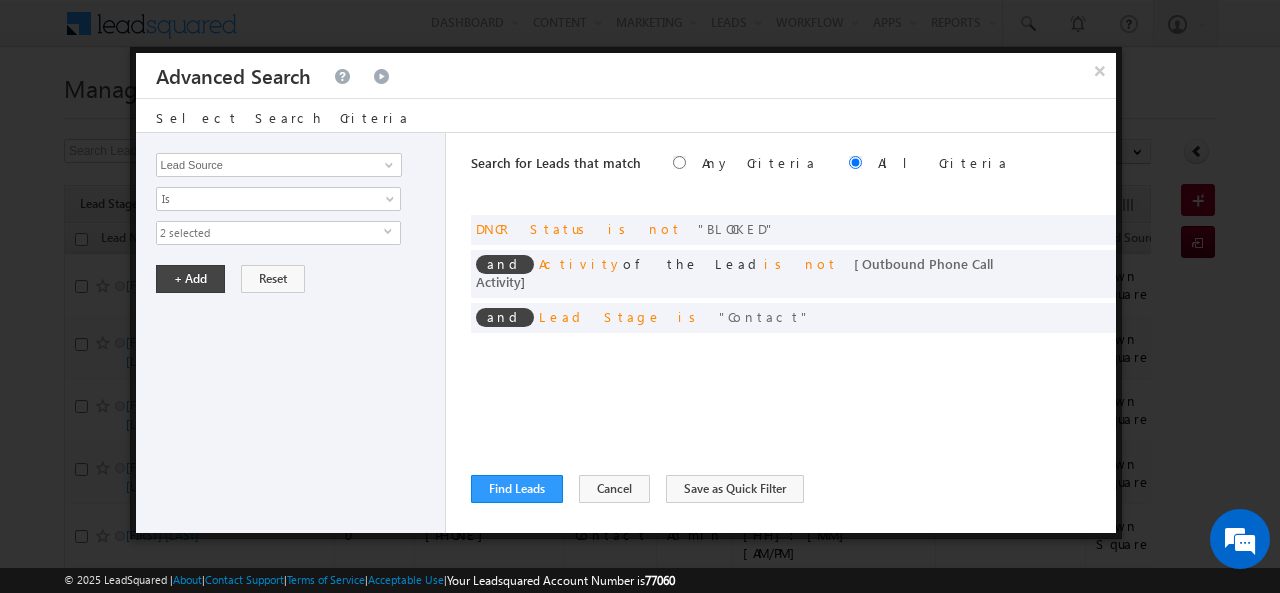 click on "2 selected" at bounding box center (270, 233) 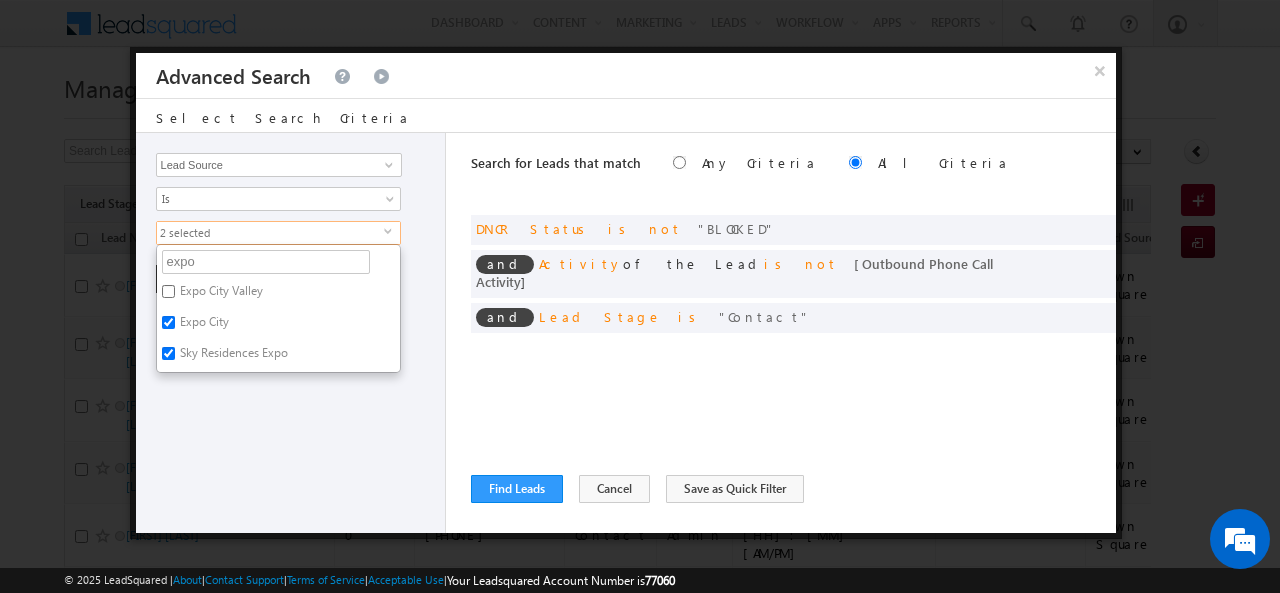 click on "Expo City Valley" at bounding box center [220, 294] 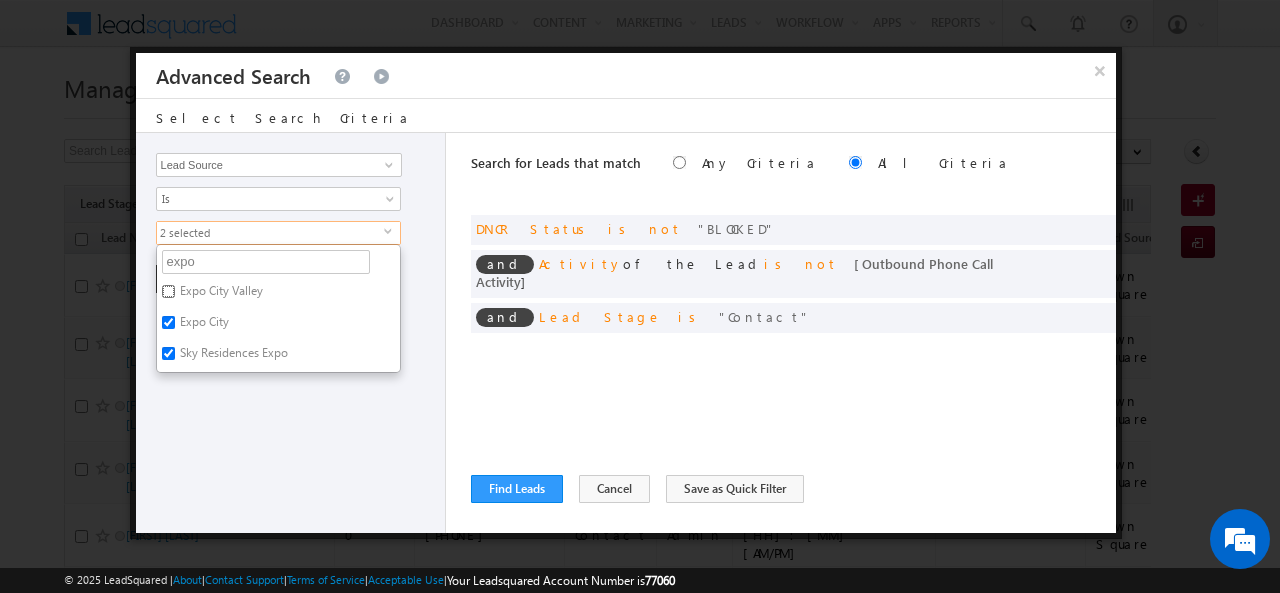 click on "Expo City Valley" at bounding box center (168, 291) 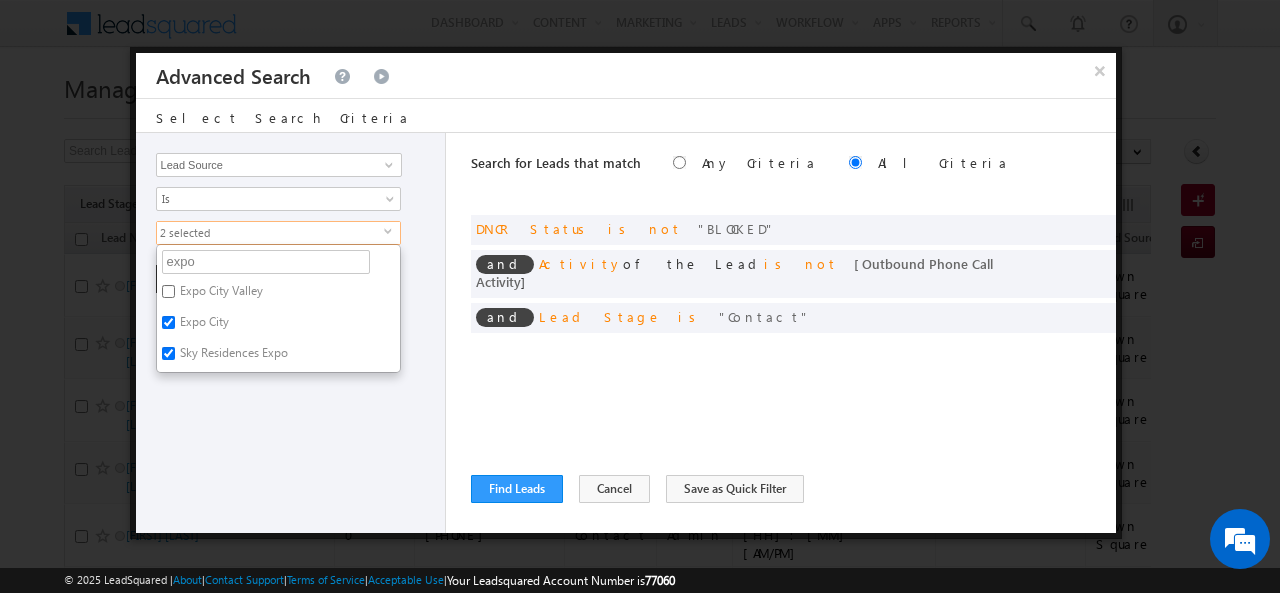 checkbox on "true" 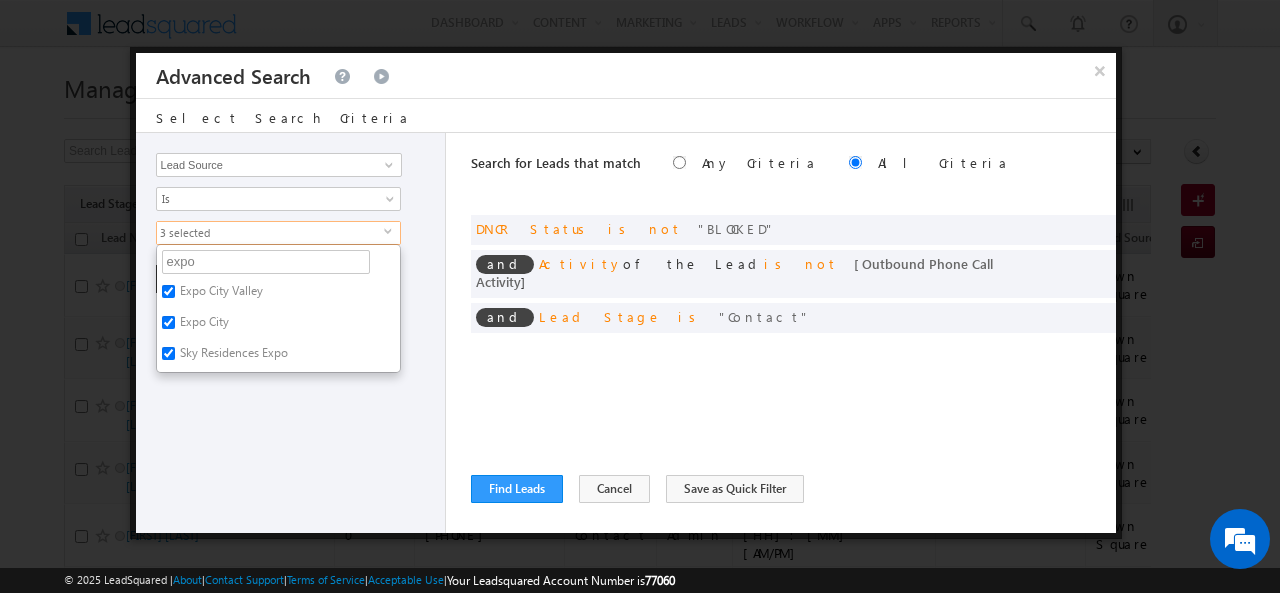 click on "Opportunity Type Lead Activity Task Sales Group  Prospect Id Address 1 Address 2 AML - File Booking Form - File Budget Building Name Buyer Persona Campaign Name Caste City Client Type Company Contact Stage Conversion Referrer URL Country Created By Id Created On Current Opt In Status Customer Type Developer DNCR Status Do Not Call Do Not Email Do Not SMS Do Not Track Do you want to invest in dubai Email Emirate Emirates ID - File Engagement Score Father Name First Name Focus Project Form Name Grade Job Title Last Activity Last Activity Date Last Name Last Opt In Email Sent Date Latitude Lead Number Lead Origin Lead Remarks Lead Score Lead Source Lead Stage Longitude Master Project meet your team Date Meeting Done Date  Meeting Location Mobile Number Modified By Id Modified On Nationality Not Picked counter Notes Opt In Date Opt In Details Order Value Owner Passport - File Phone Number Plot Area Possession Procedure Name Project Project Name Project Suggested Qualify follow up" at bounding box center (291, 333) 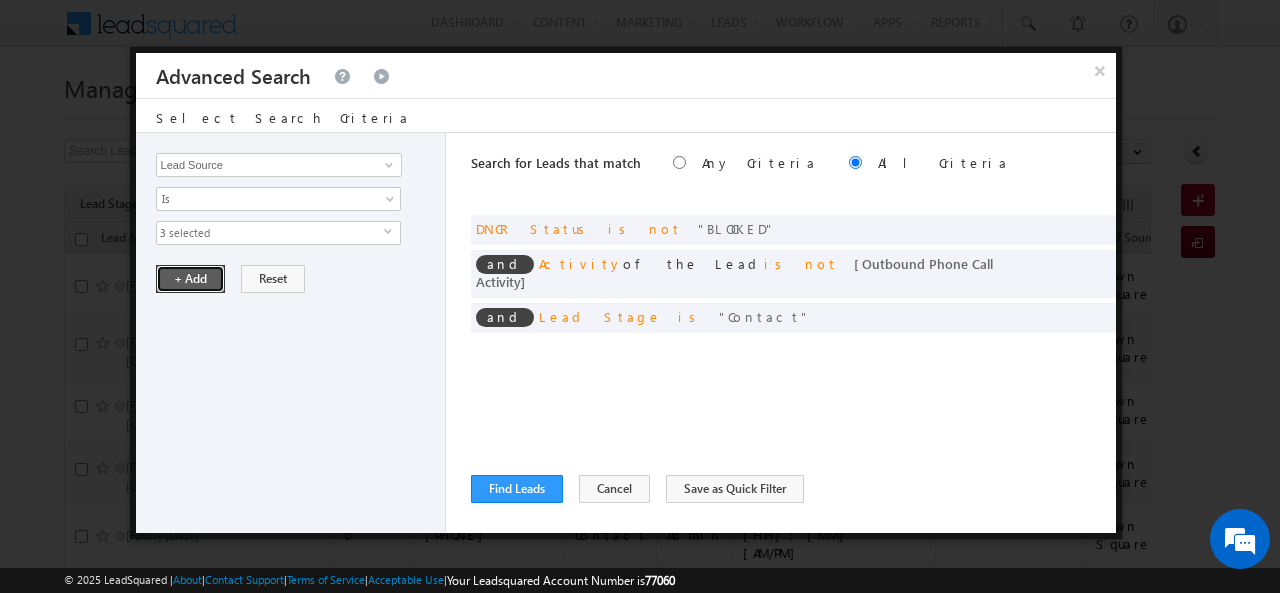 click on "+ Add" at bounding box center [190, 279] 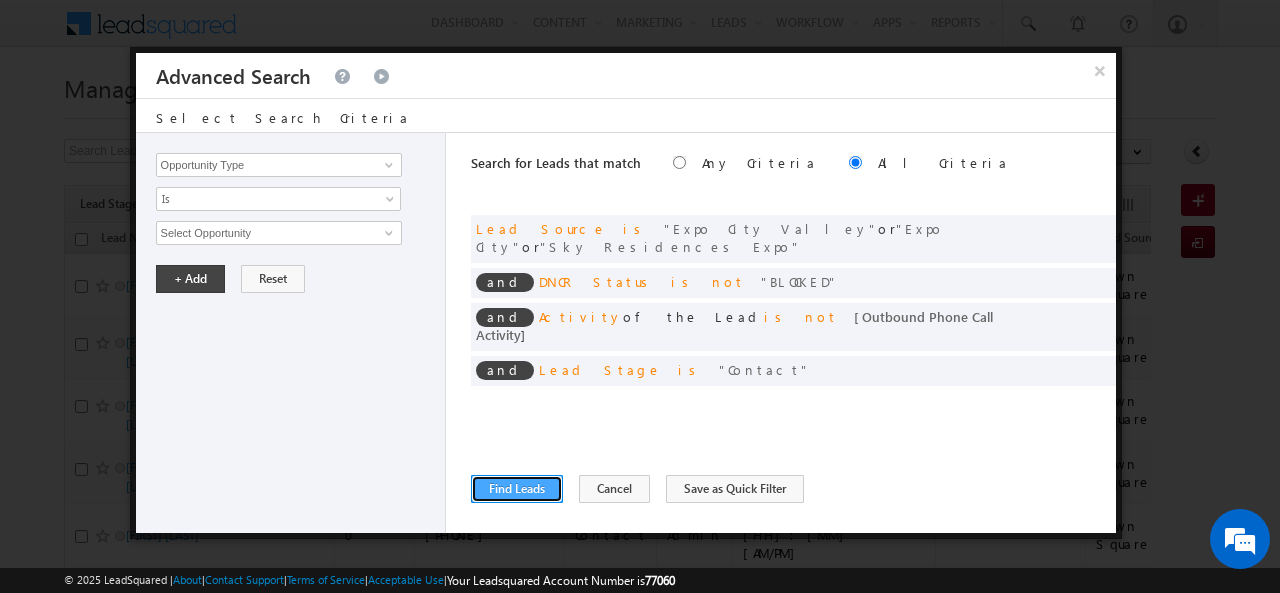 click on "Find Leads" at bounding box center [517, 489] 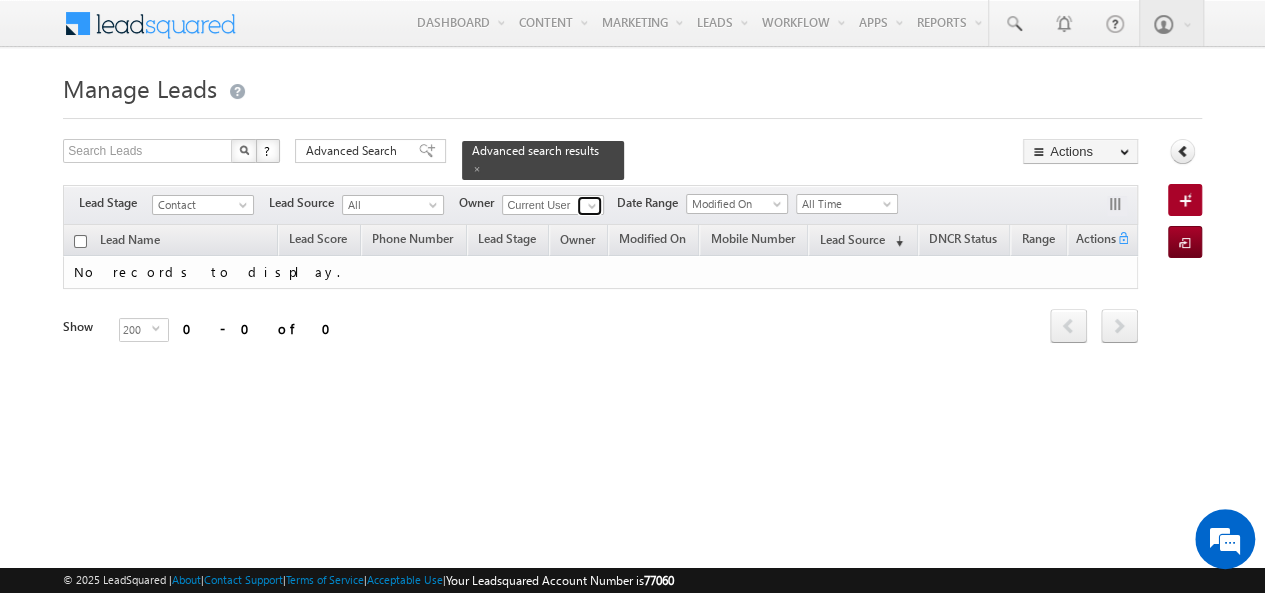 click at bounding box center (589, 206) 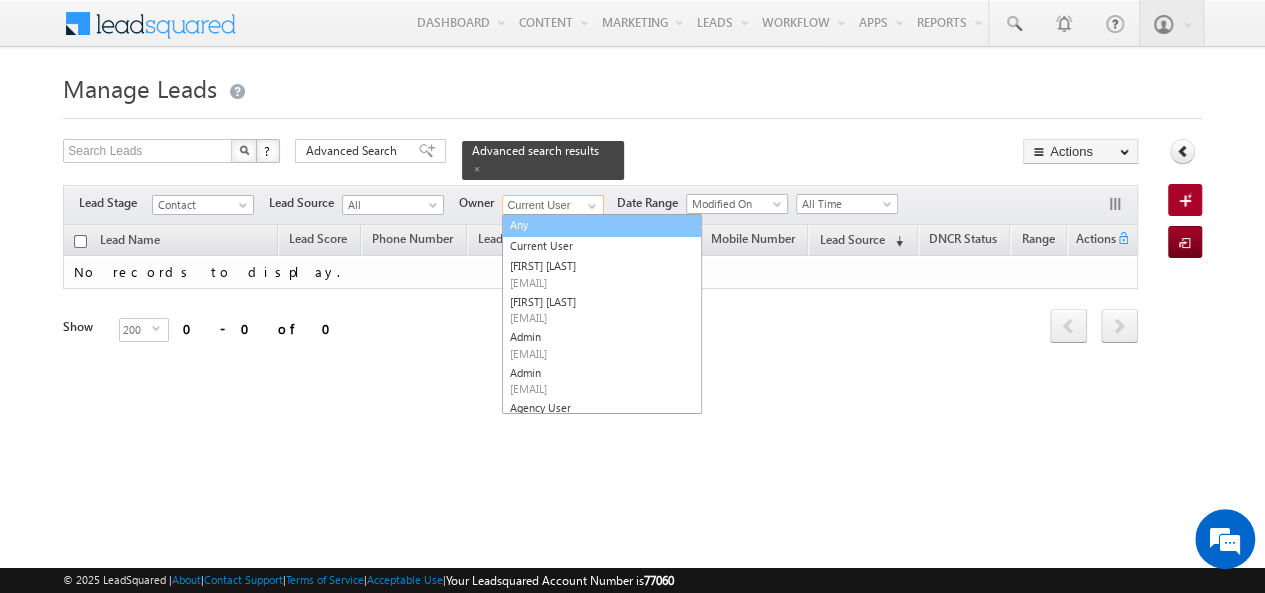 click on "Any" at bounding box center [602, 225] 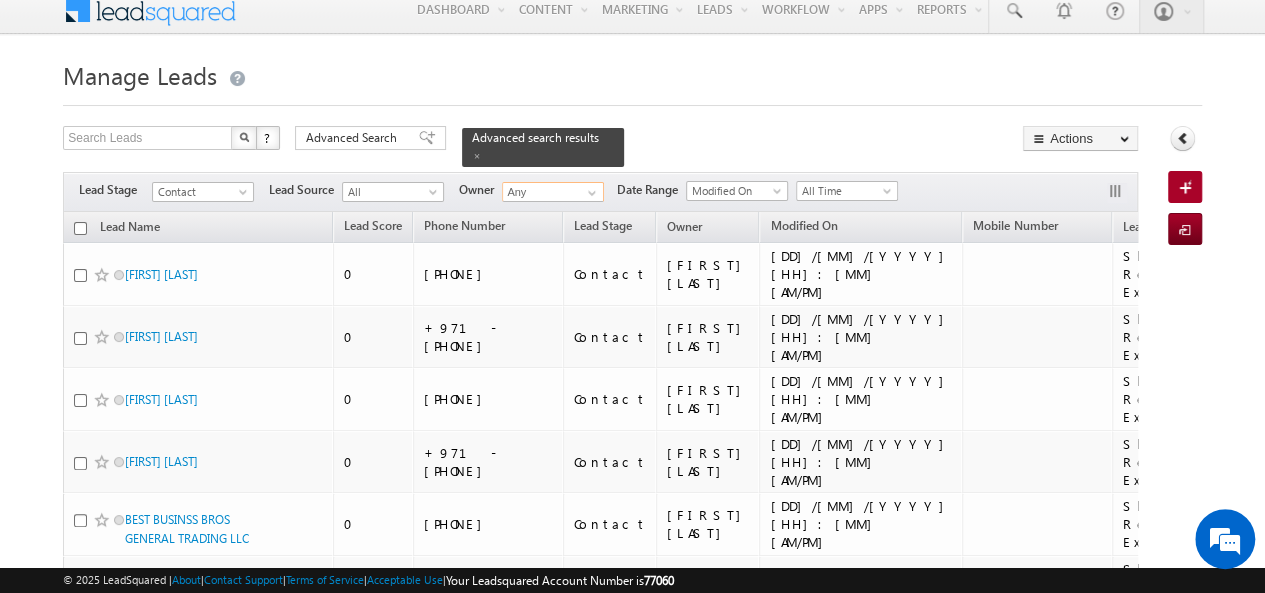 scroll, scrollTop: 0, scrollLeft: 0, axis: both 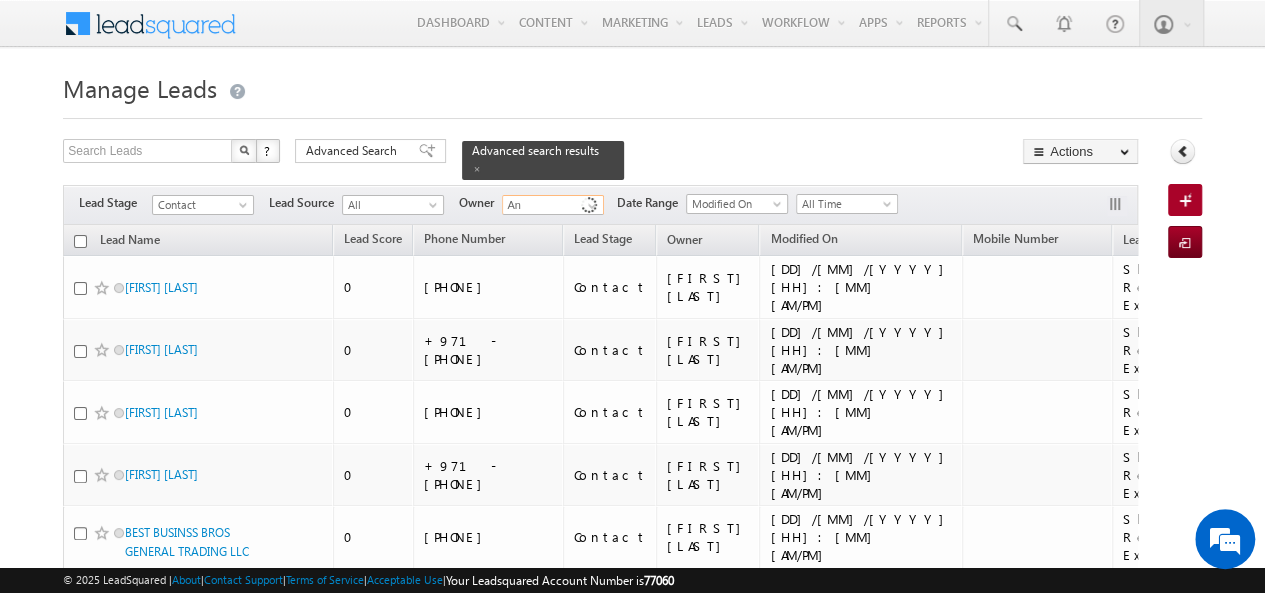 type on "A" 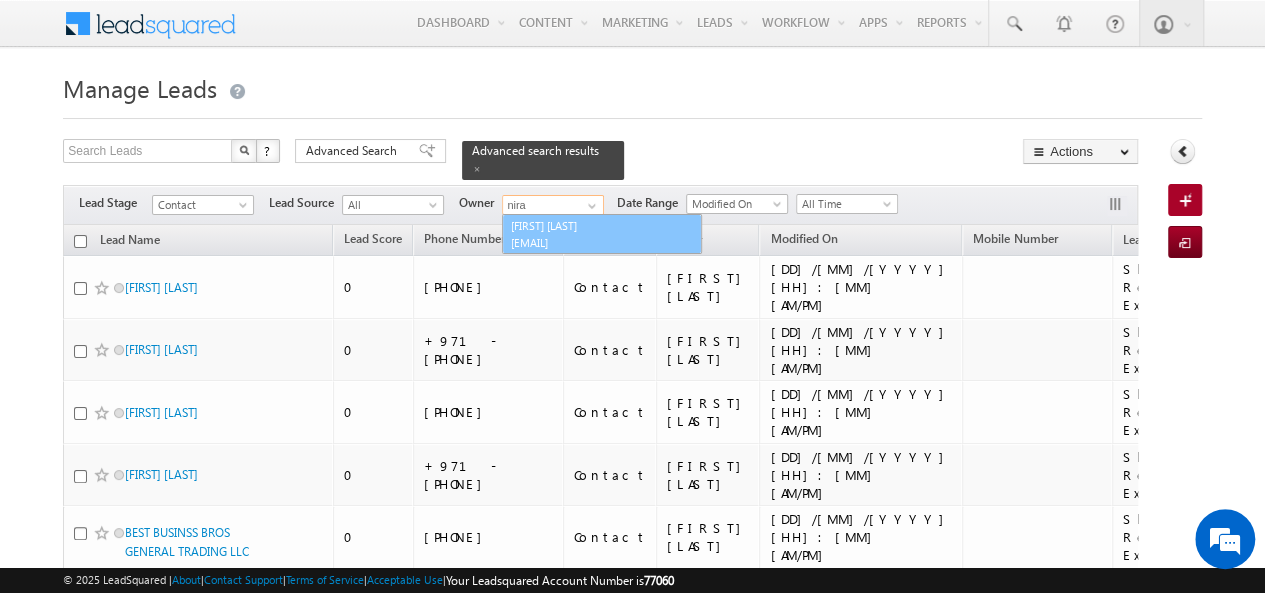 click on "[FIRST] [LAST] [EMAIL]" at bounding box center (602, 234) 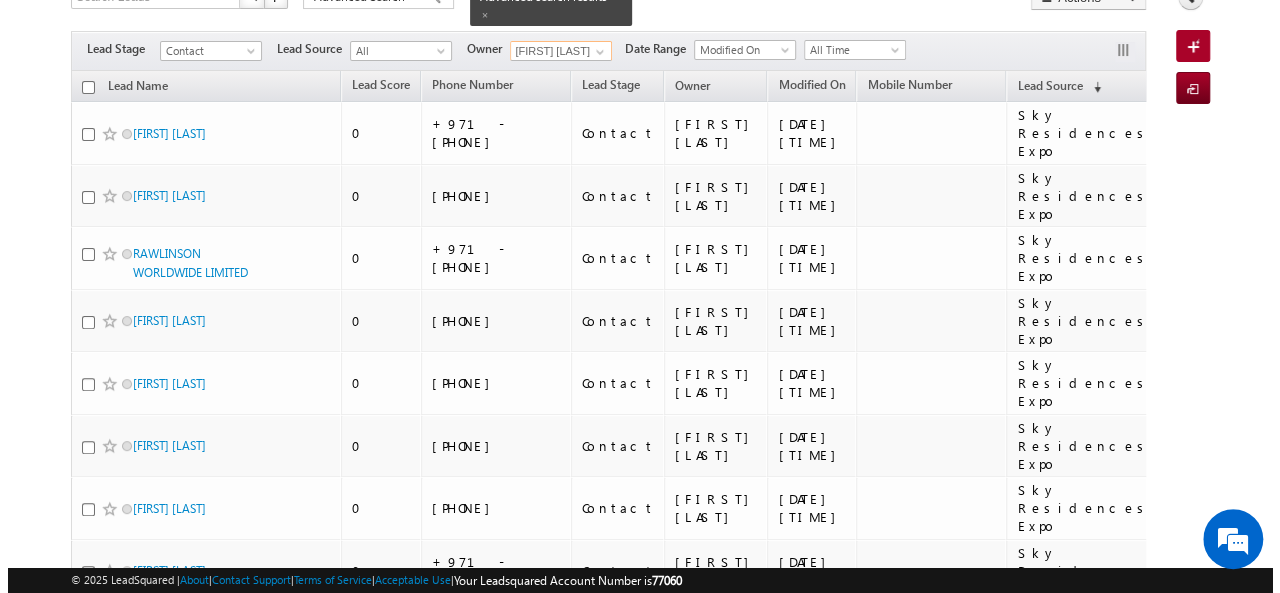 scroll, scrollTop: 0, scrollLeft: 0, axis: both 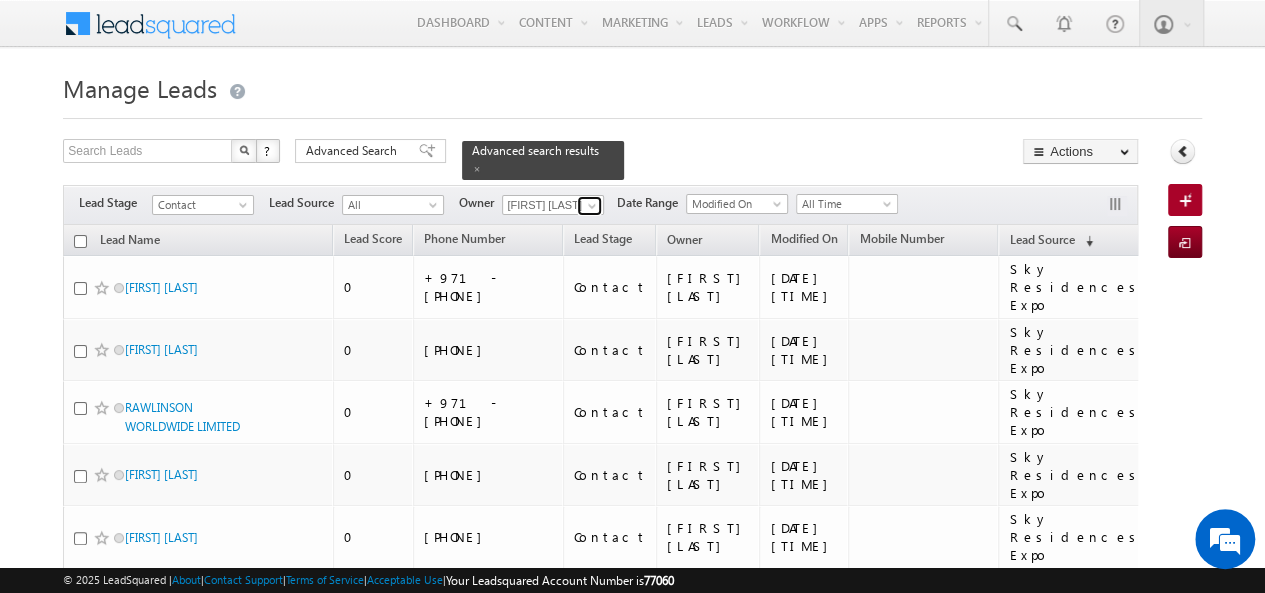 click at bounding box center [592, 206] 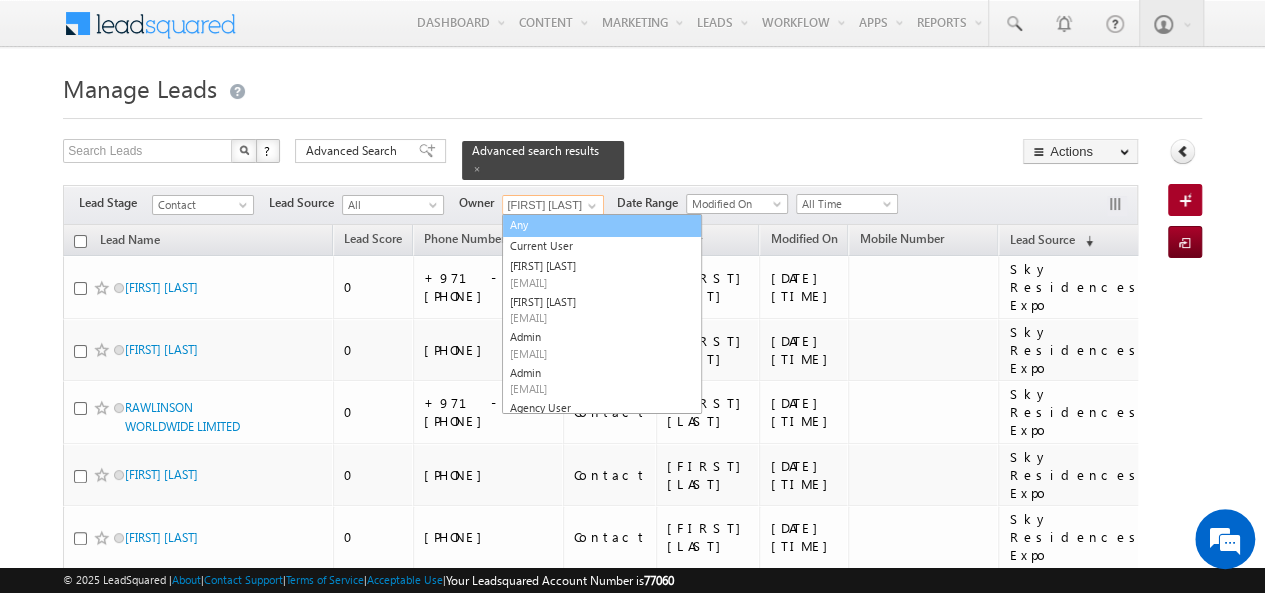 click on "Any" at bounding box center [602, 225] 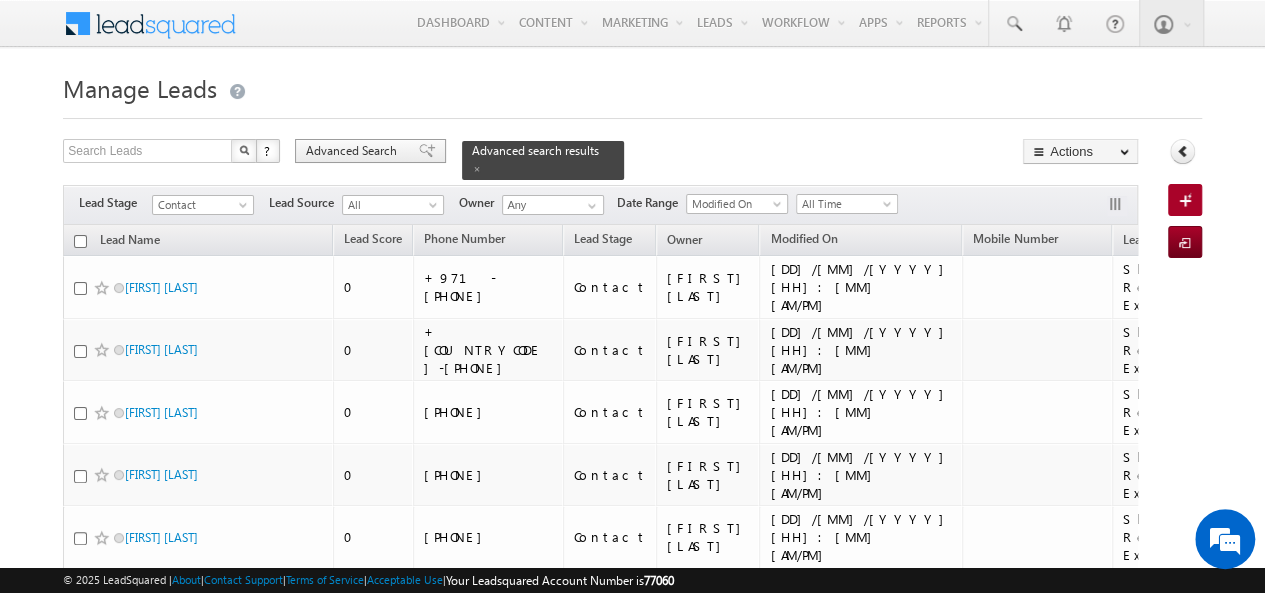 click on "Advanced Search" at bounding box center (354, 151) 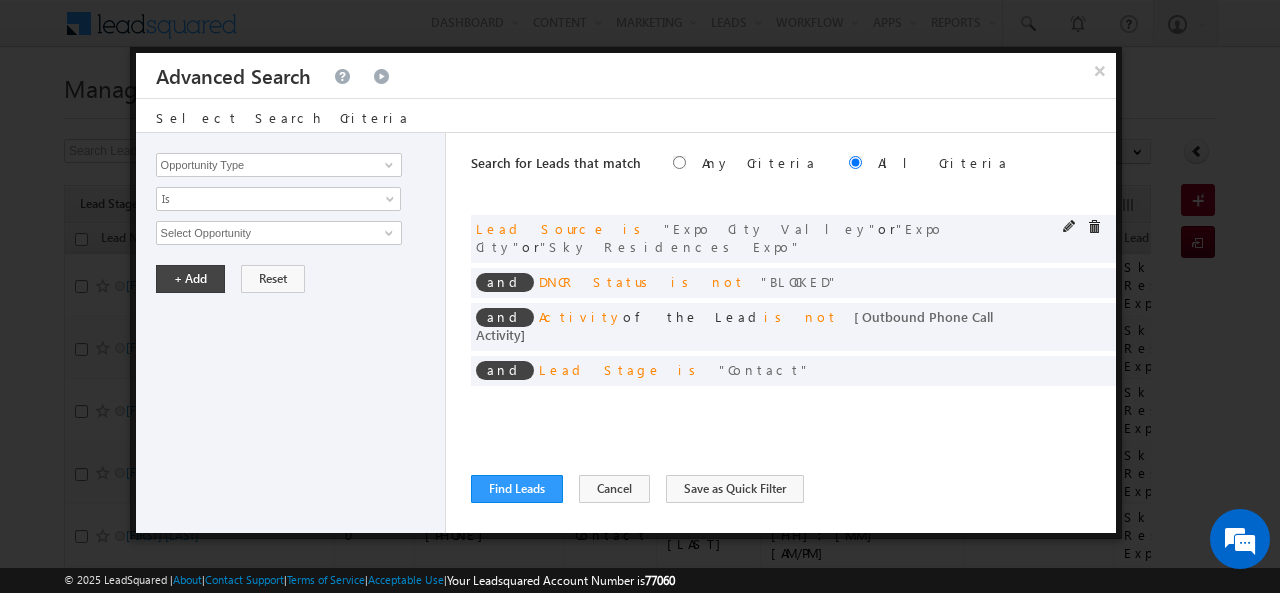 click on "and  Lead Source   is   Expo City Valley  or  Expo City  or  Sky Residences Expo" at bounding box center (793, 239) 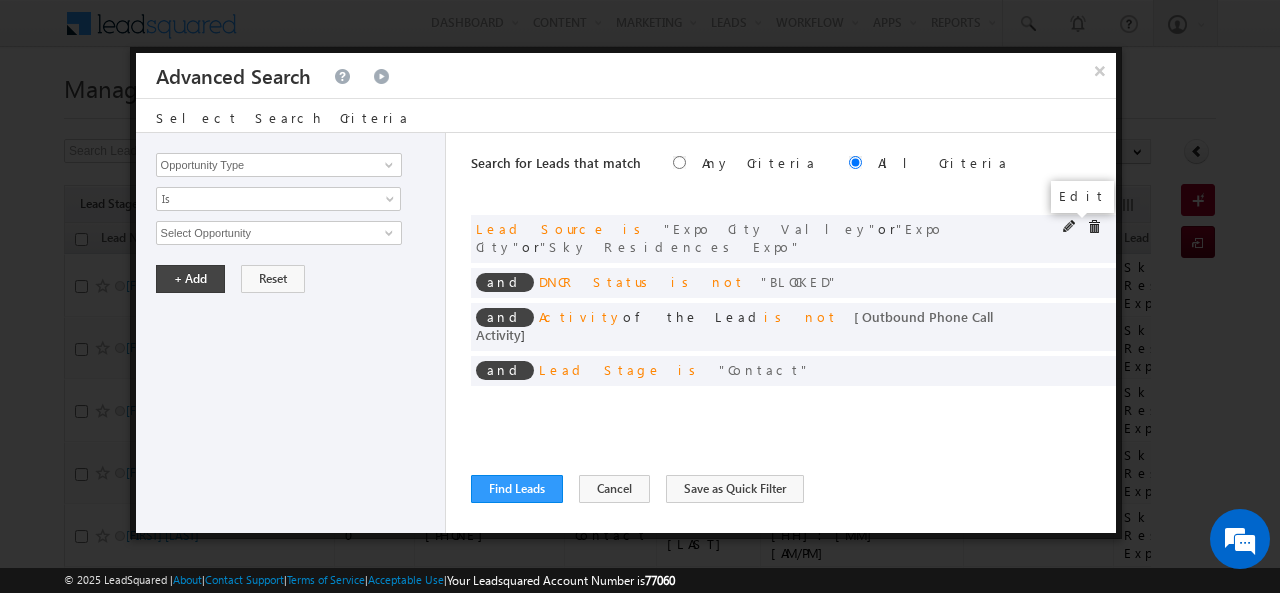 click at bounding box center [1070, 227] 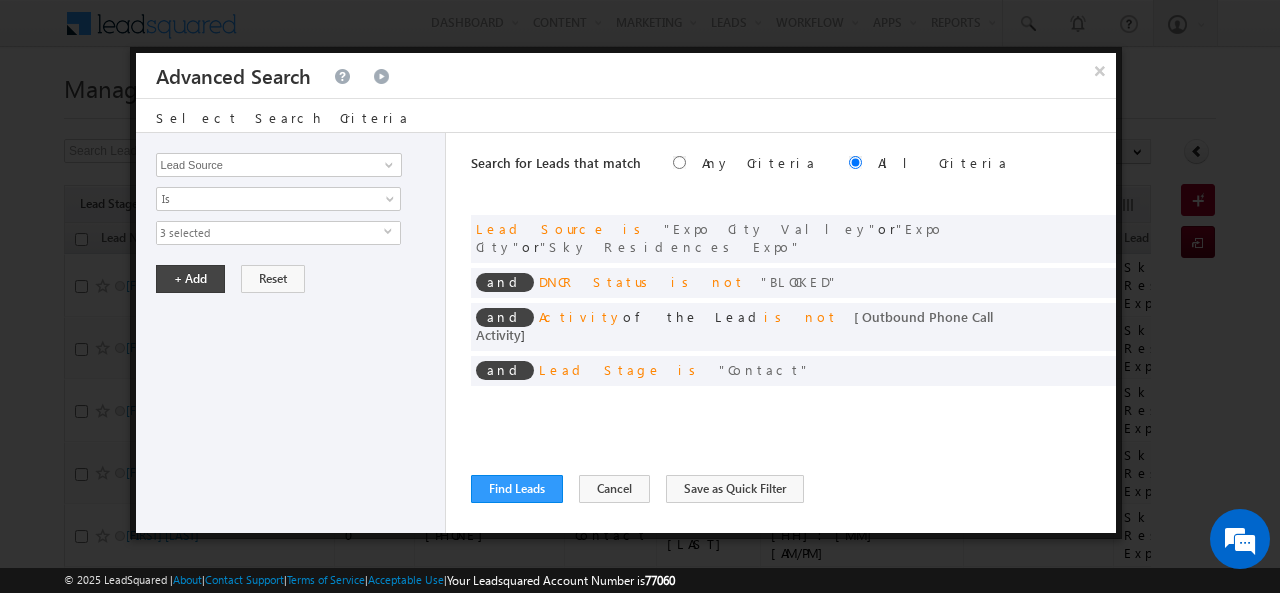 click on "3 selected" at bounding box center (270, 233) 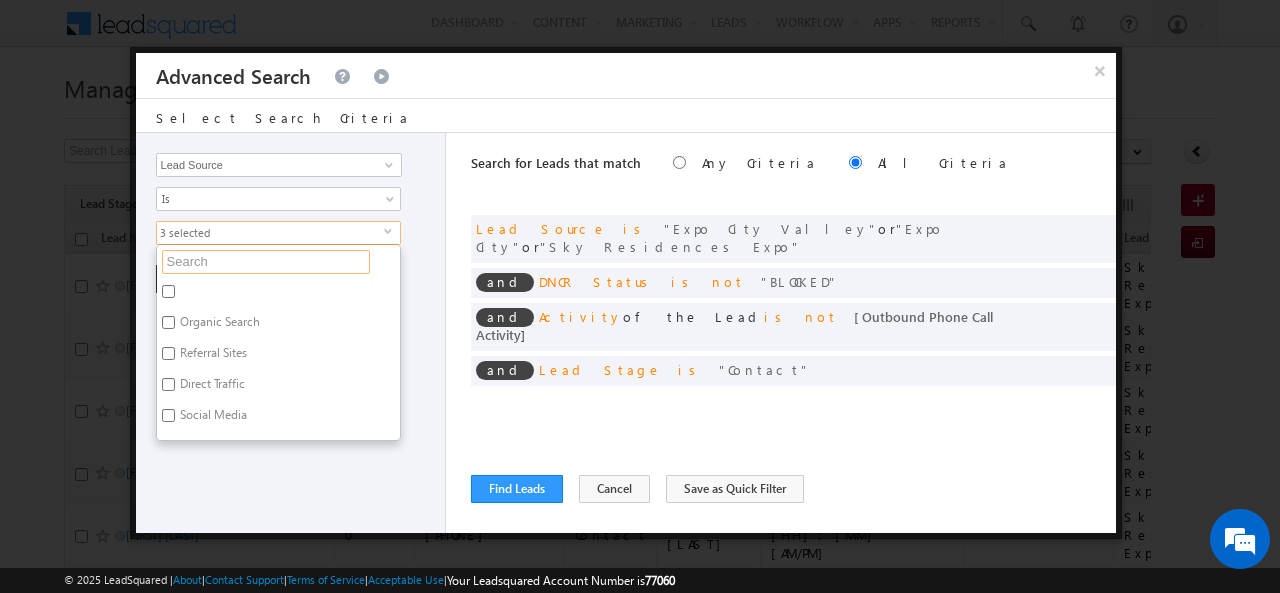 click at bounding box center (266, 262) 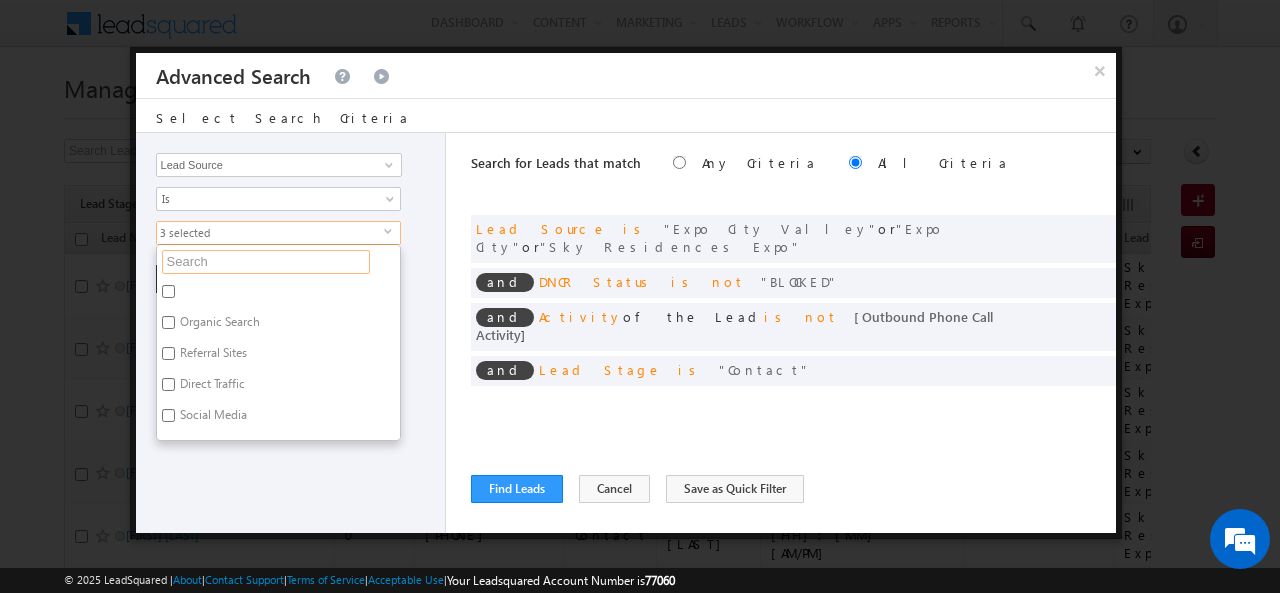 type on "j" 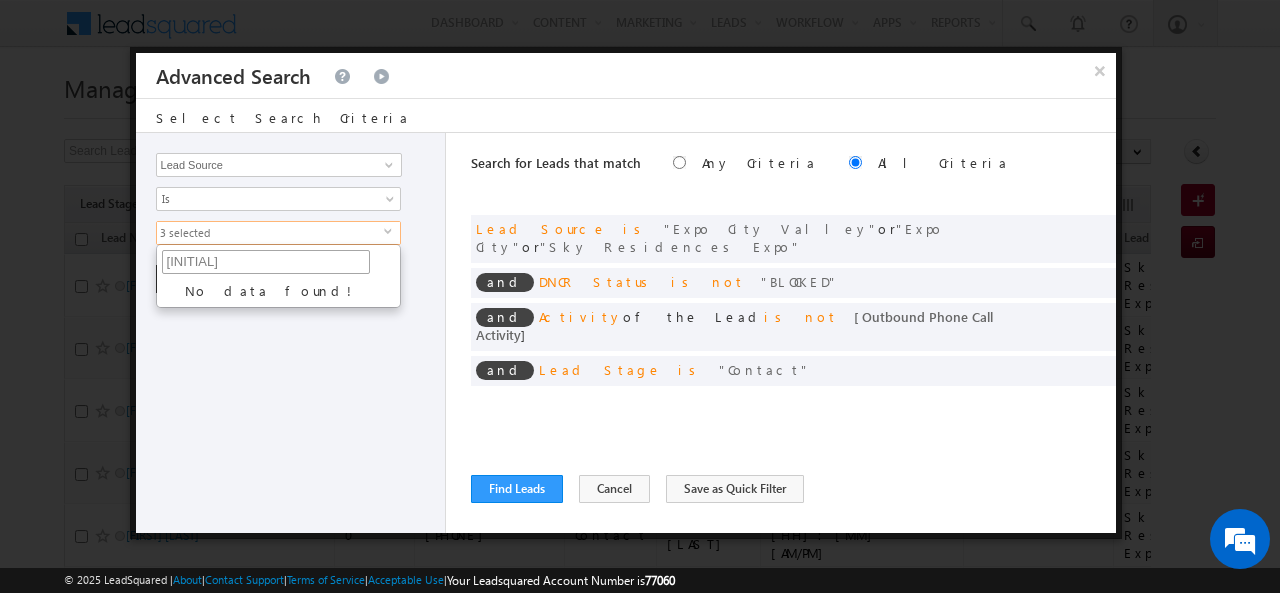 type on "j" 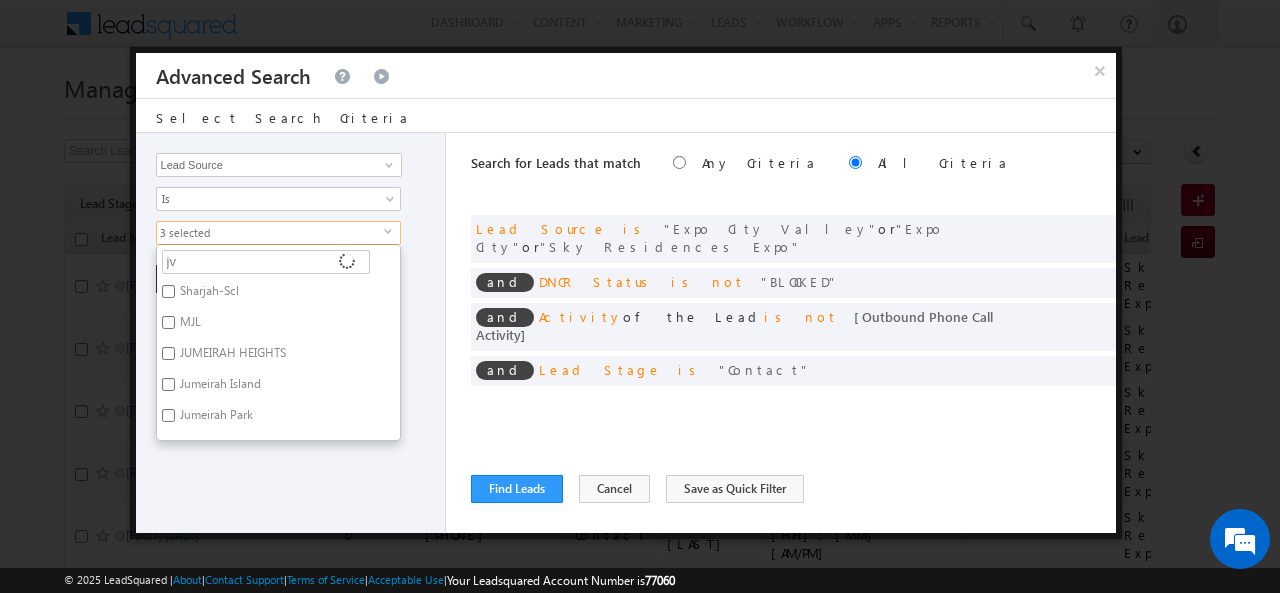 type on "jvc" 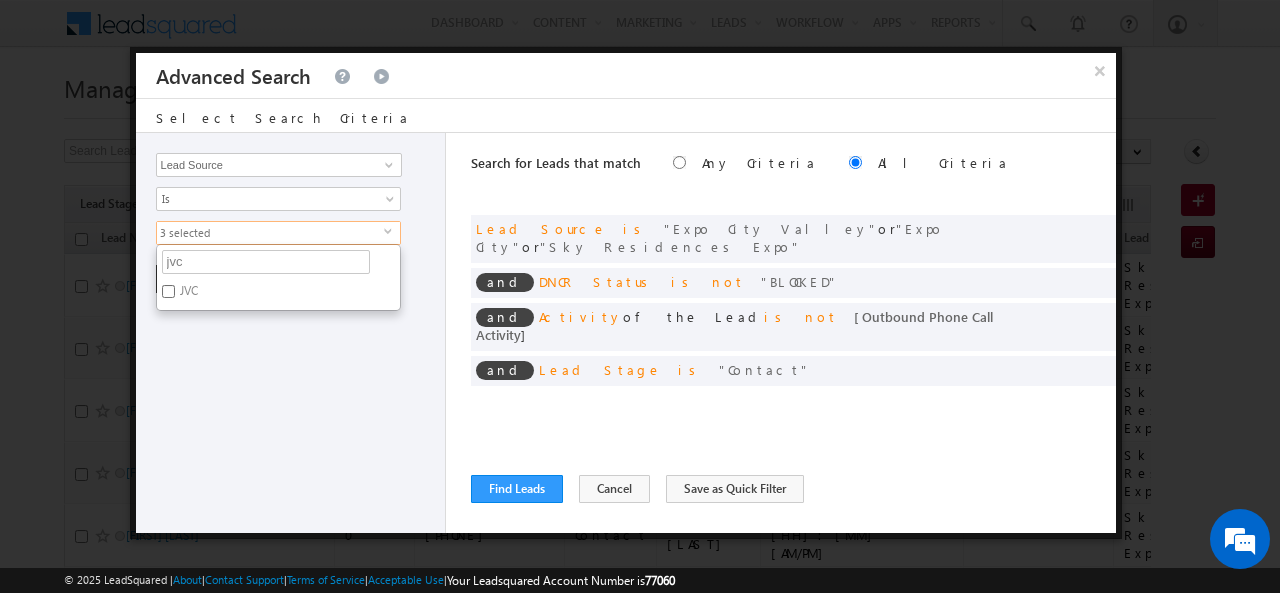 click on "JVC" at bounding box center [187, 294] 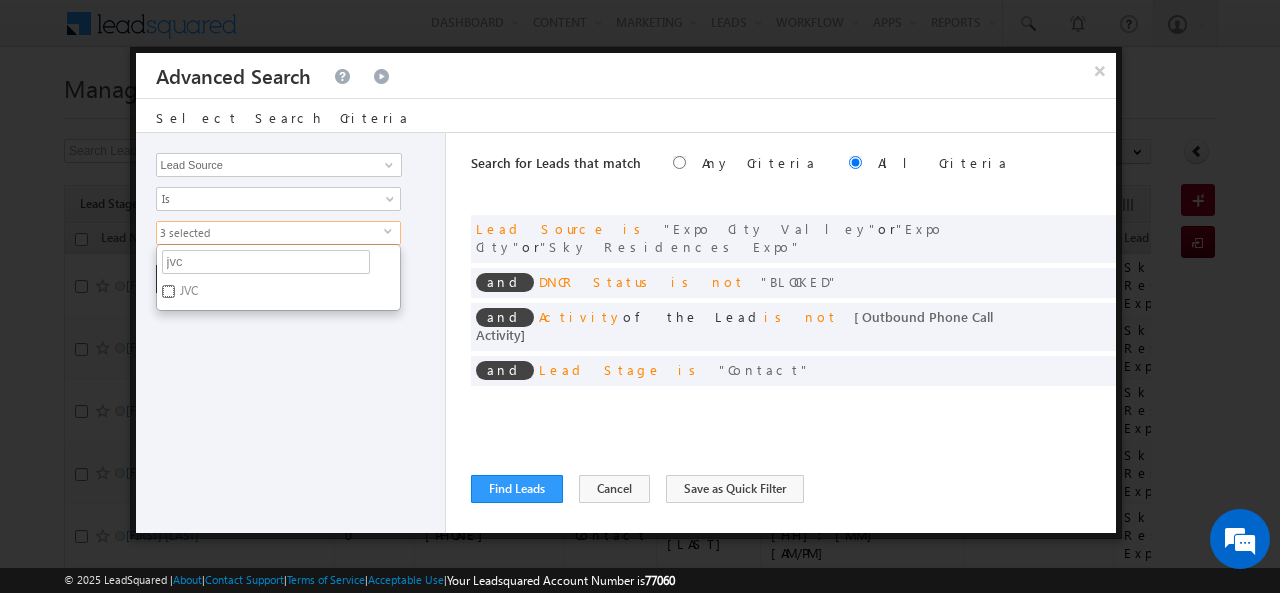 click on "JVC" at bounding box center (168, 291) 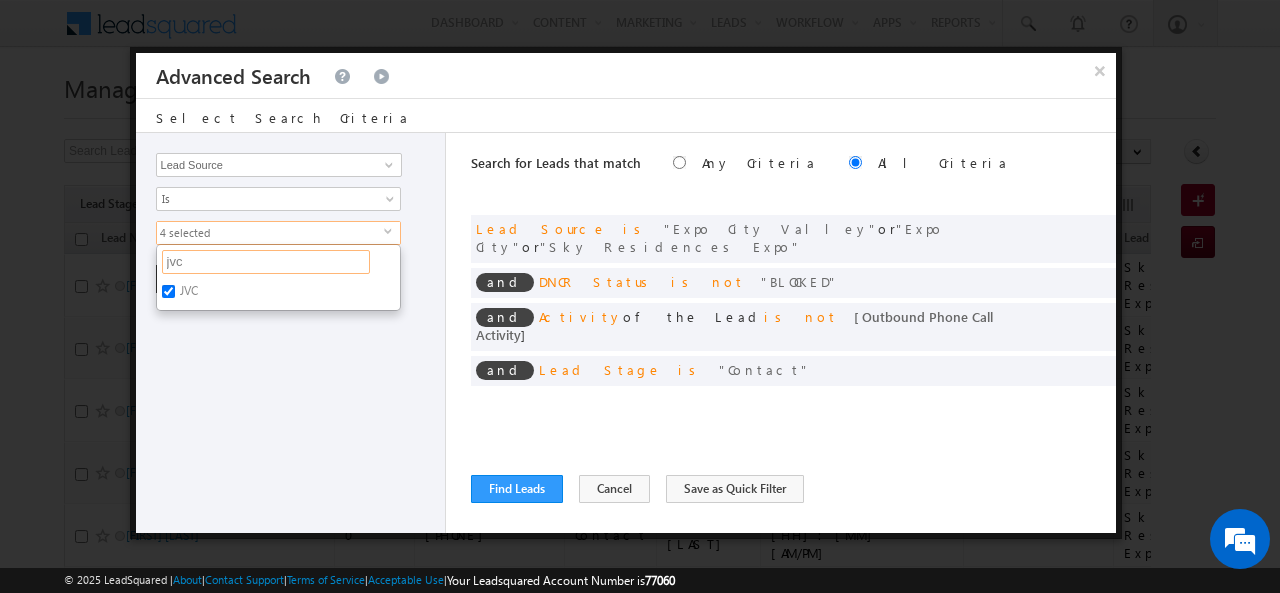 click on "jvc" at bounding box center (266, 262) 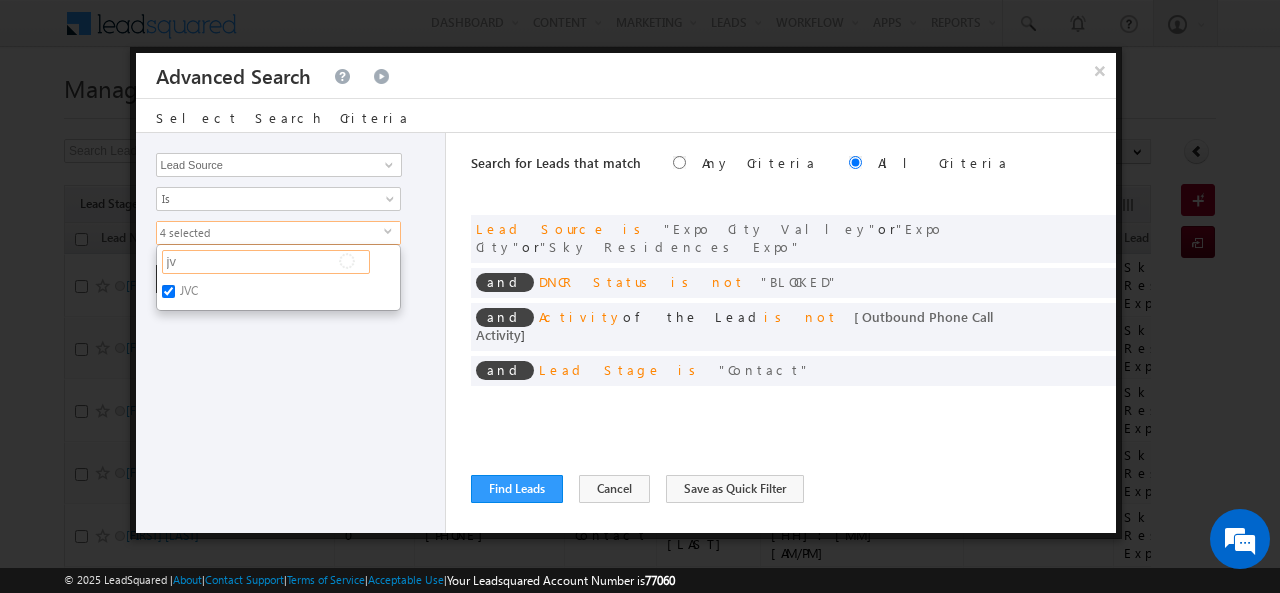 type on "j" 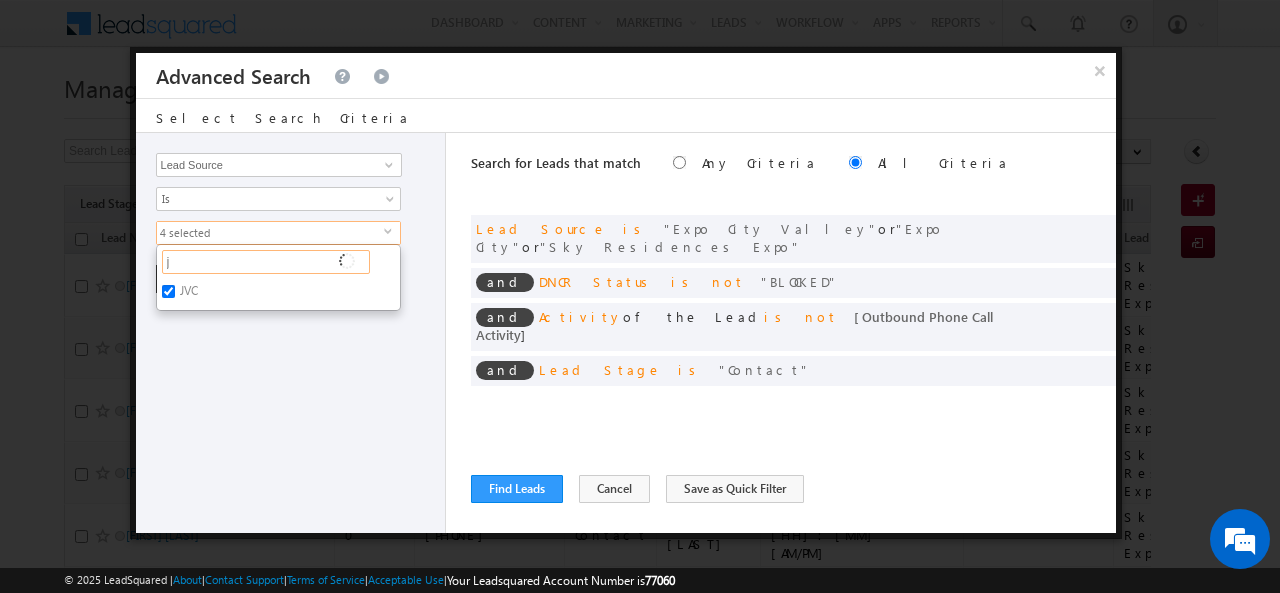 type 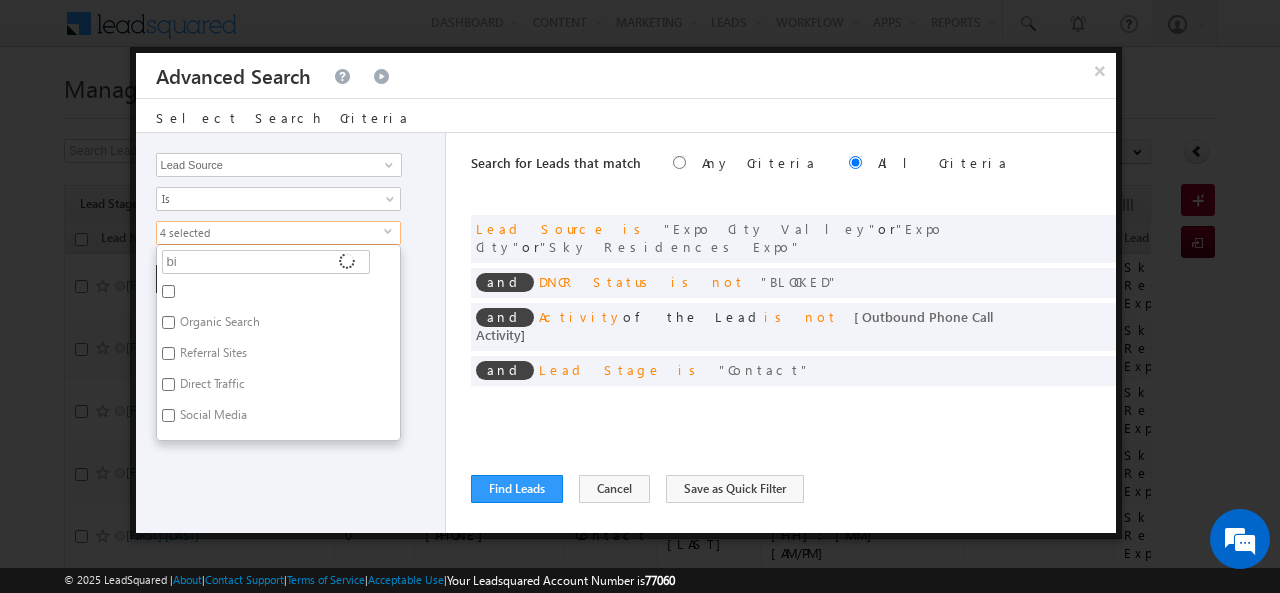 type on "bin" 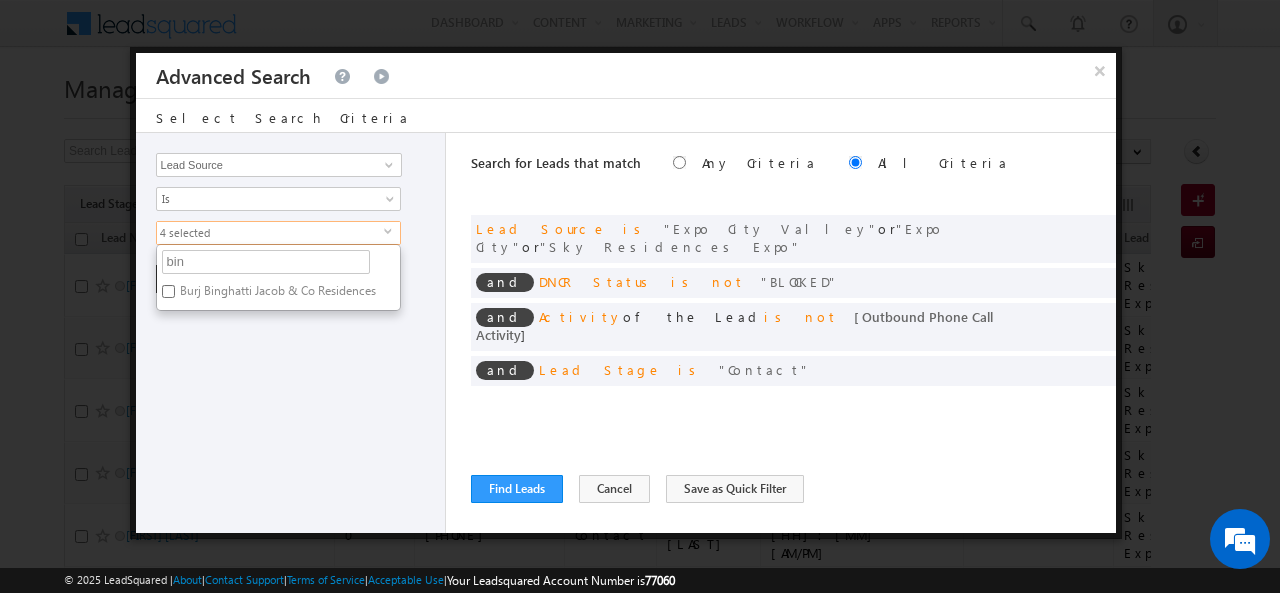 click on "Burj Binghatti Jacob & Co Residences" at bounding box center (276, 294) 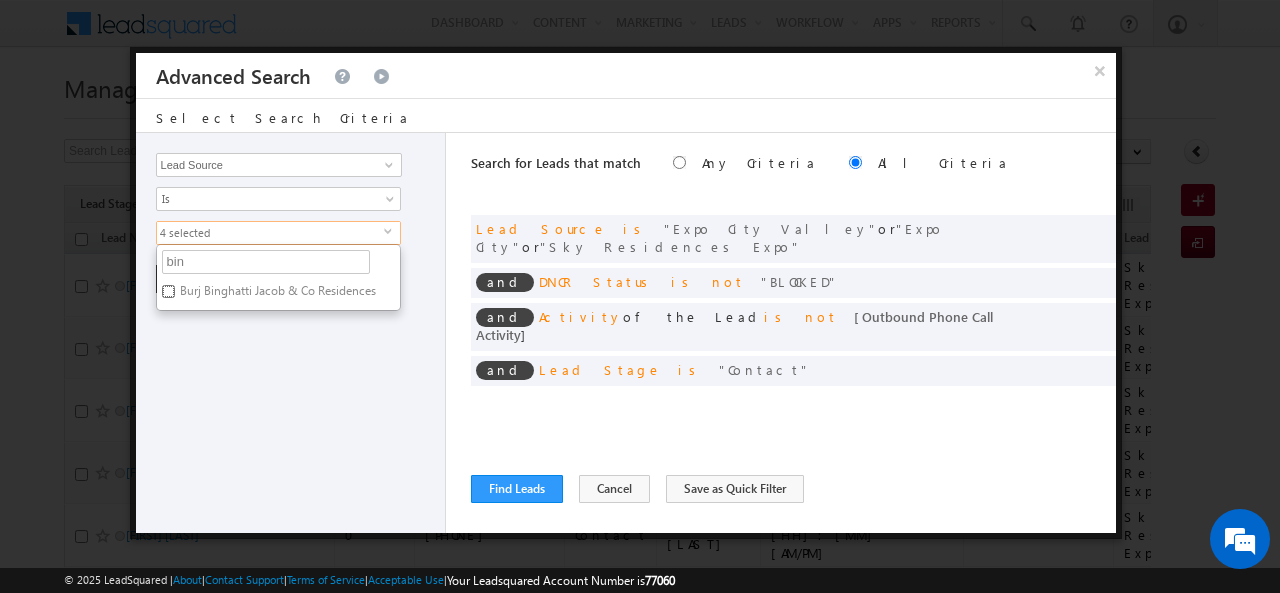 click on "Burj Binghatti Jacob & Co Residences" at bounding box center (168, 291) 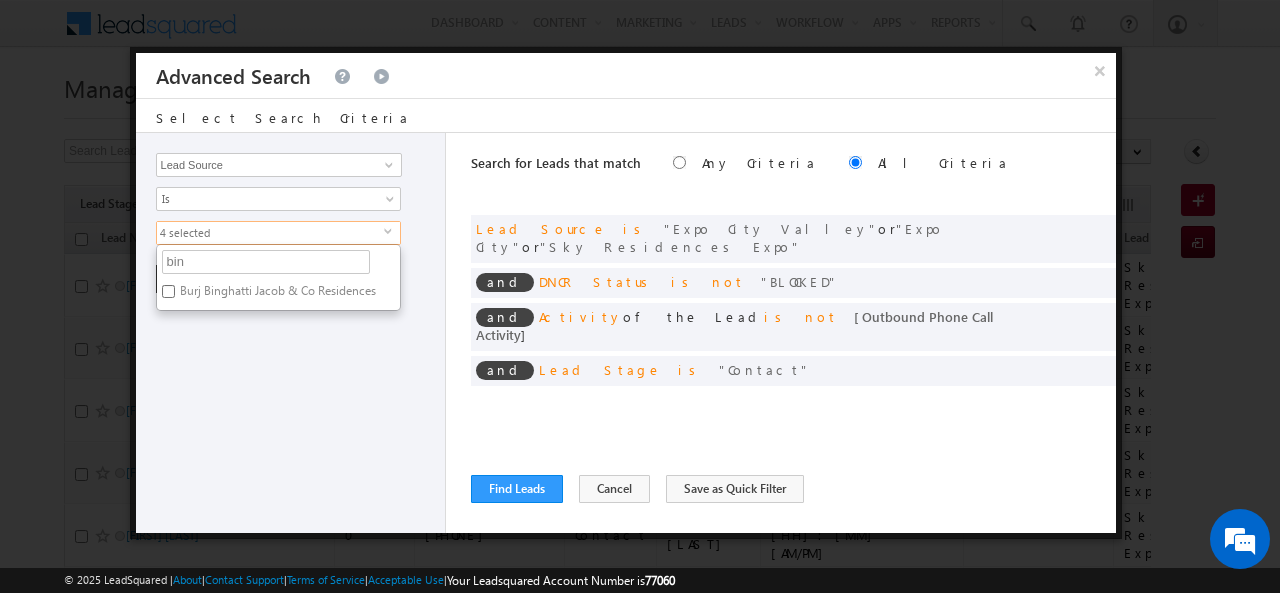 checkbox on "true" 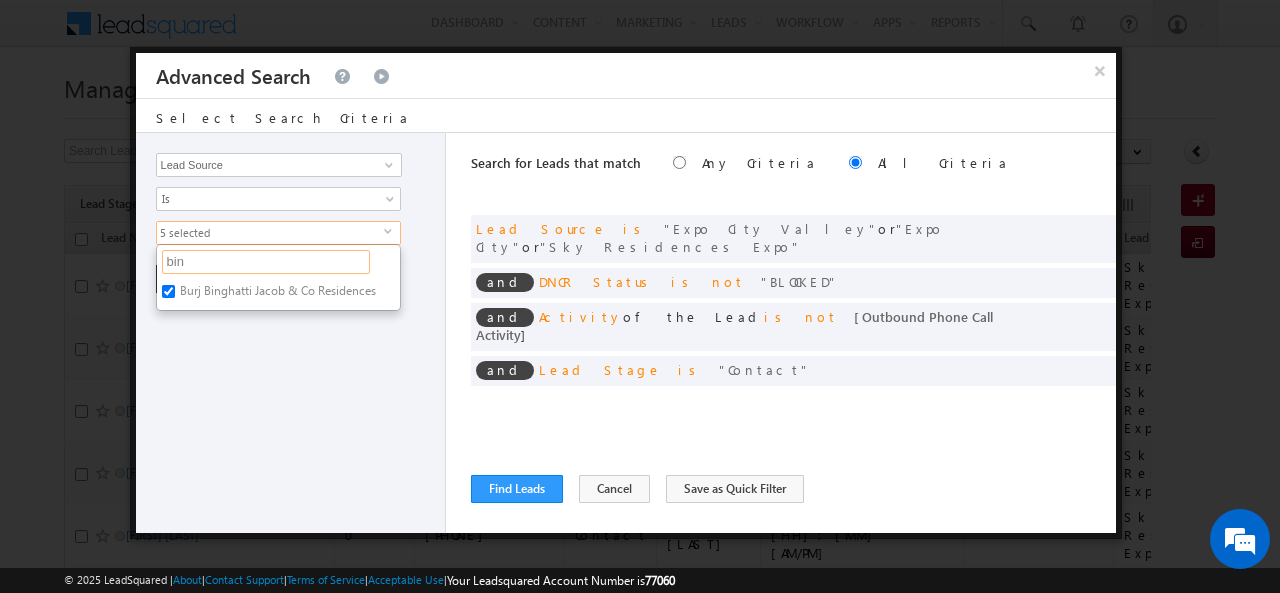 click on "bin" at bounding box center [266, 262] 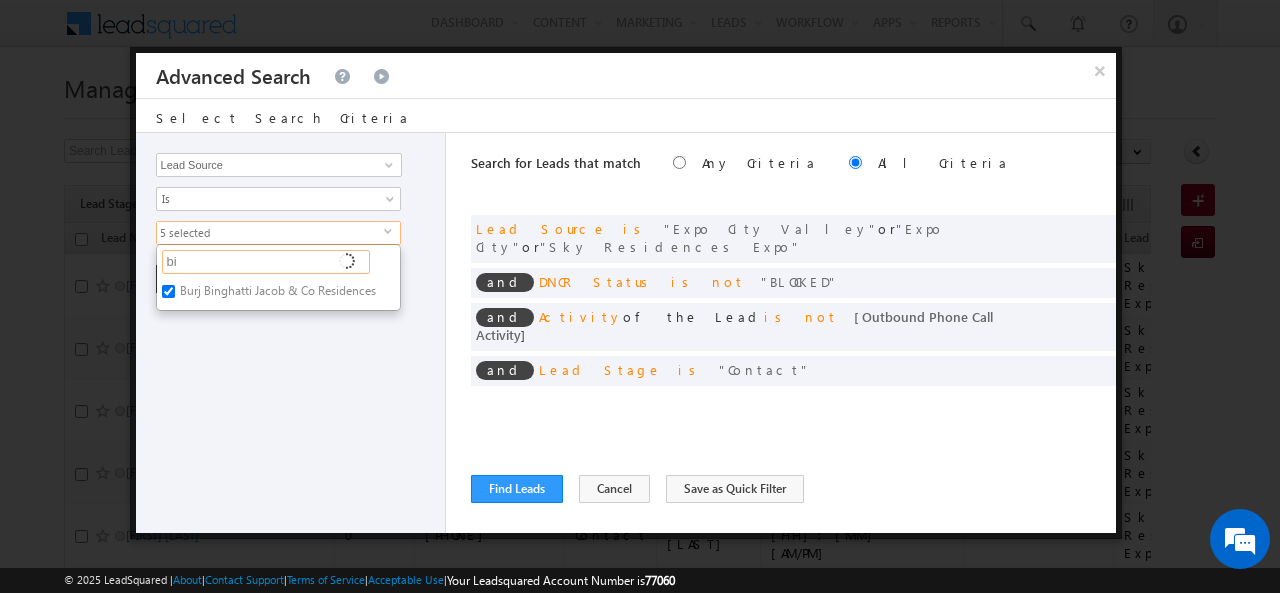 type on "b" 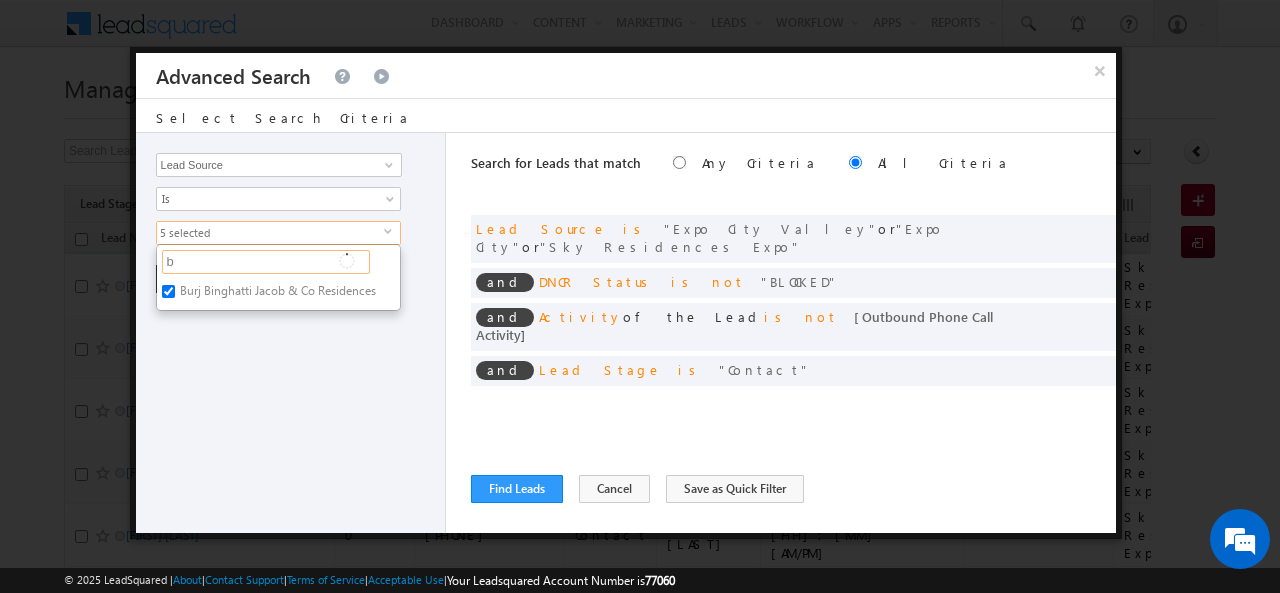 type 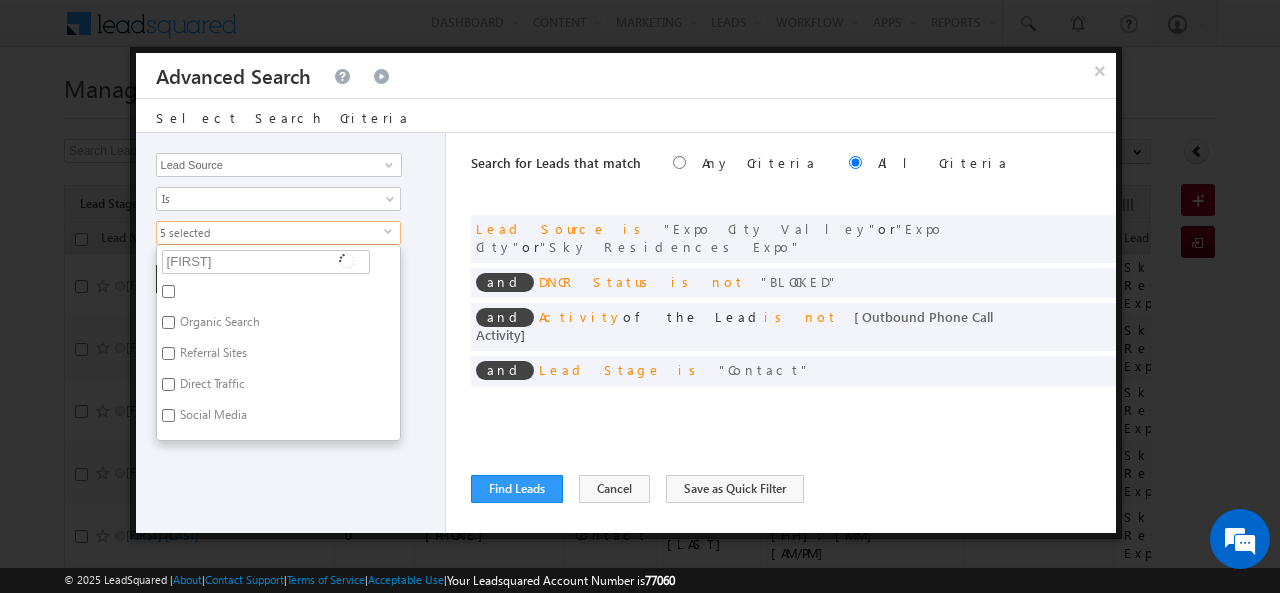 type on "[FIRST]" 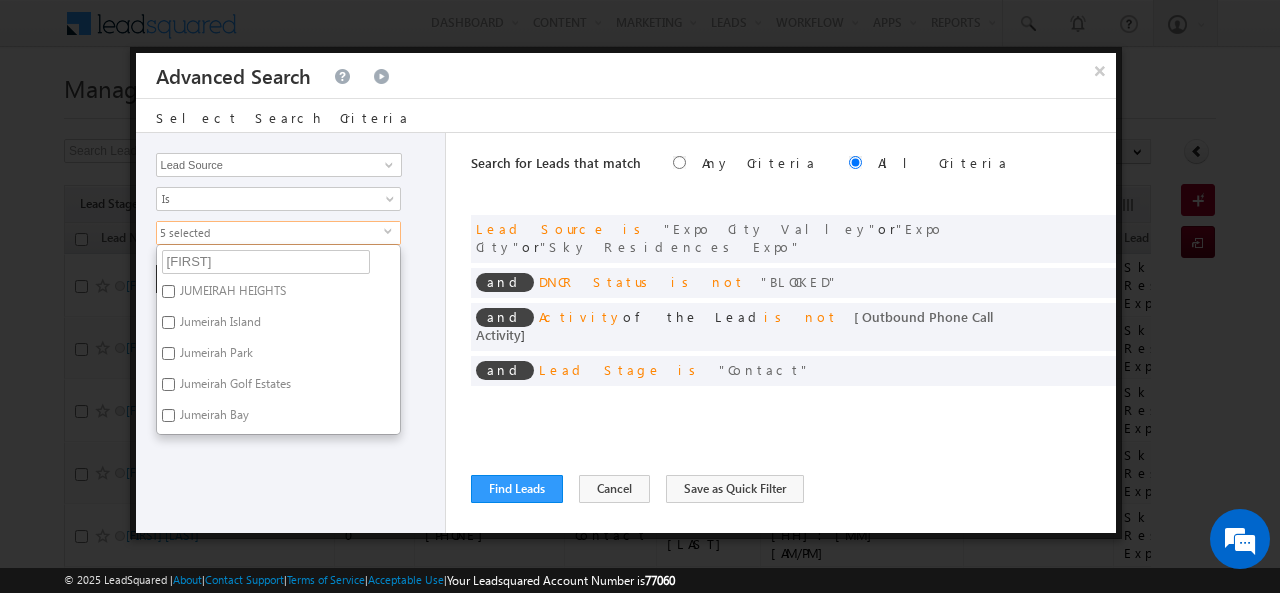 click on "JUMEIRAH HEIGHTS" at bounding box center (231, 294) 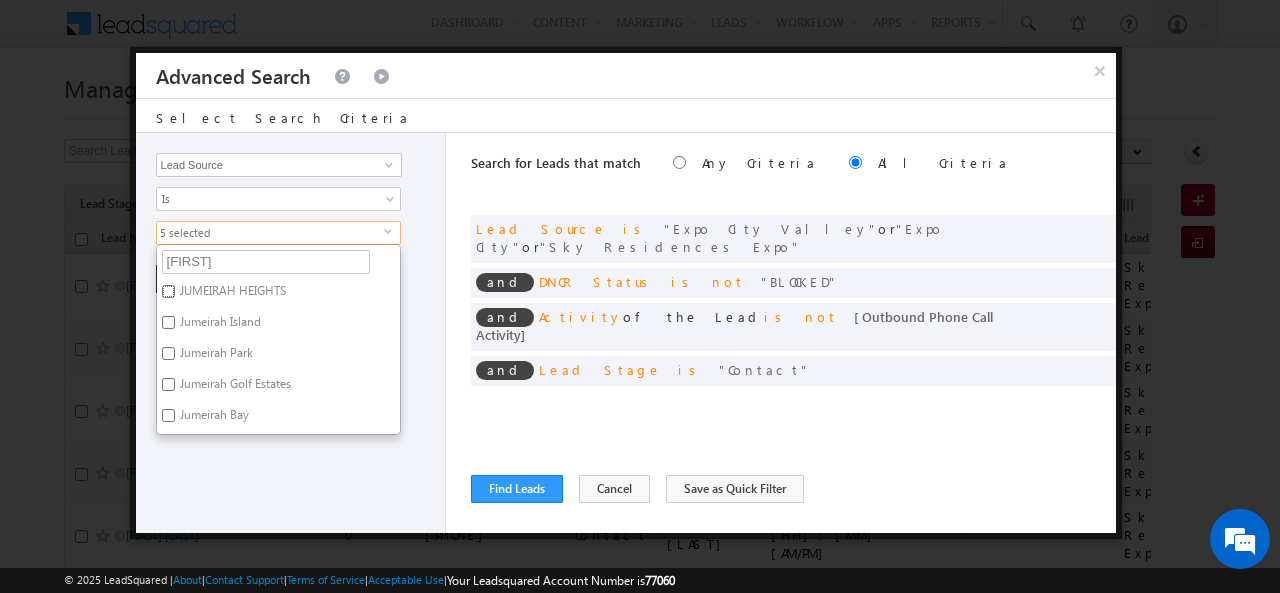click on "JUMEIRAH HEIGHTS" at bounding box center [168, 291] 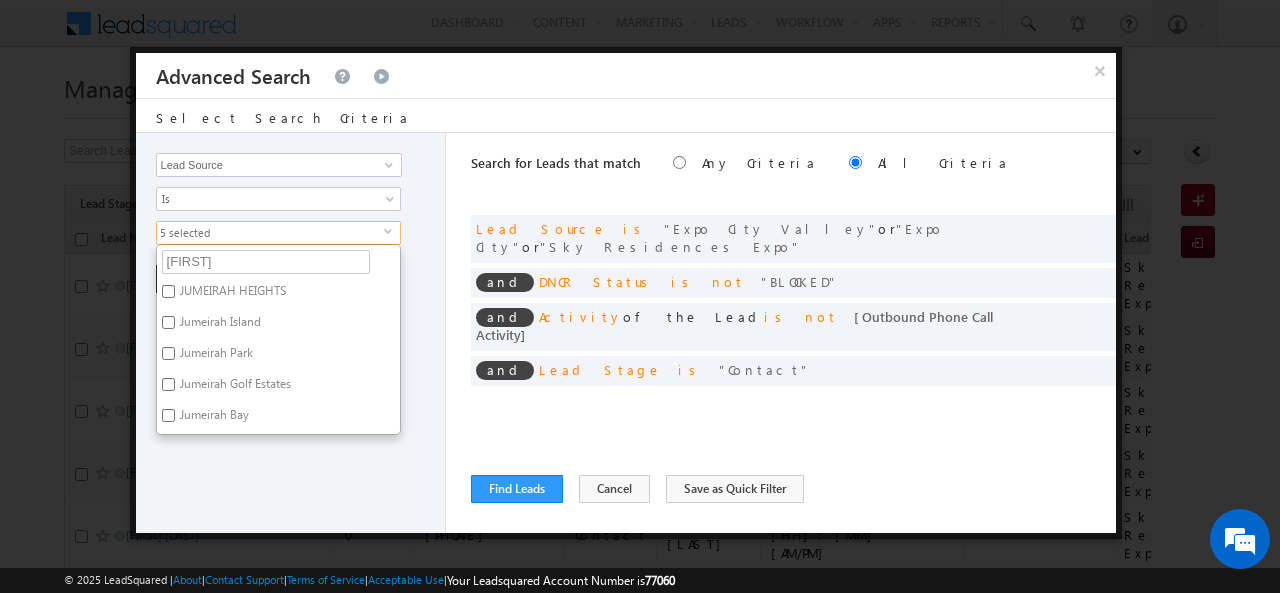 checkbox on "true" 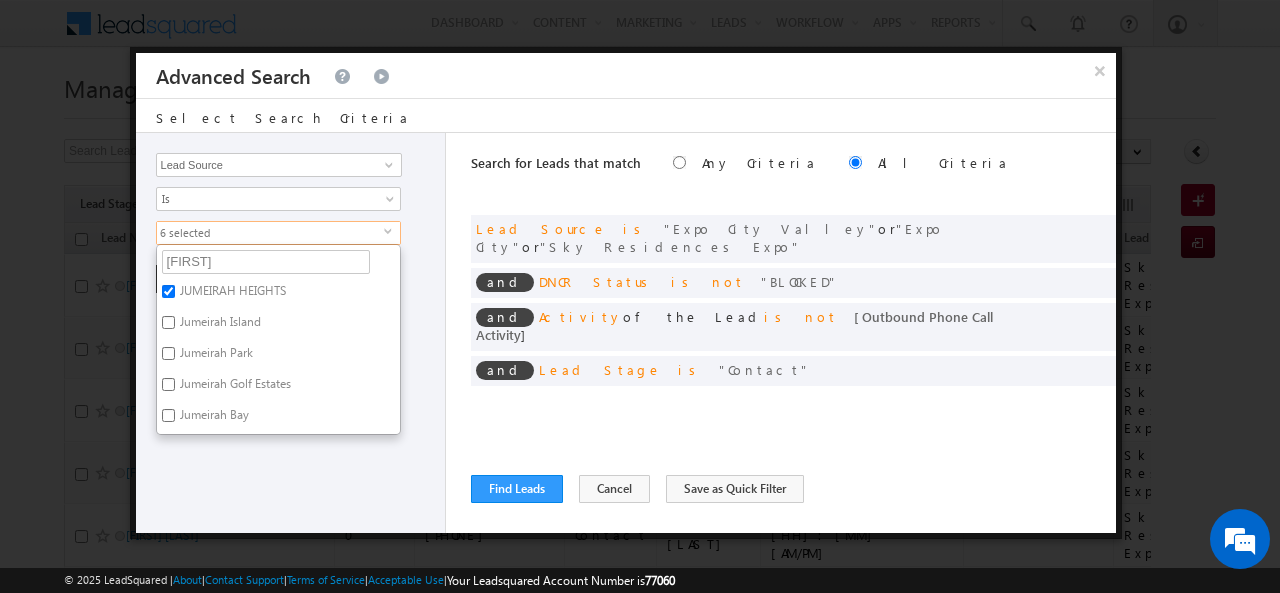 click on "Jumeirah Bay" at bounding box center [213, 418] 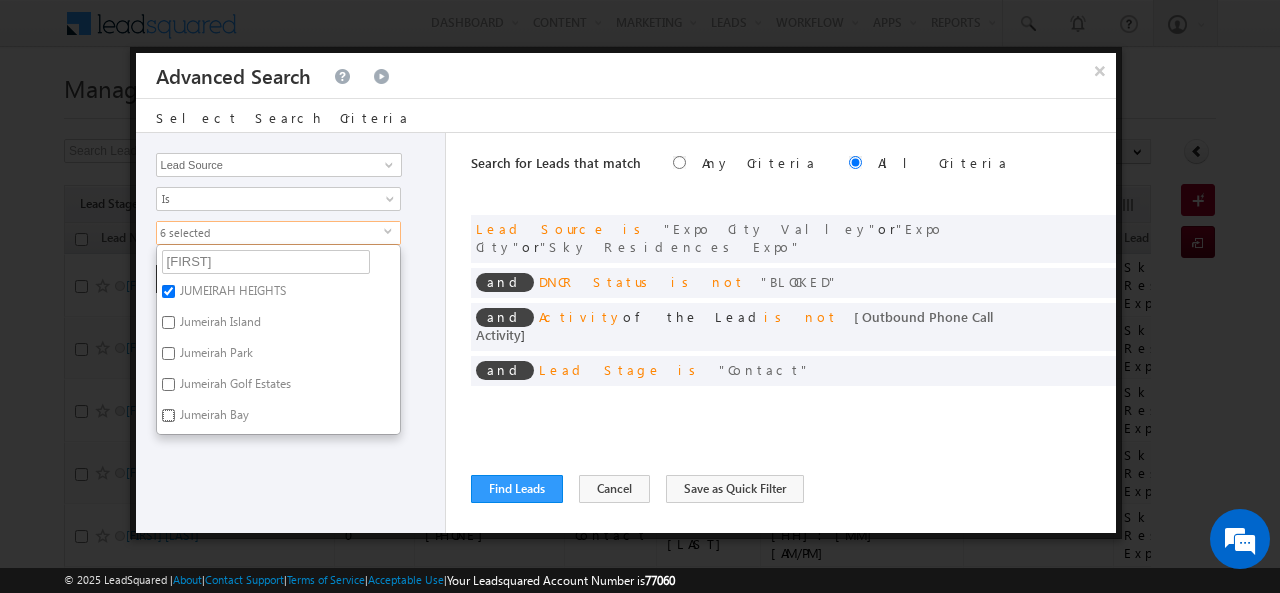 click on "Jumeirah Bay" at bounding box center [168, 415] 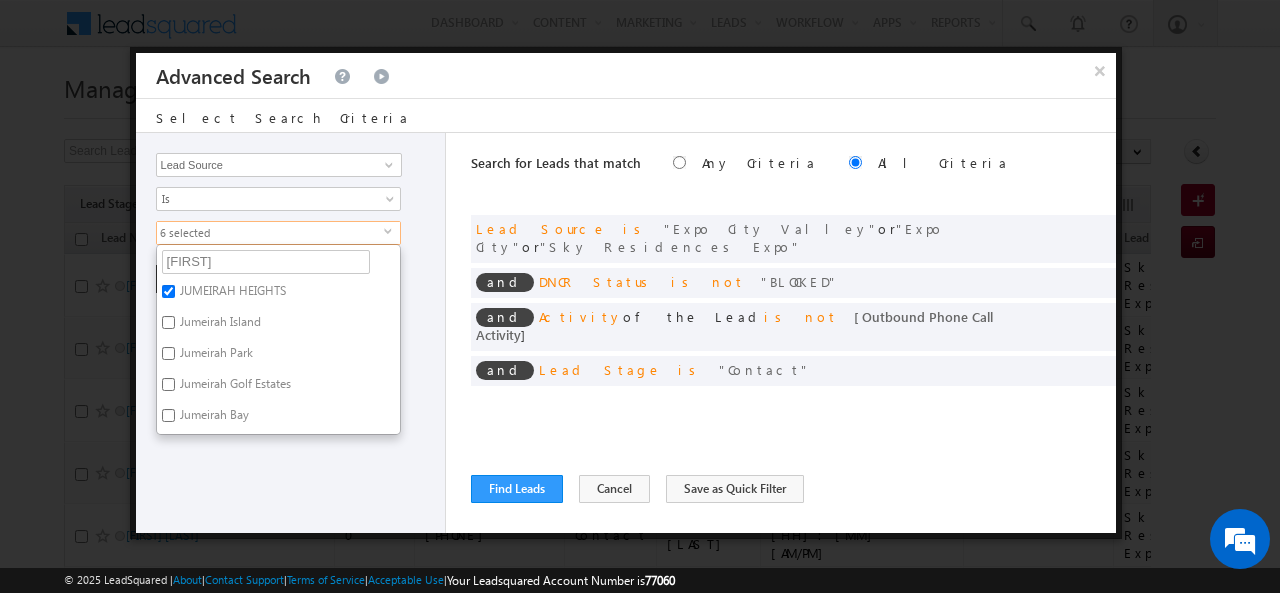 checkbox on "true" 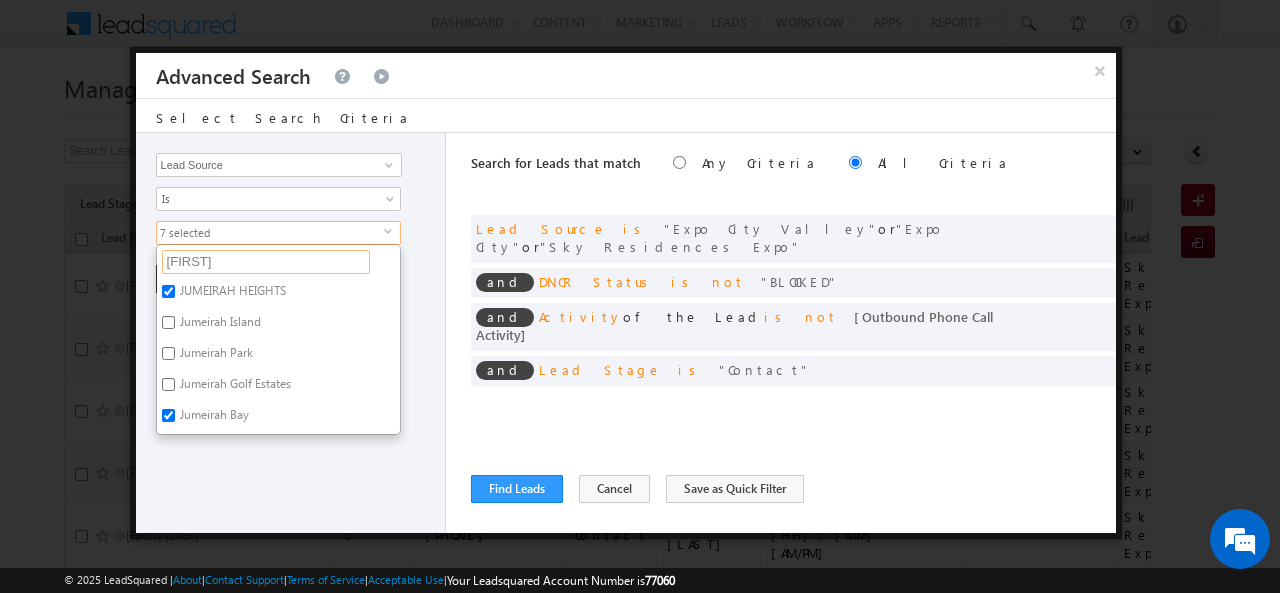 drag, startPoint x: 214, startPoint y: 263, endPoint x: 155, endPoint y: 261, distance: 59.03389 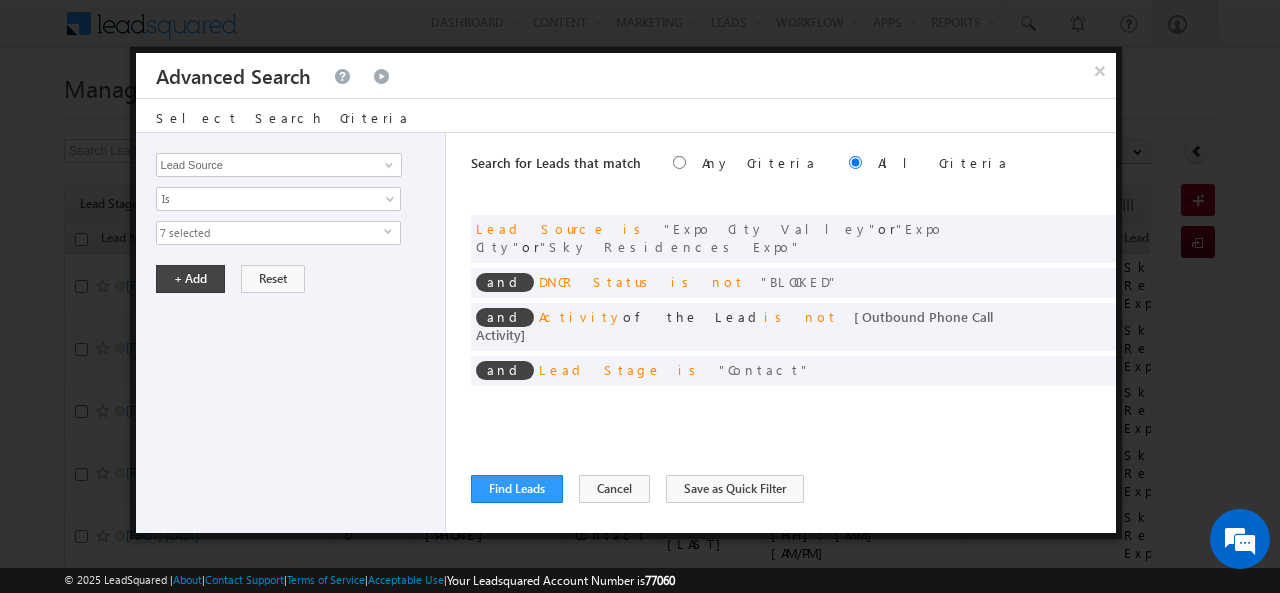click on "7 selected" at bounding box center [270, 233] 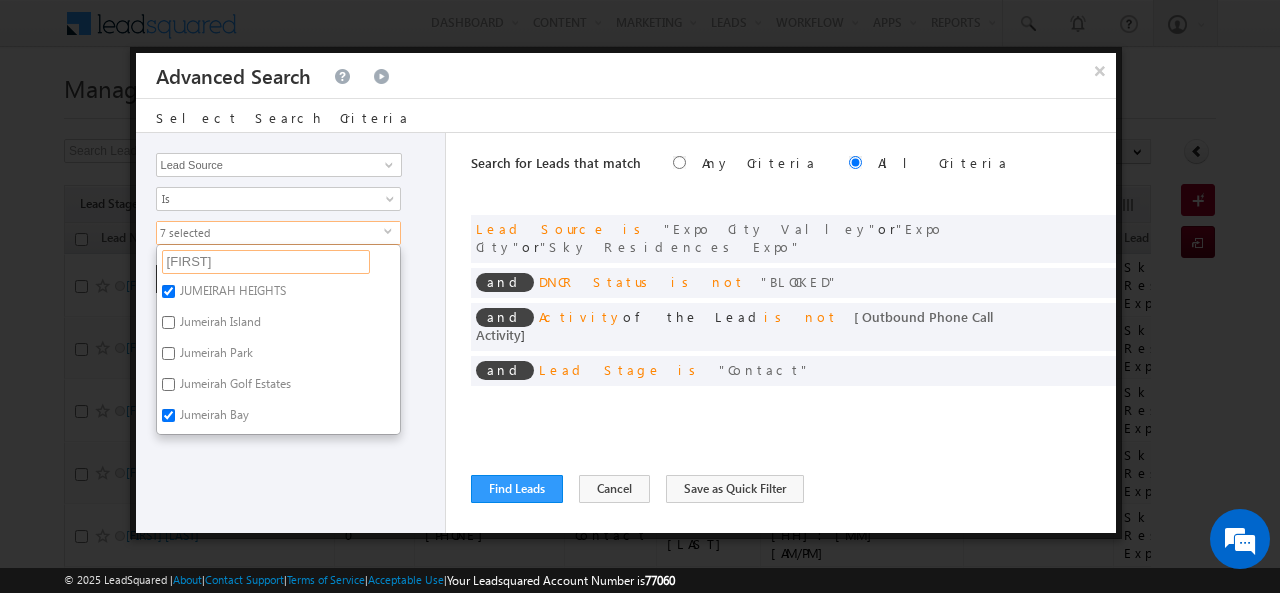 click on "[FIRST]" at bounding box center [266, 262] 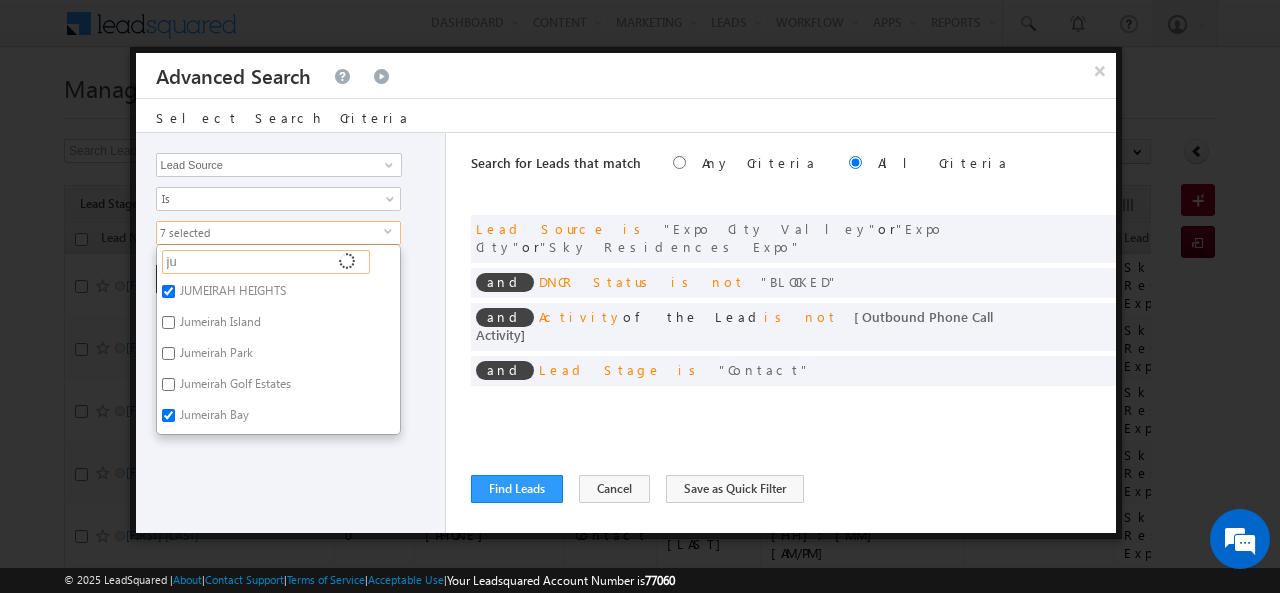 type on "j" 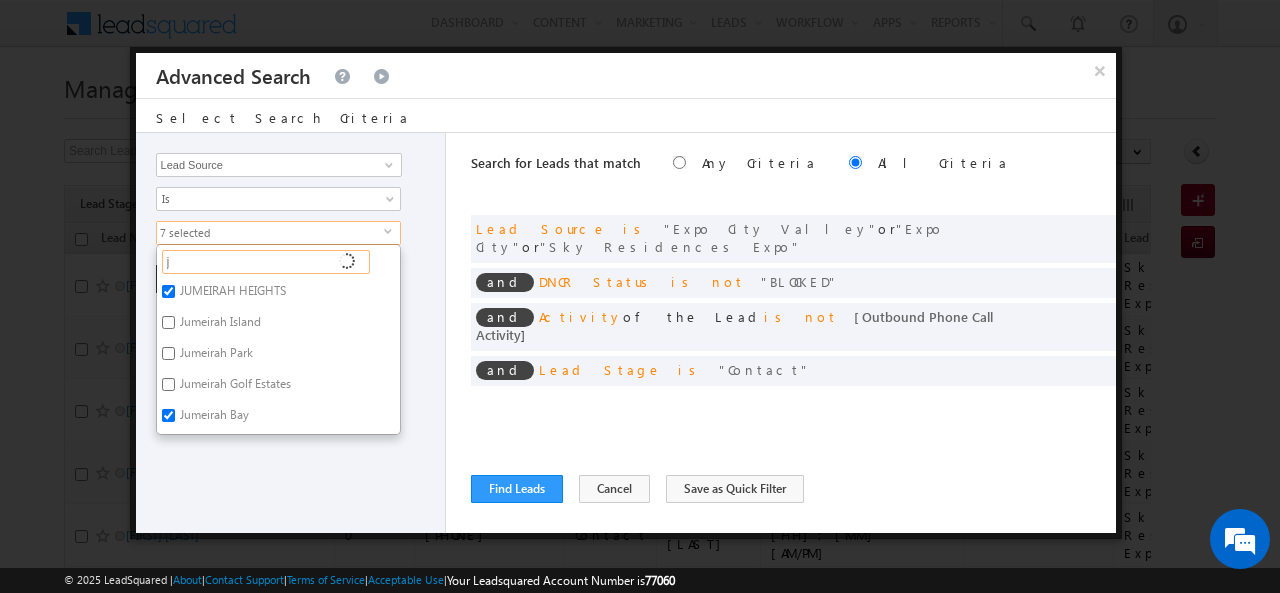 type 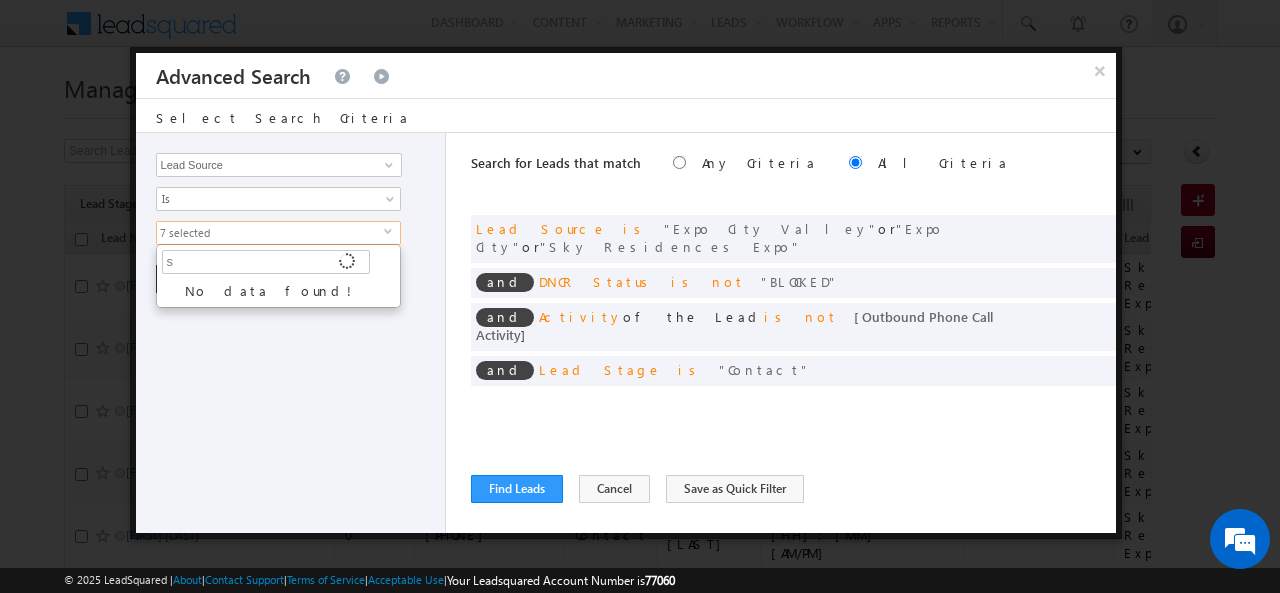 type on "so" 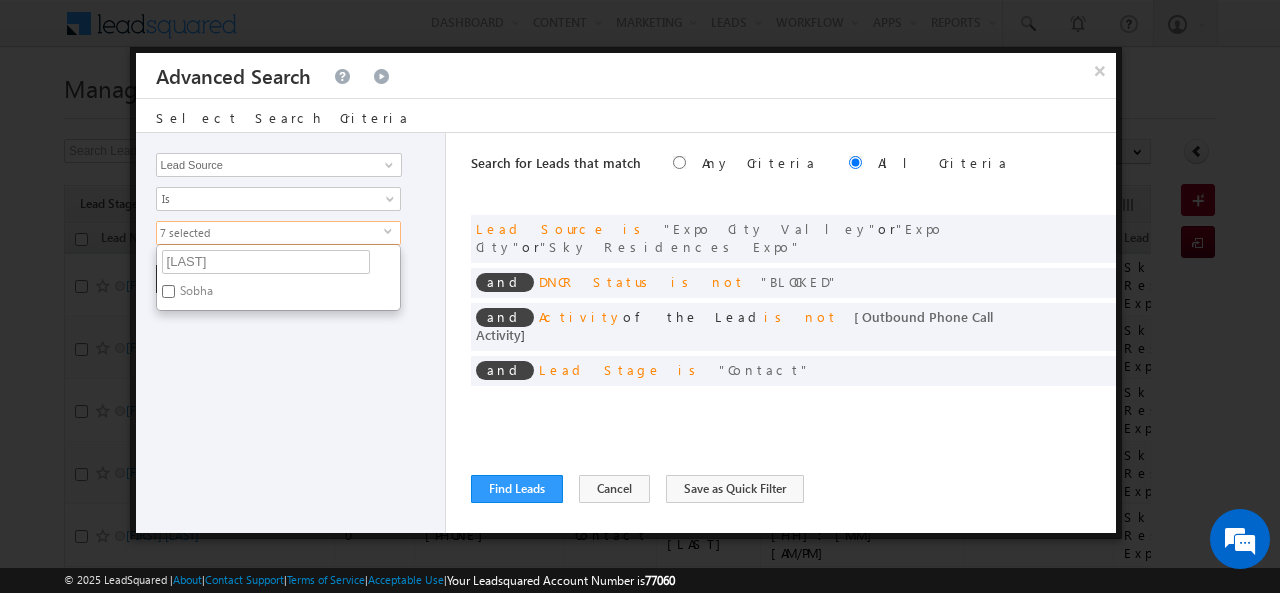 click on "Sobha" at bounding box center [195, 294] 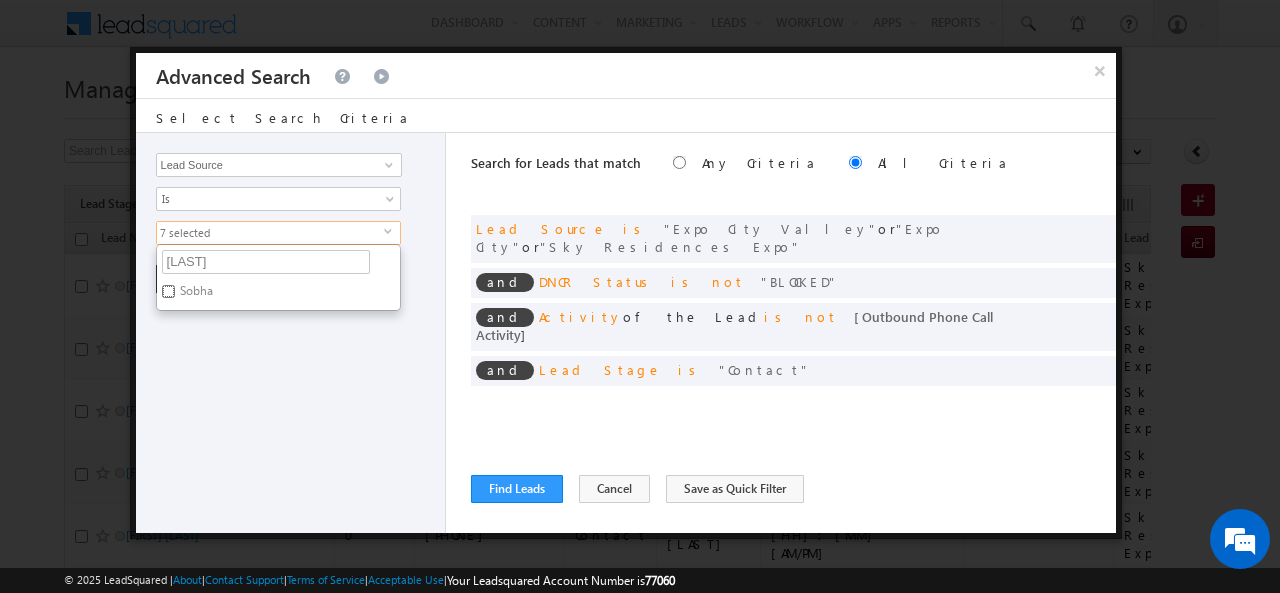 click on "Sobha" at bounding box center [168, 291] 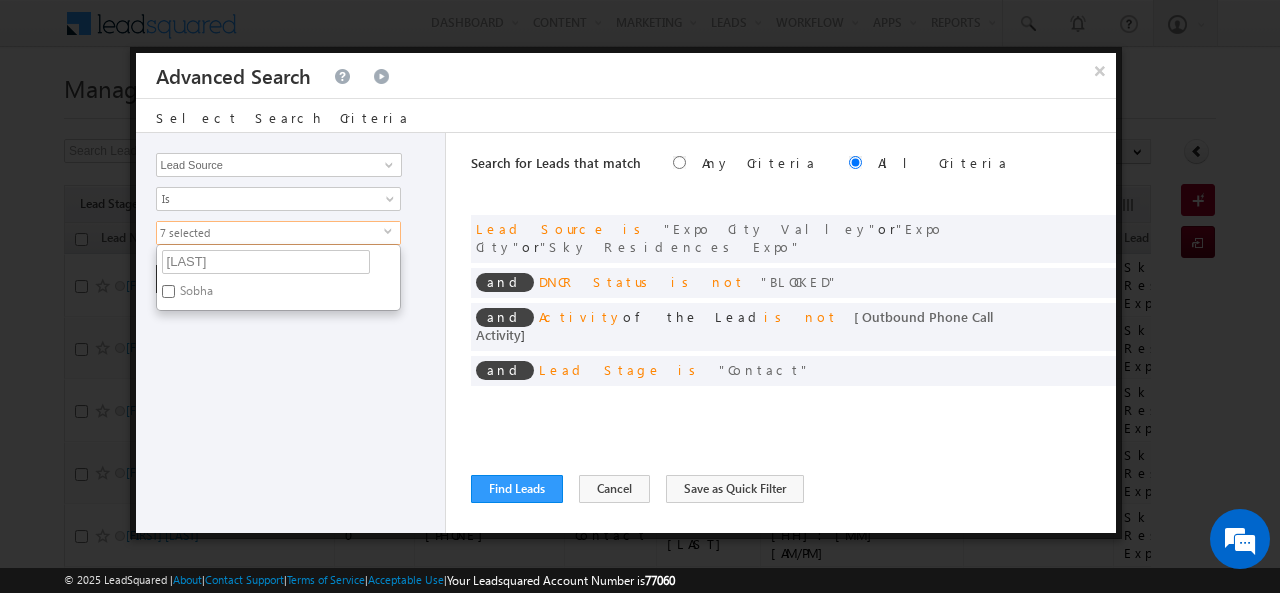 checkbox on "true" 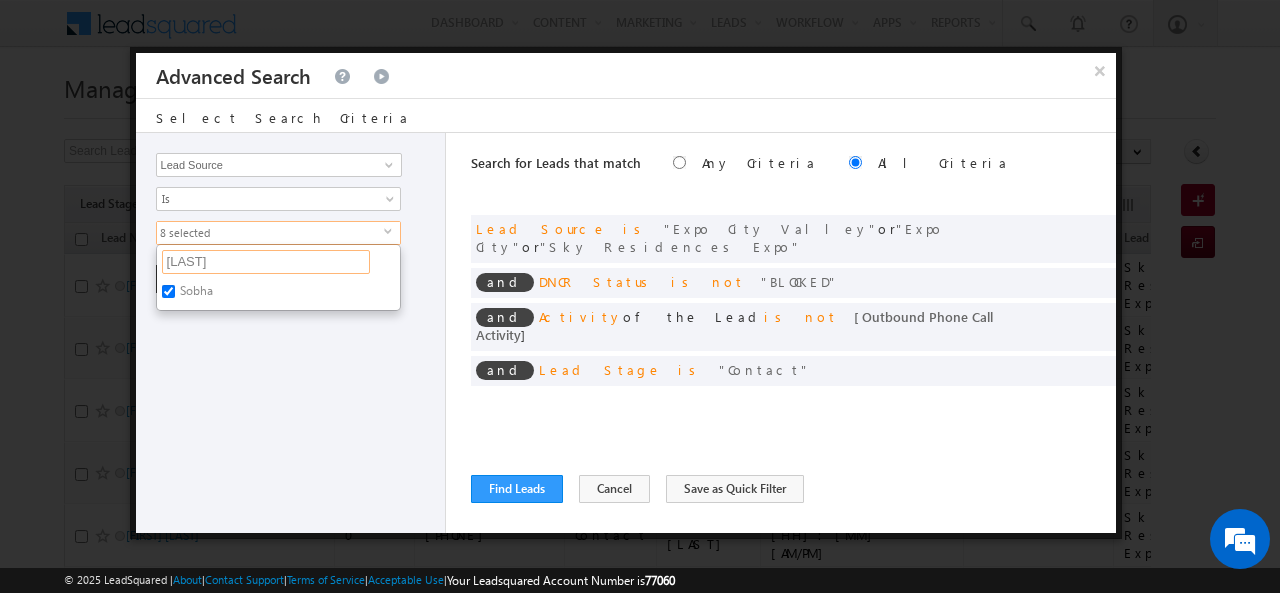 click on "[LAST]" at bounding box center [266, 262] 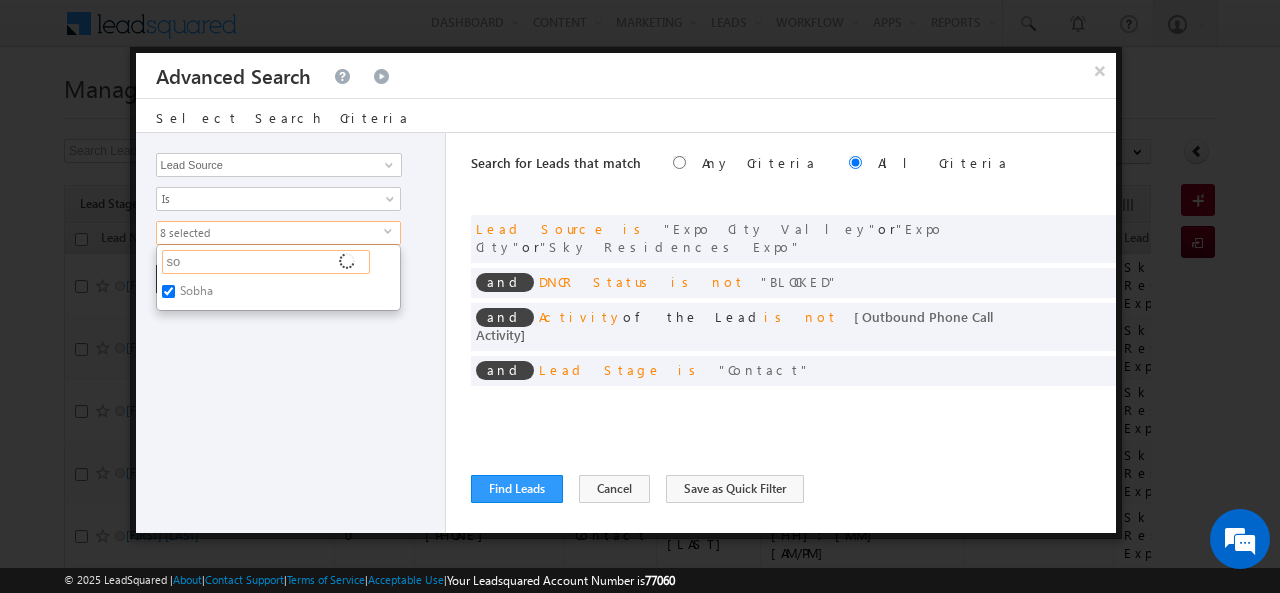 type on "s" 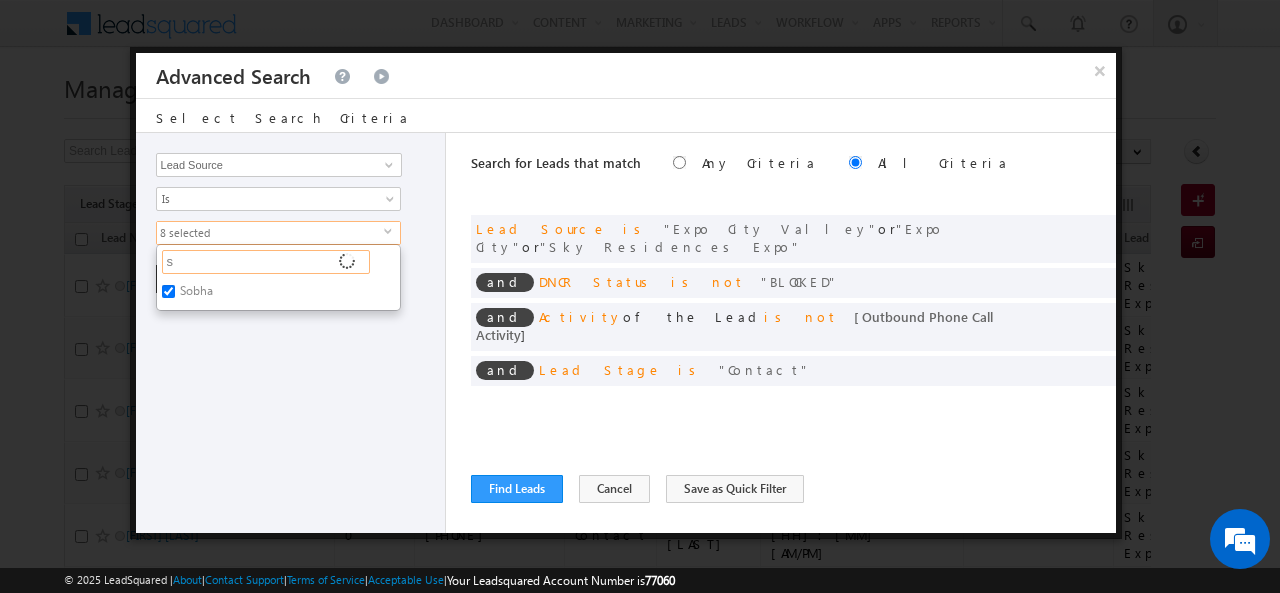 type 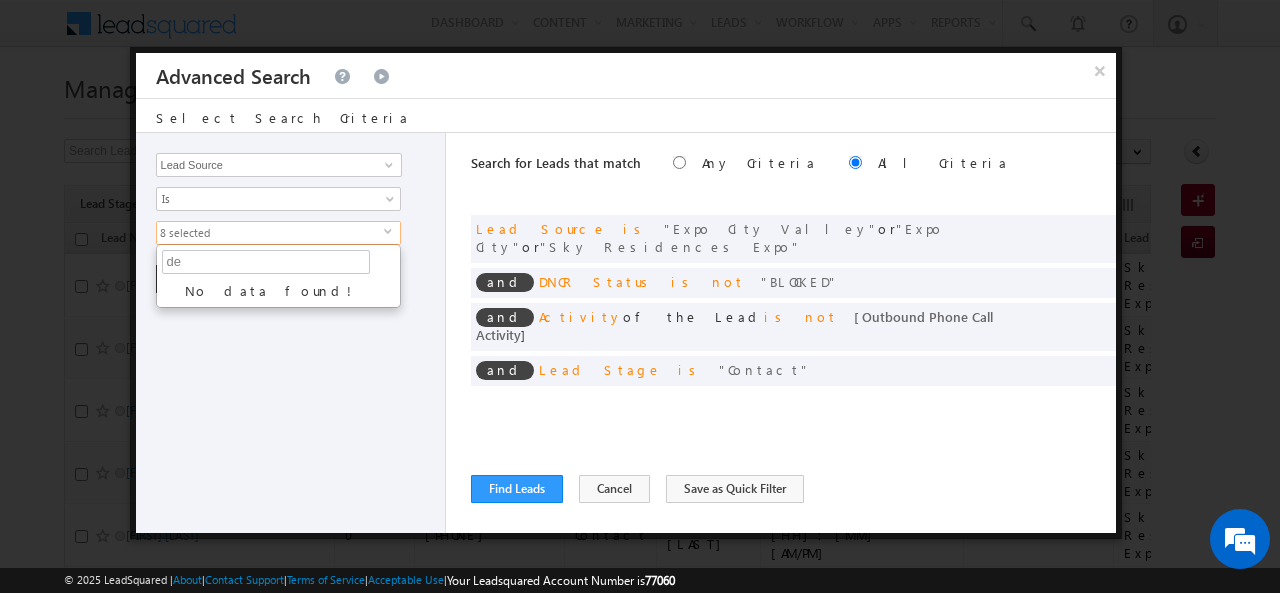 type on "d" 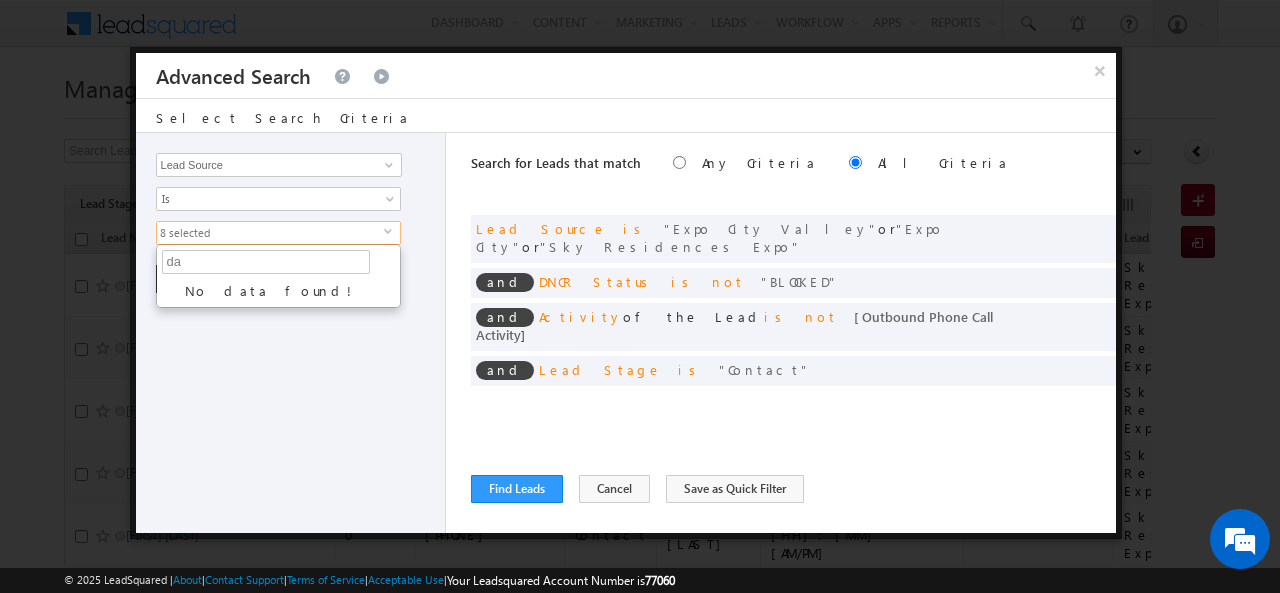 type on "d" 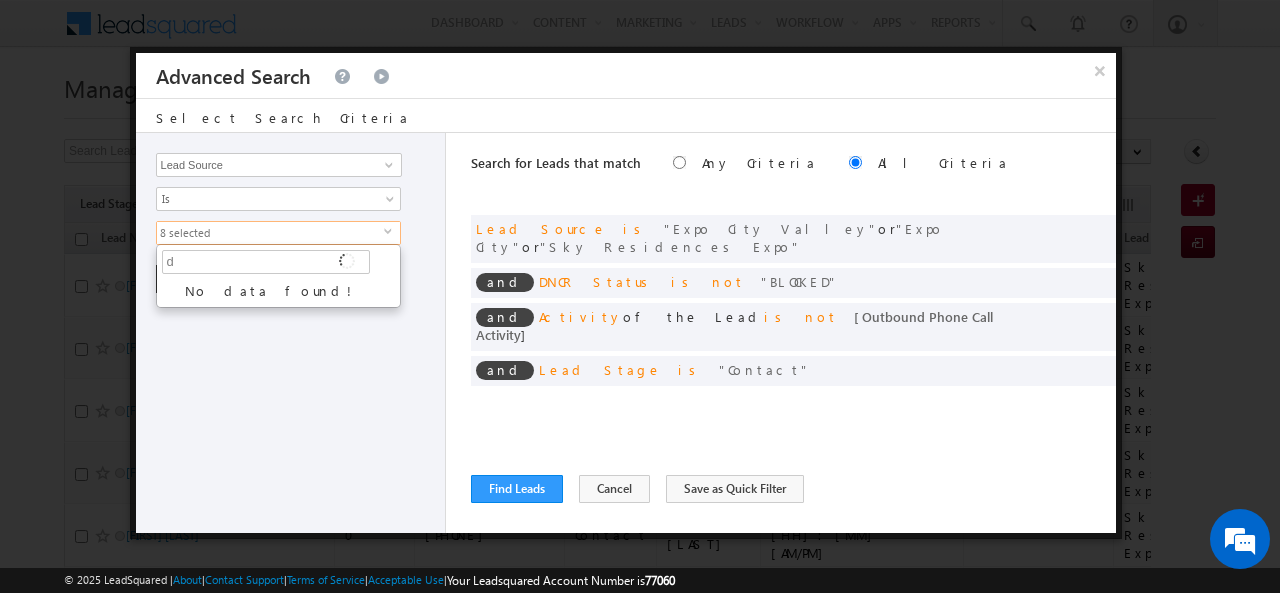 type 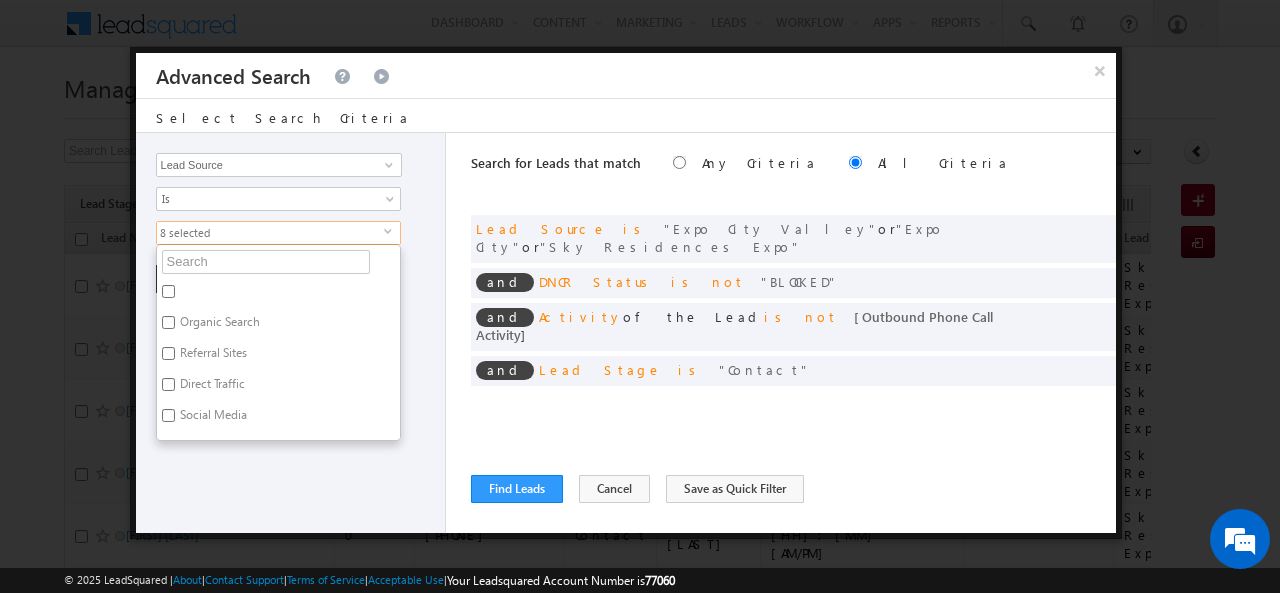 type on "i" 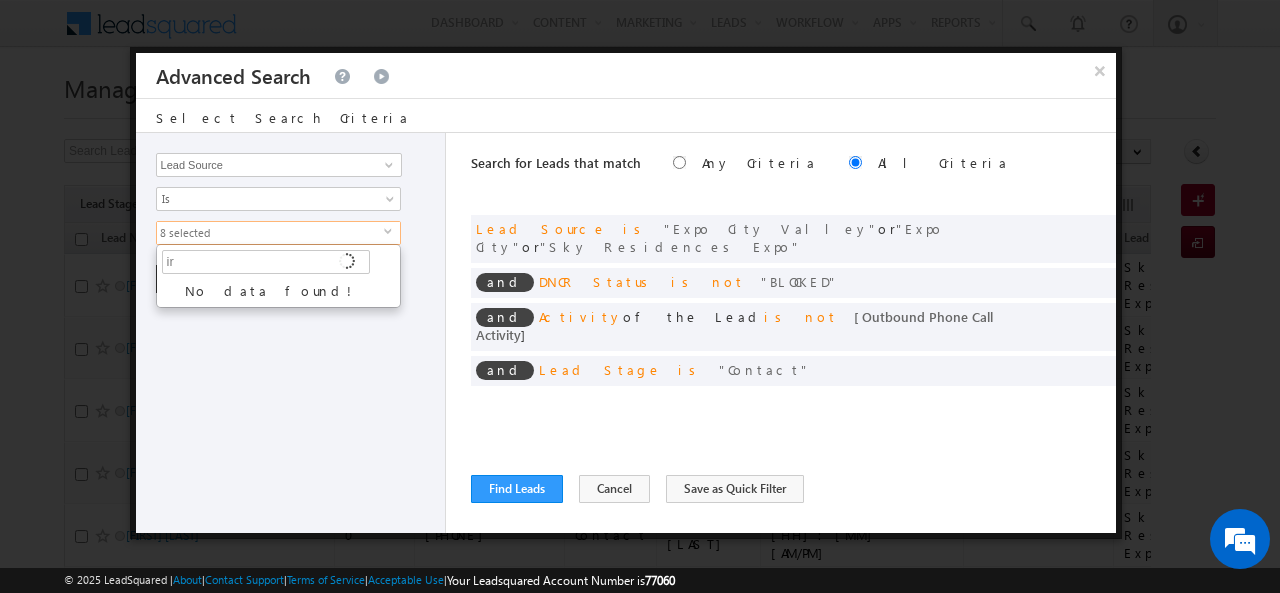 type on "i" 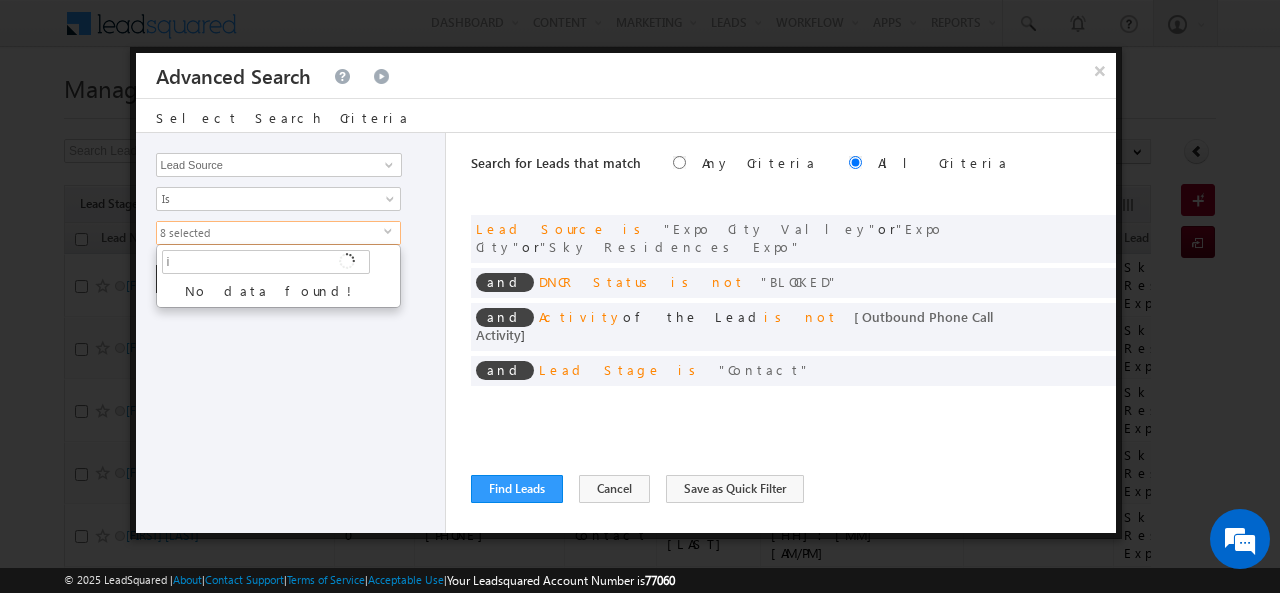 type 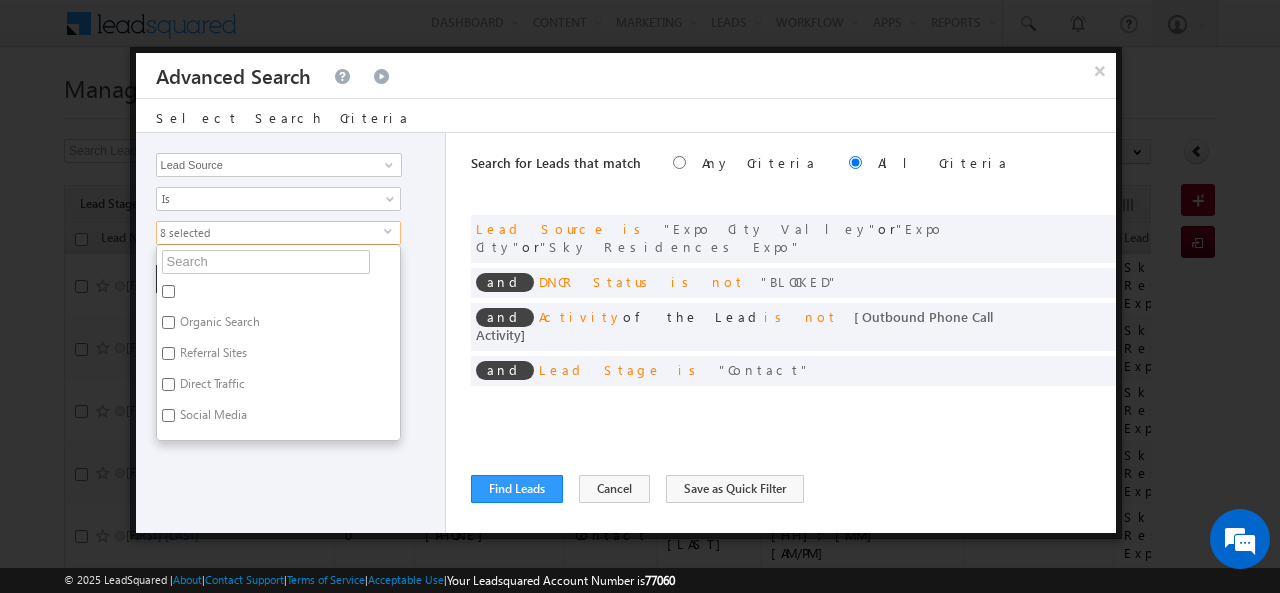 type on "d" 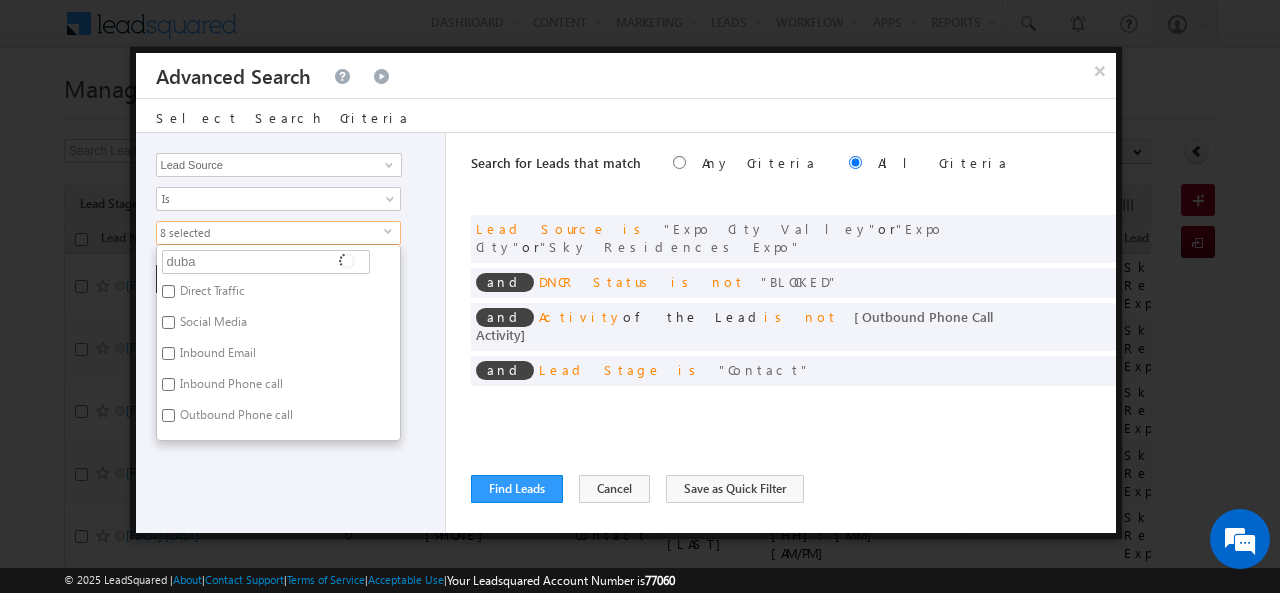 type on "[CITY]" 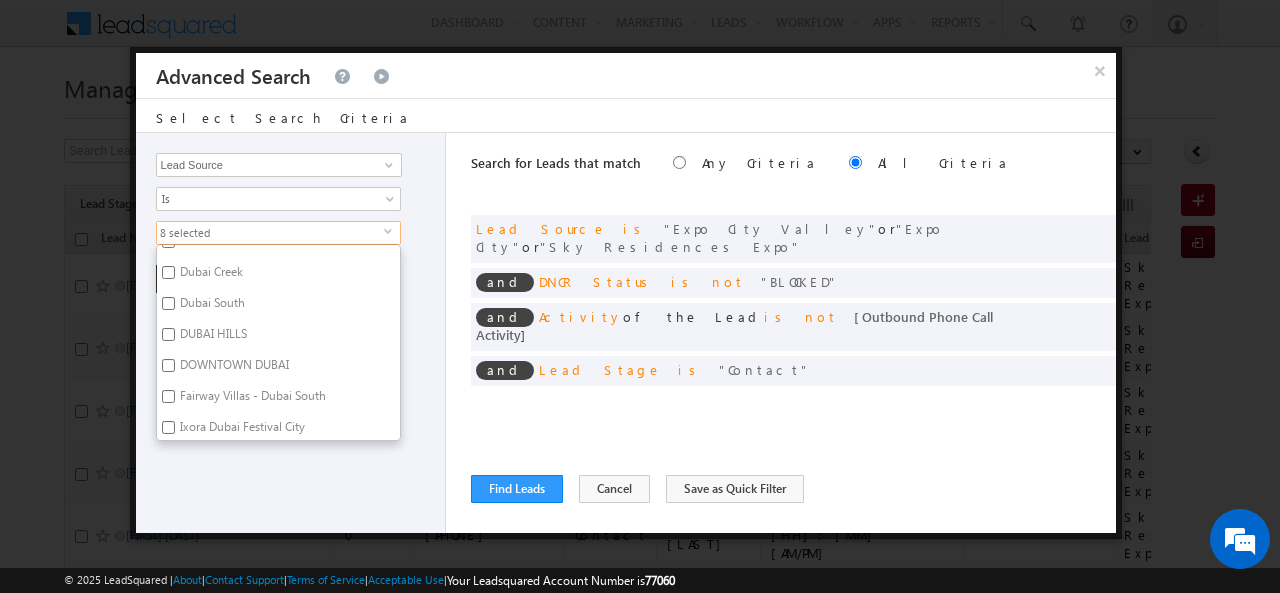 scroll, scrollTop: 95, scrollLeft: 0, axis: vertical 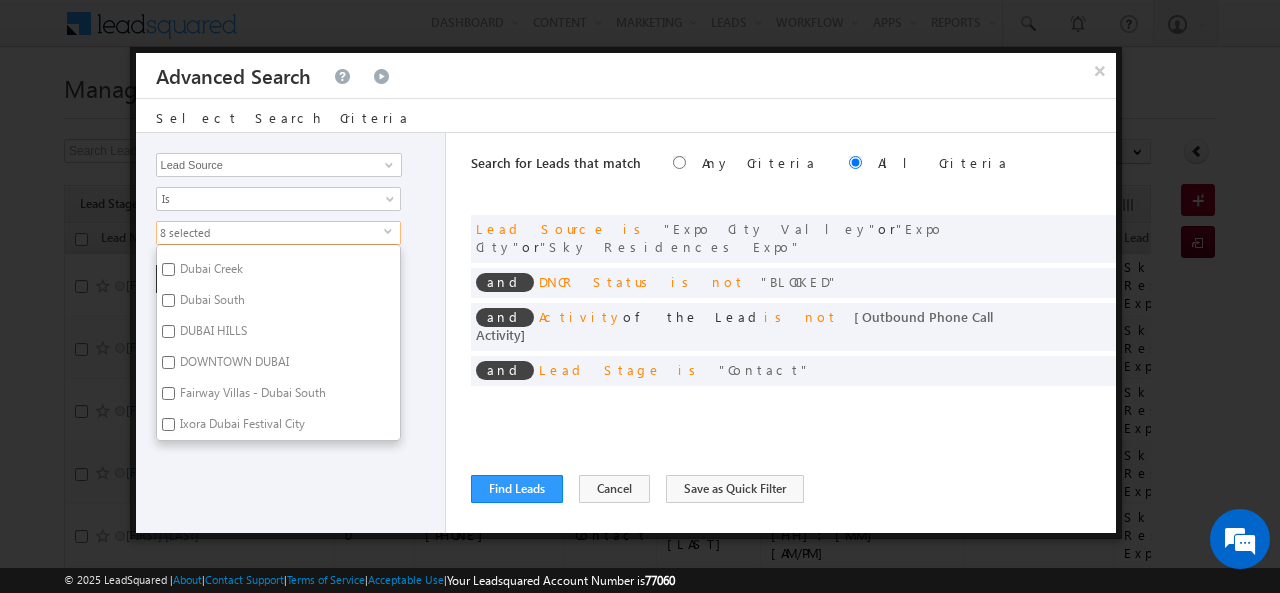 click on "Dubai South" at bounding box center [211, 303] 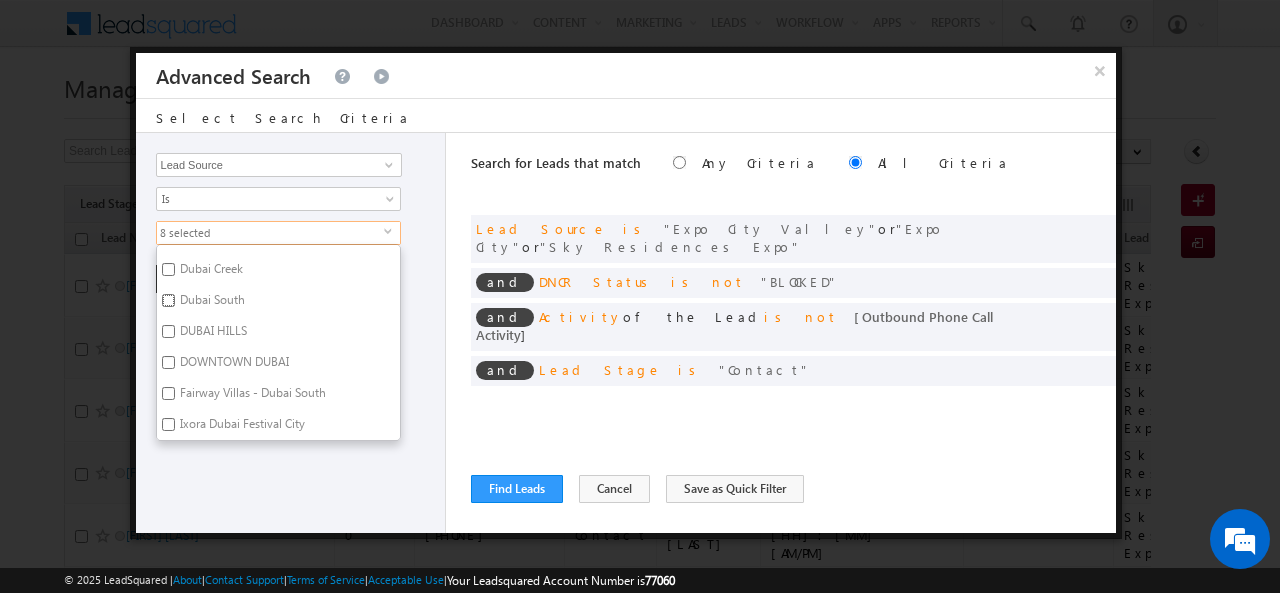 click on "Dubai South" at bounding box center [168, 300] 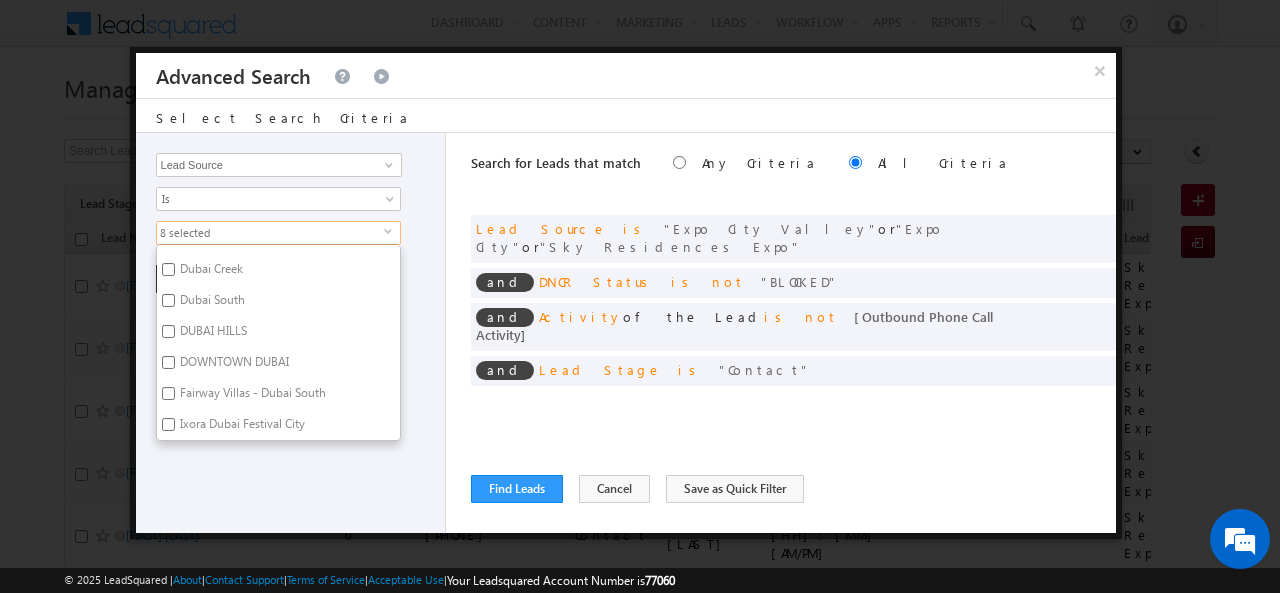 checkbox on "true" 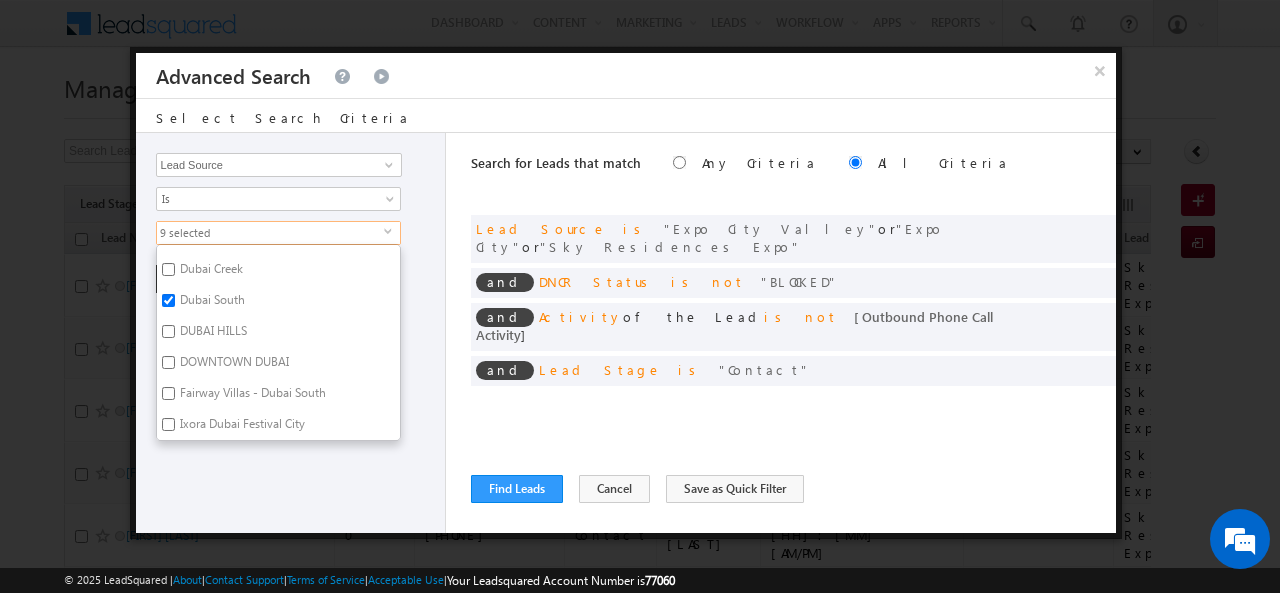 click on "Fairway Villas - Dubai South" at bounding box center (251, 396) 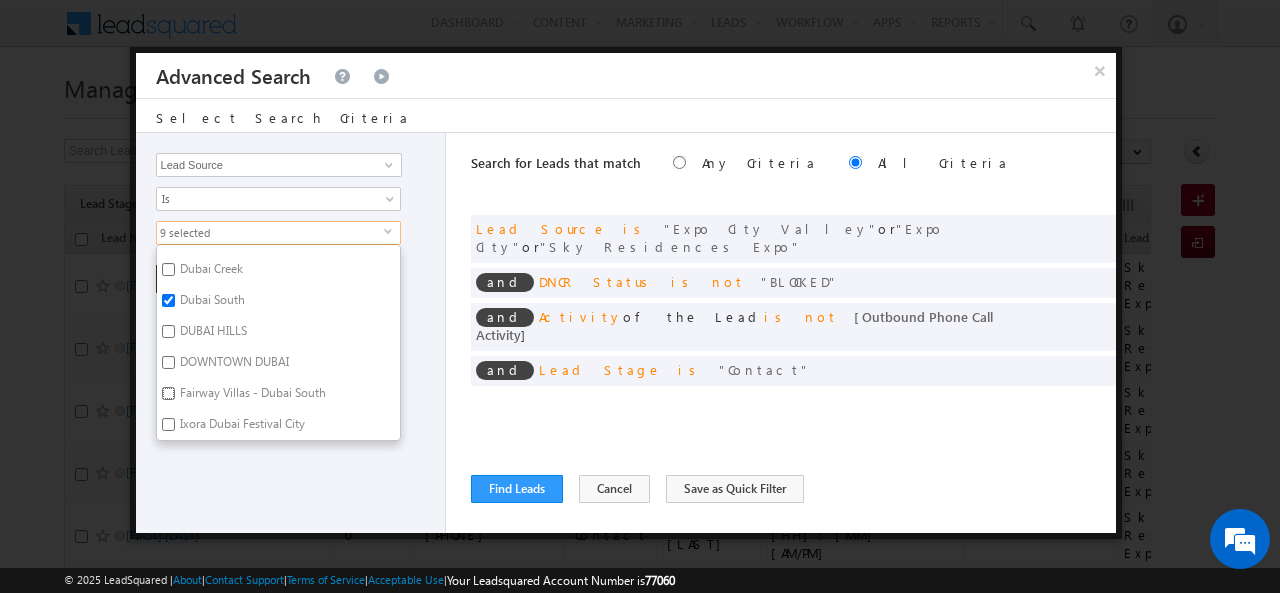 click on "Fairway Villas - Dubai South" at bounding box center (168, 393) 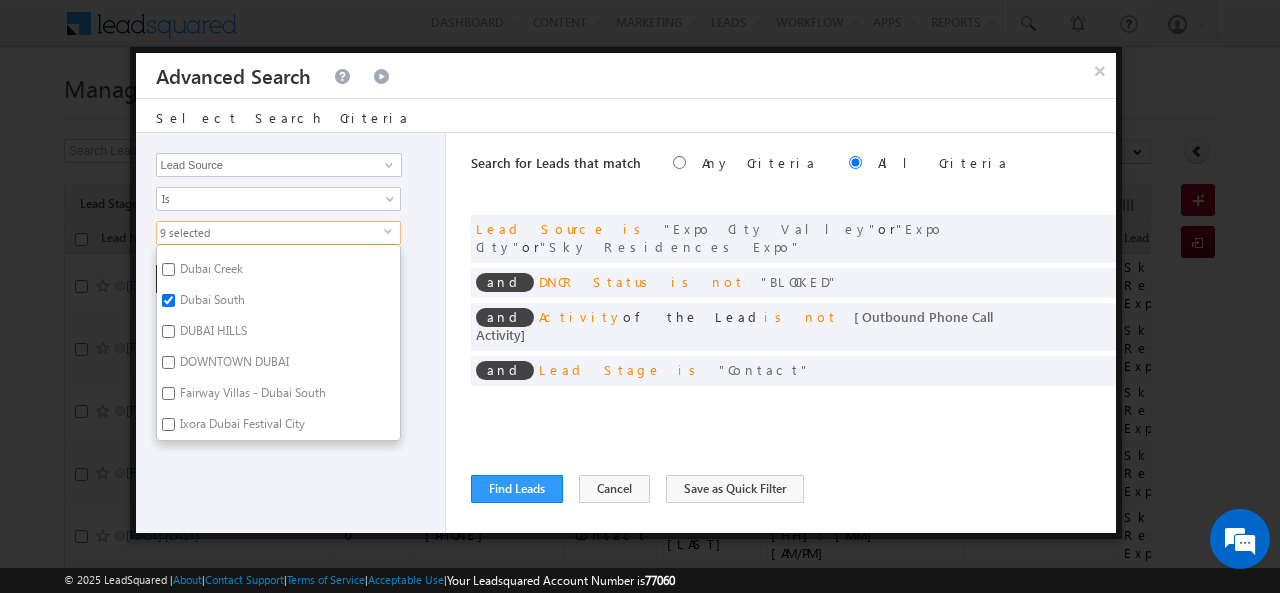 checkbox on "true" 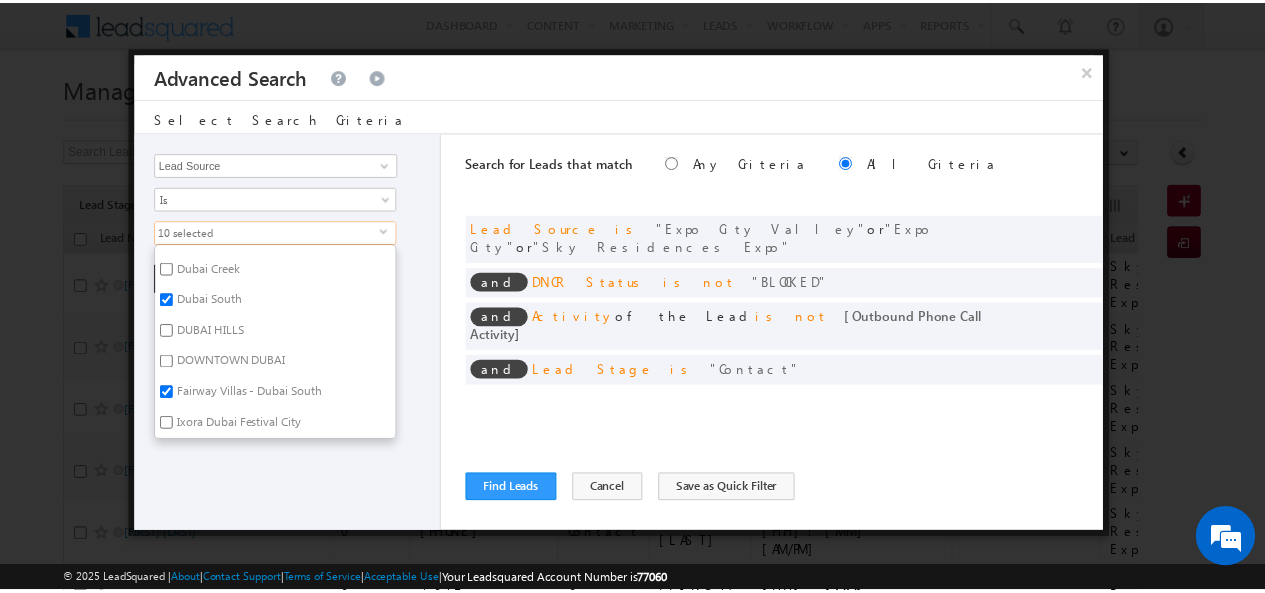 scroll, scrollTop: 139, scrollLeft: 0, axis: vertical 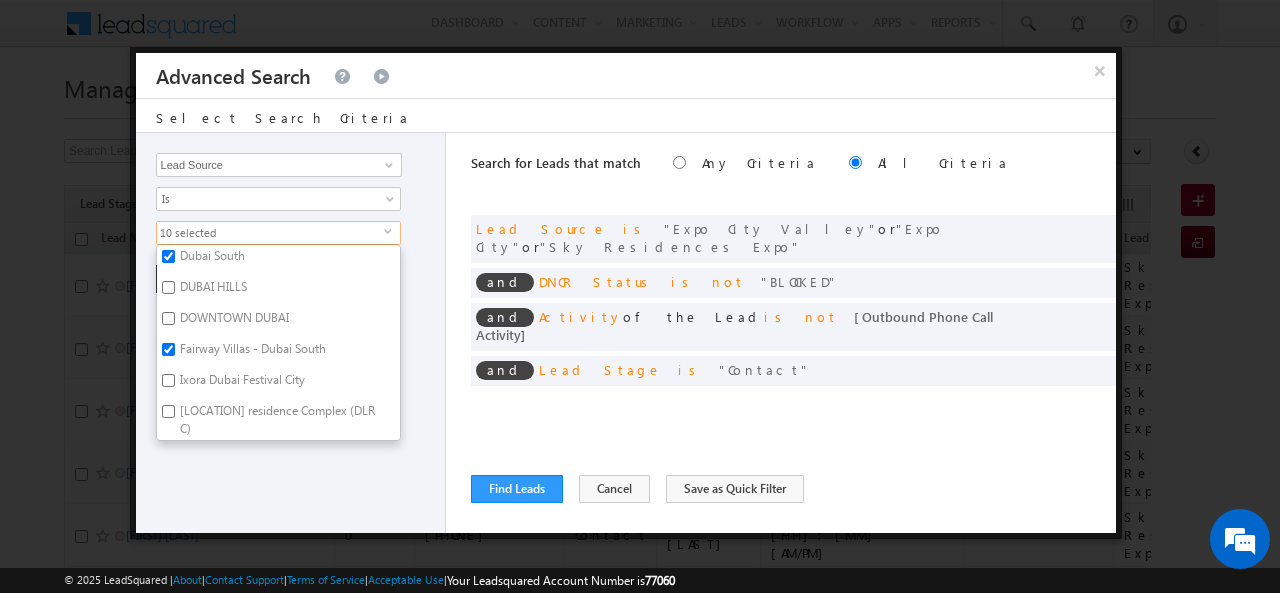 click on "DOWNTOWN DUBAI" at bounding box center (233, 321) 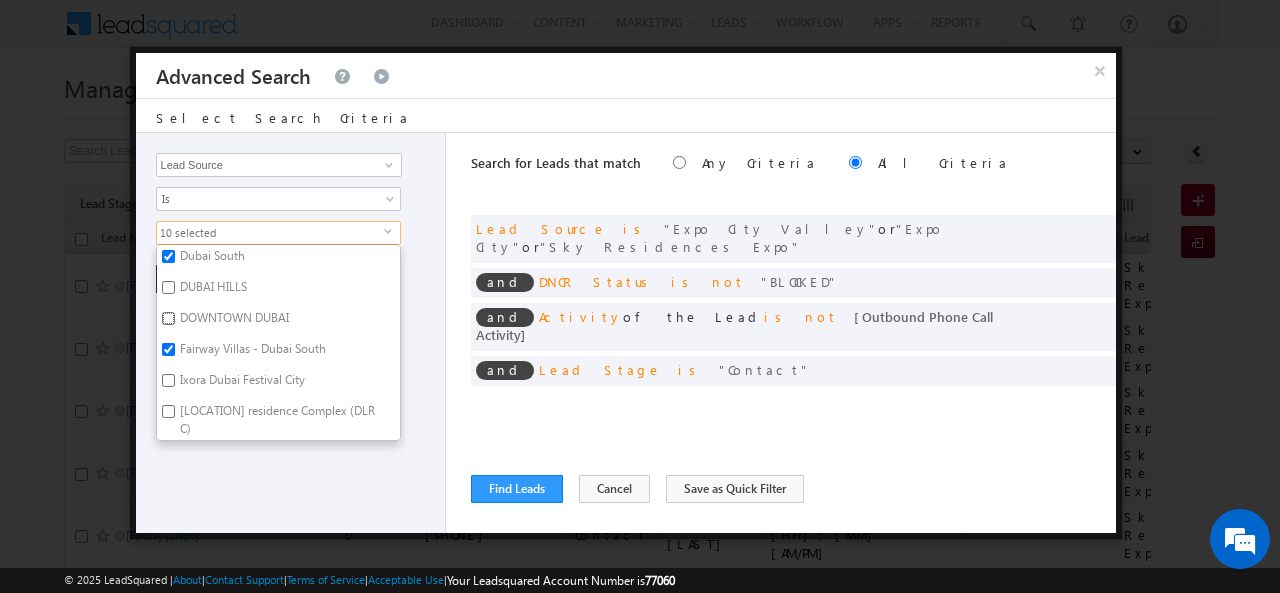 click on "DOWNTOWN DUBAI" at bounding box center (168, 318) 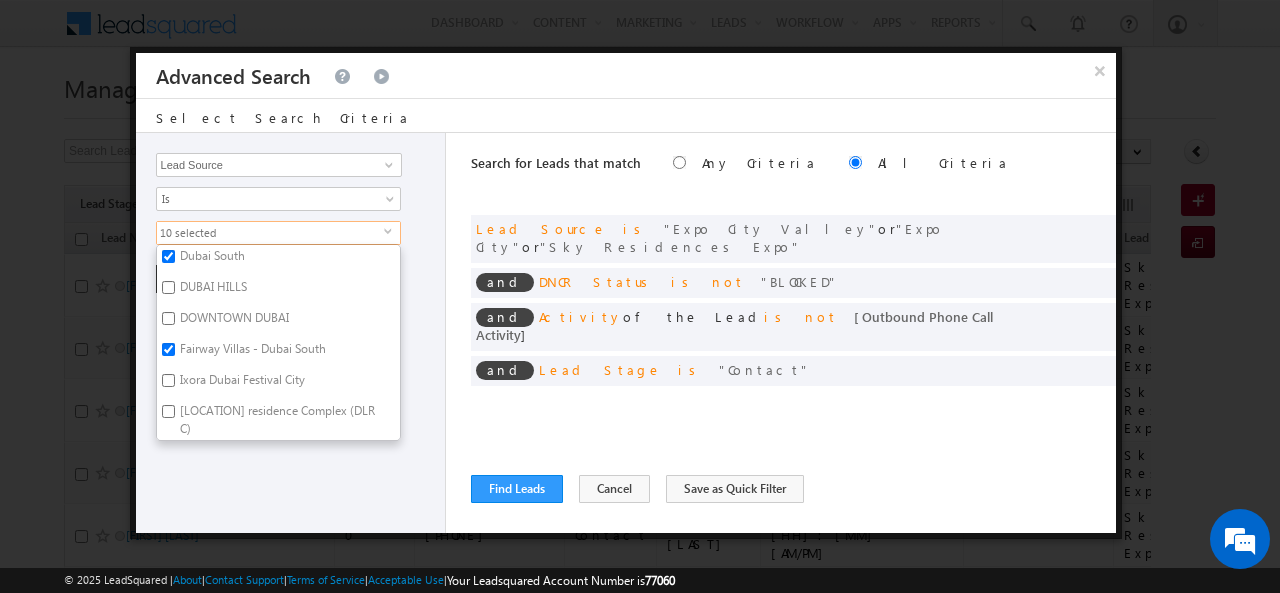 checkbox on "true" 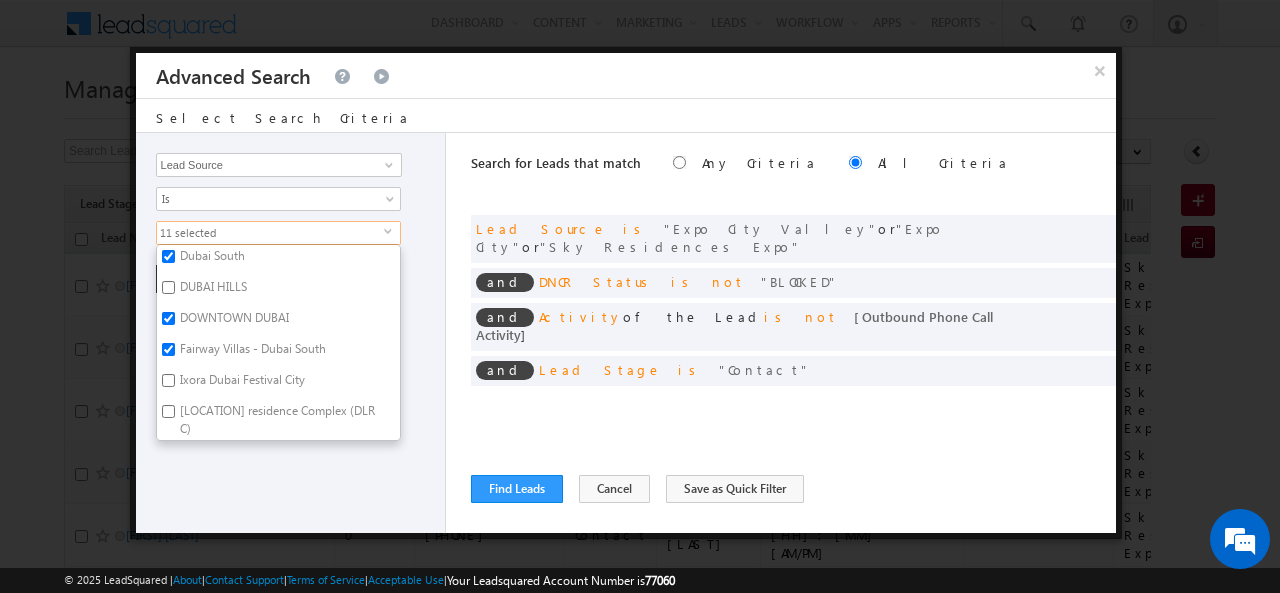 click on "DUBAI HILLS" at bounding box center (212, 290) 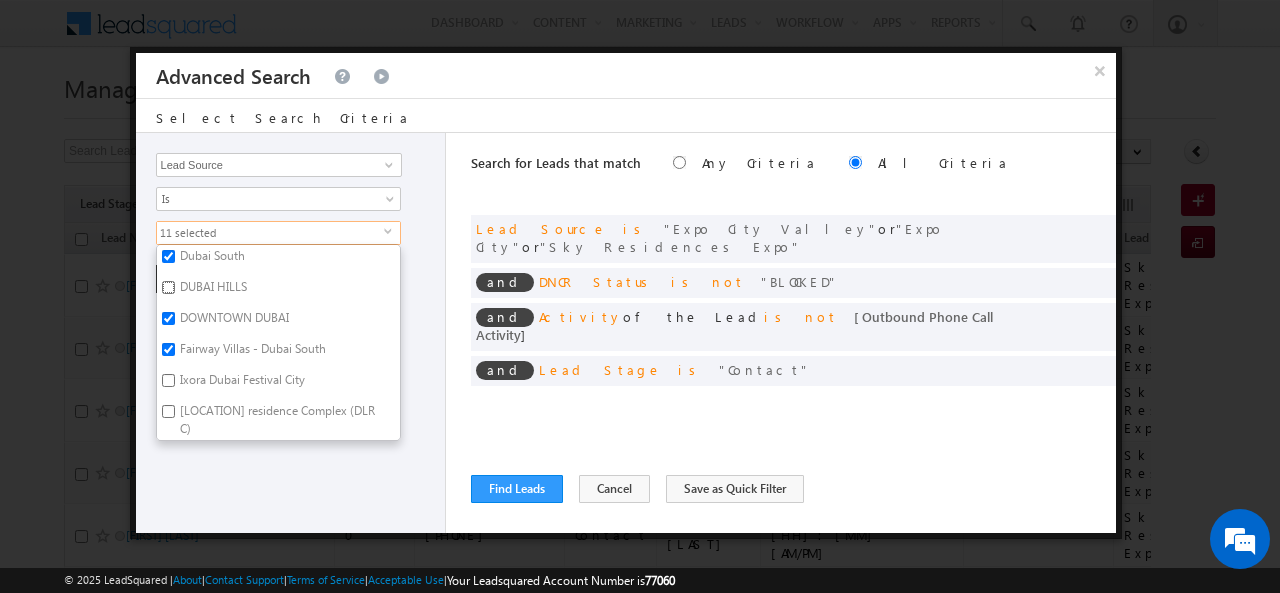 click on "DUBAI HILLS" at bounding box center [168, 287] 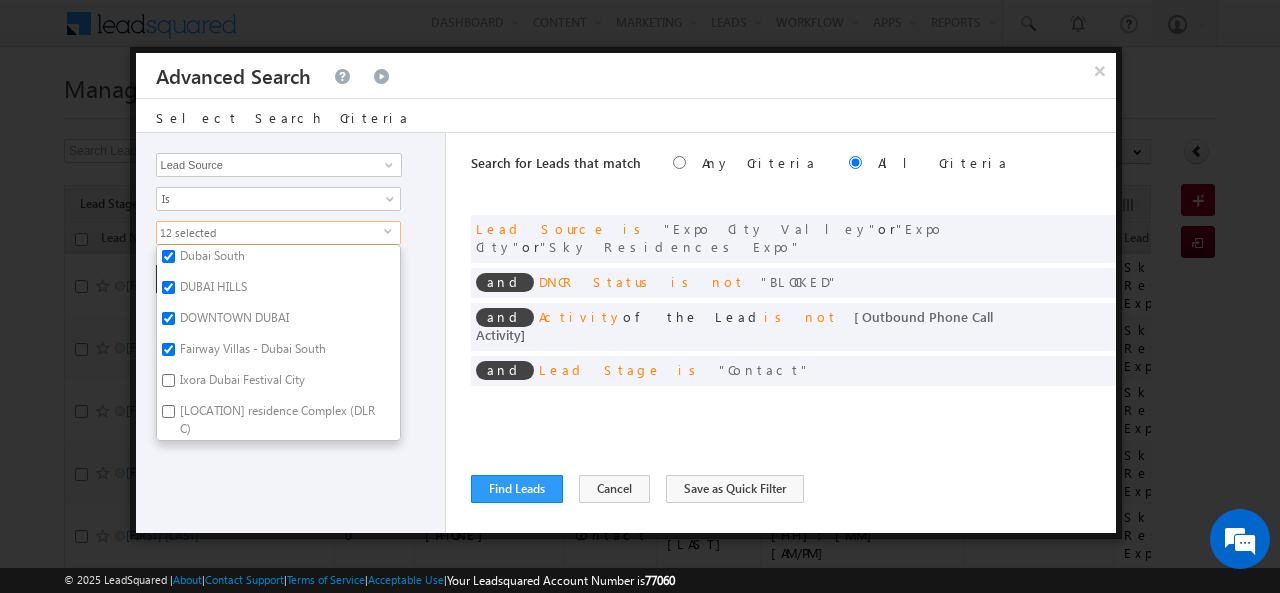 click on "DUBAI HILLS" at bounding box center [212, 290] 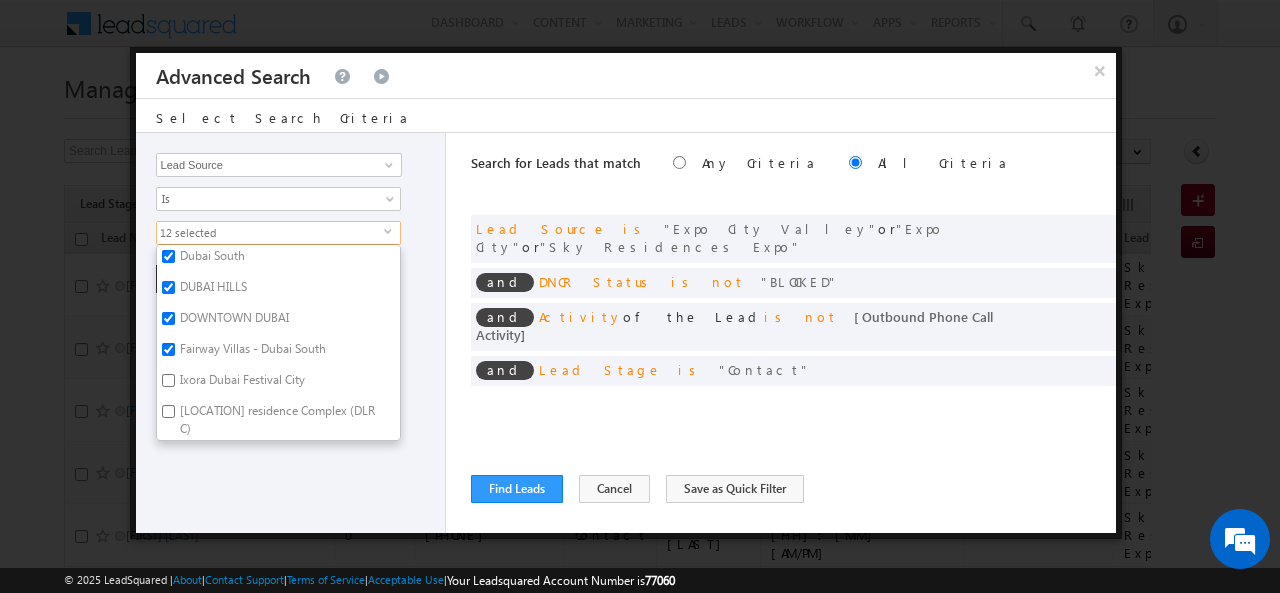 click on "DUBAI HILLS" at bounding box center [168, 287] 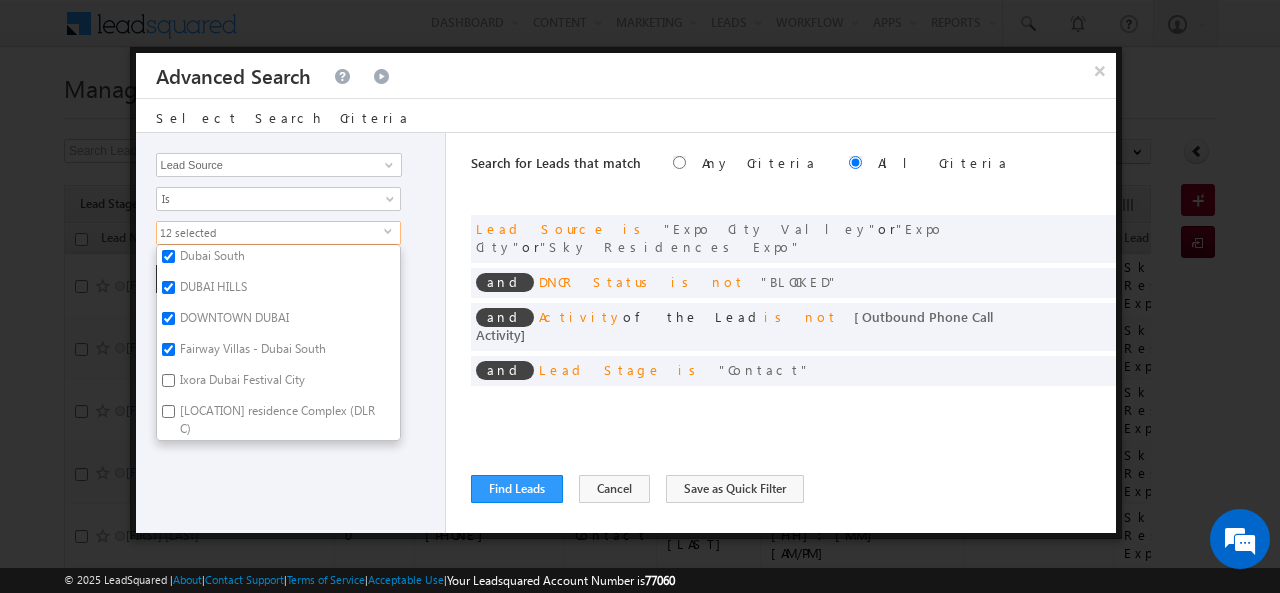 checkbox on "false" 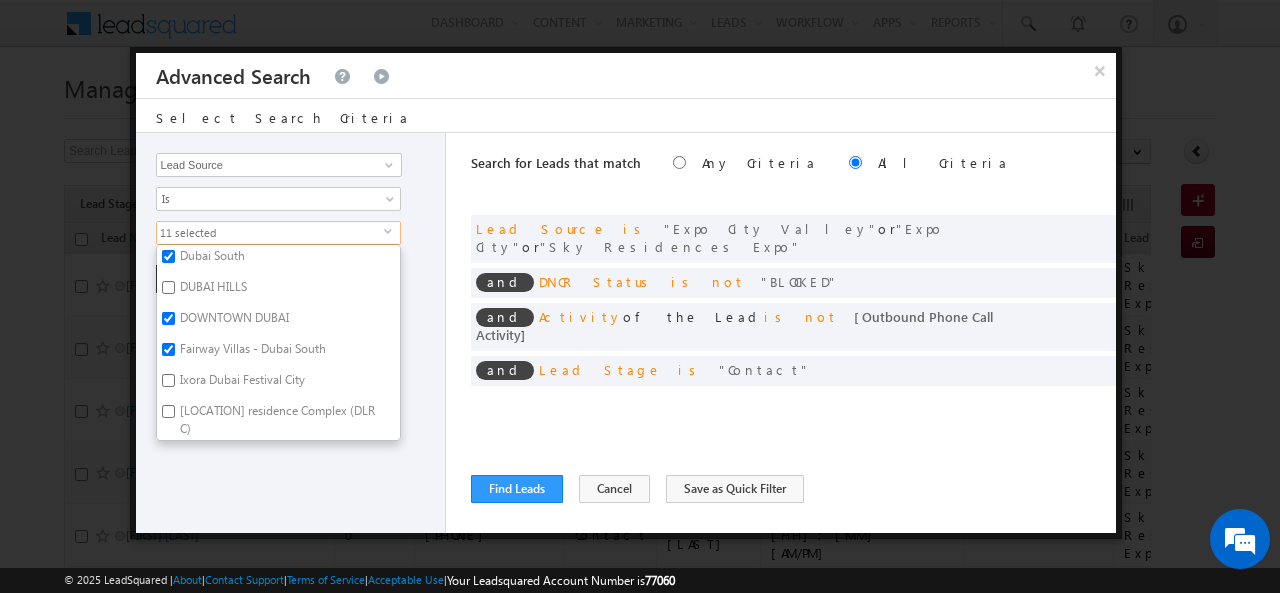 click on "Opportunity Type Lead Activity Task Sales Group  Prospect Id Address 1 Address 2 AML - File Booking Form - File Budget Building Name Buyer Persona Campaign Name Caste City Client Type Company Contact Stage Conversion Referrer URL Country Created By Id Created On Current Opt In Status Customer Type Developer DNCR Status Do Not Call Do Not Email Do Not SMS Do Not Track Do you want to invest in dubai Email Emirate Emirates ID - File Engagement Score Father Name First Name Focus Project Form Name Grade Job Title Last Activity Last Activity Date Last Name Last Opt In Email Sent Date Latitude Lead Number Lead Origin Lead Remarks Lead Score Lead Source Lead Stage Longitude Master Project meet your team Date Meeting Done Date  Meeting Location Mobile Number Modified By Id Modified On Nationality Not Picked counter Notes Opt In Date Opt In Details Order Value Owner Passport - File Phone Number Plot Area Possession Procedure Name Project Project Name Project Suggested Qualify follow up" at bounding box center [291, 333] 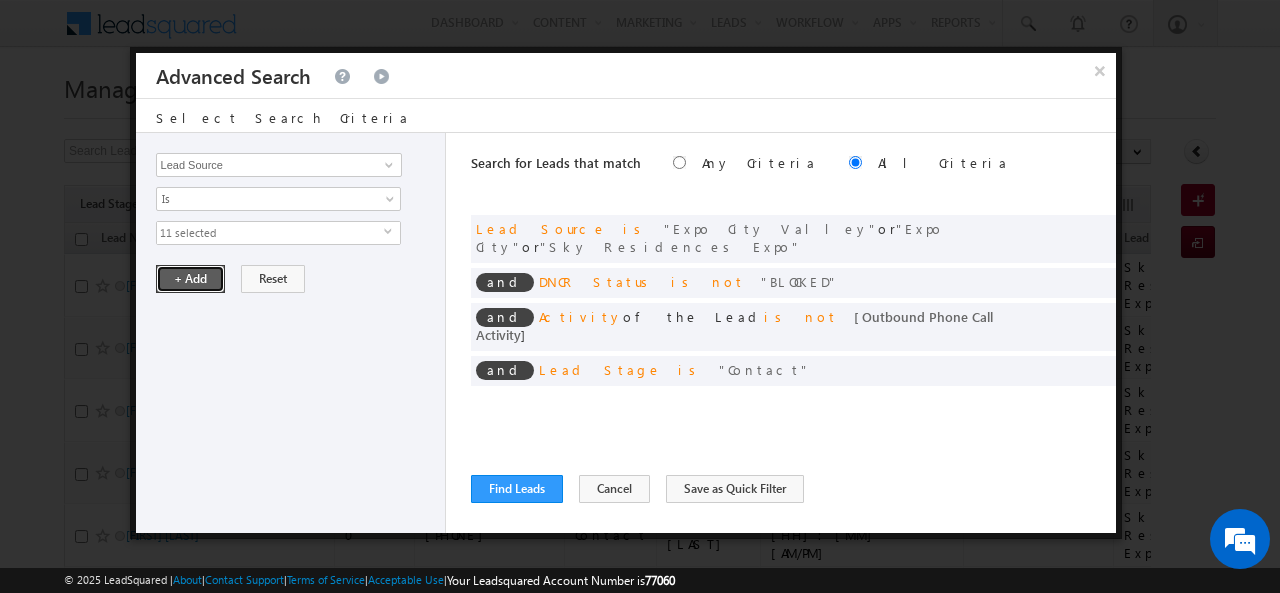 click on "+ Add" at bounding box center [190, 279] 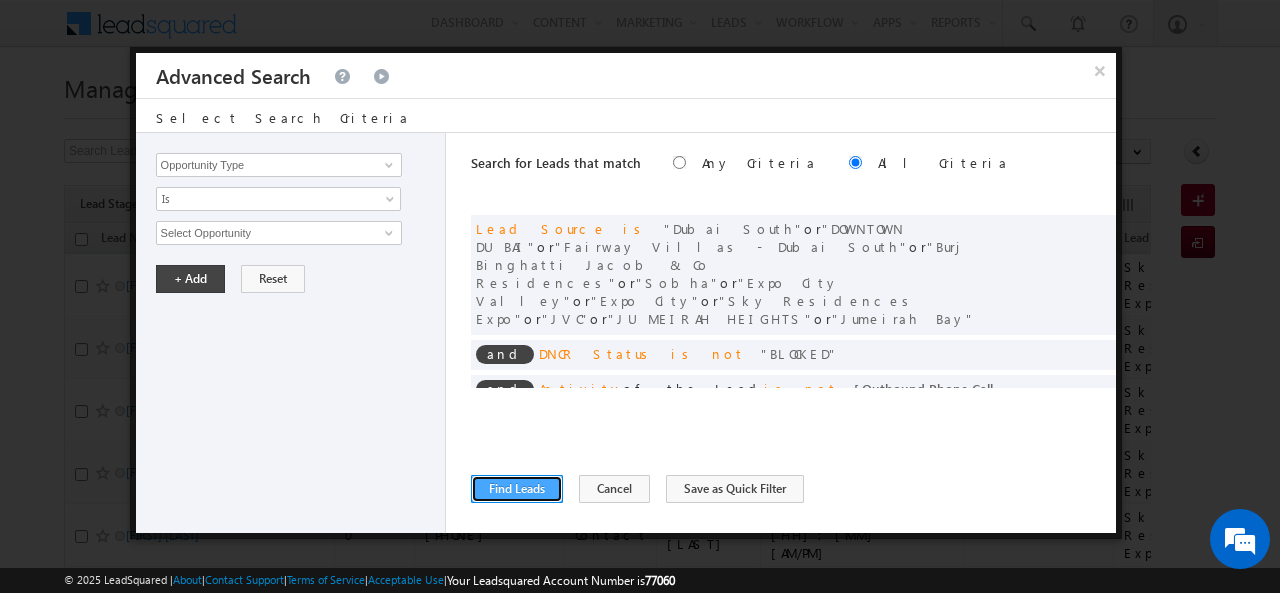 click on "Find Leads" at bounding box center (517, 489) 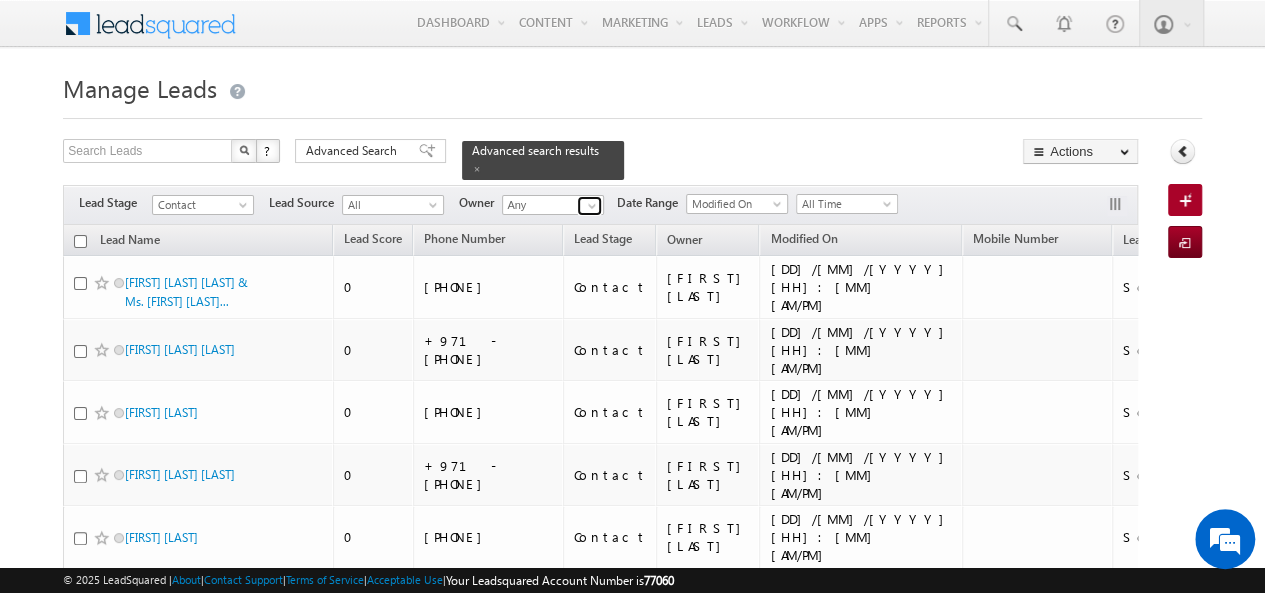 click at bounding box center (592, 206) 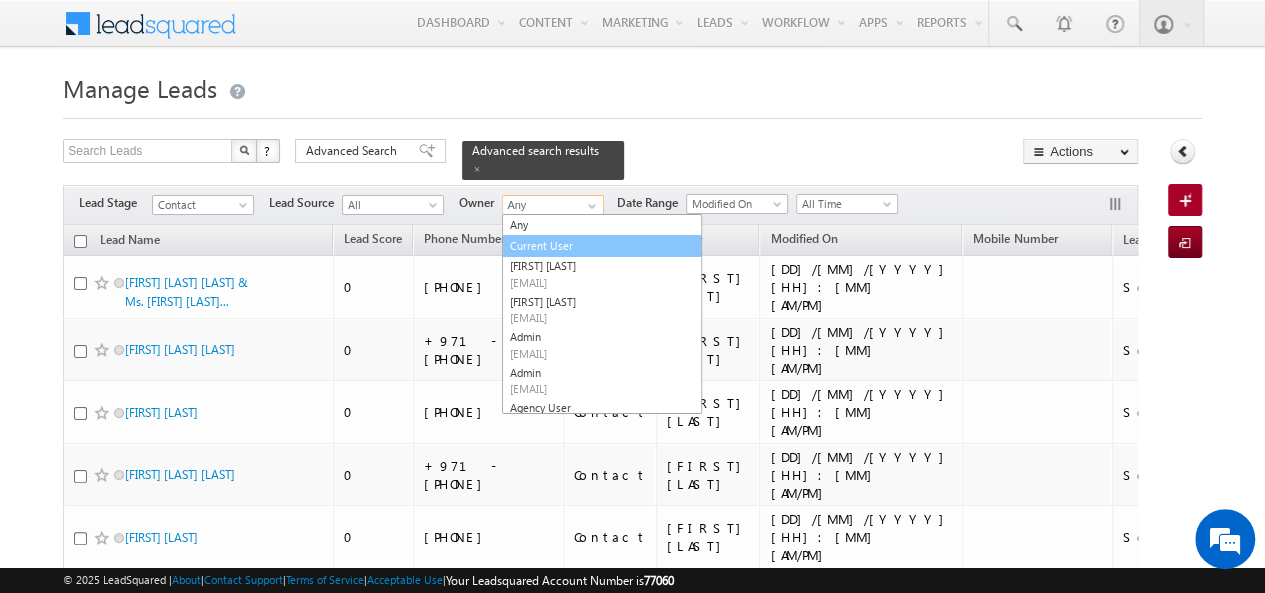 click on "Current User" at bounding box center (602, 246) 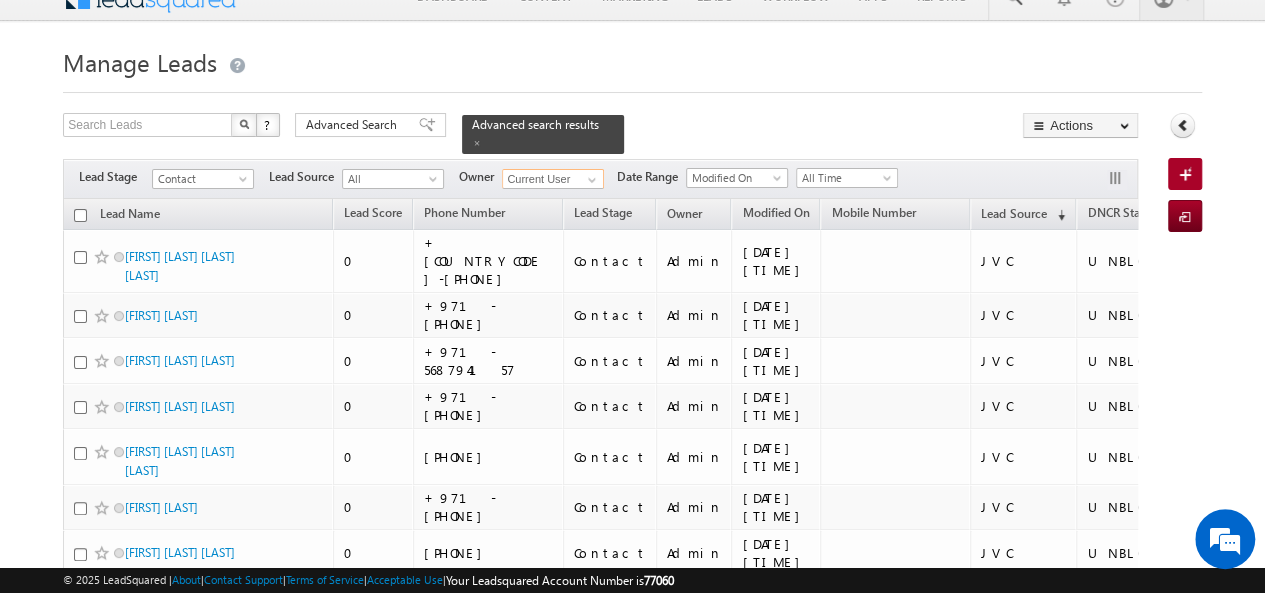 scroll, scrollTop: 0, scrollLeft: 0, axis: both 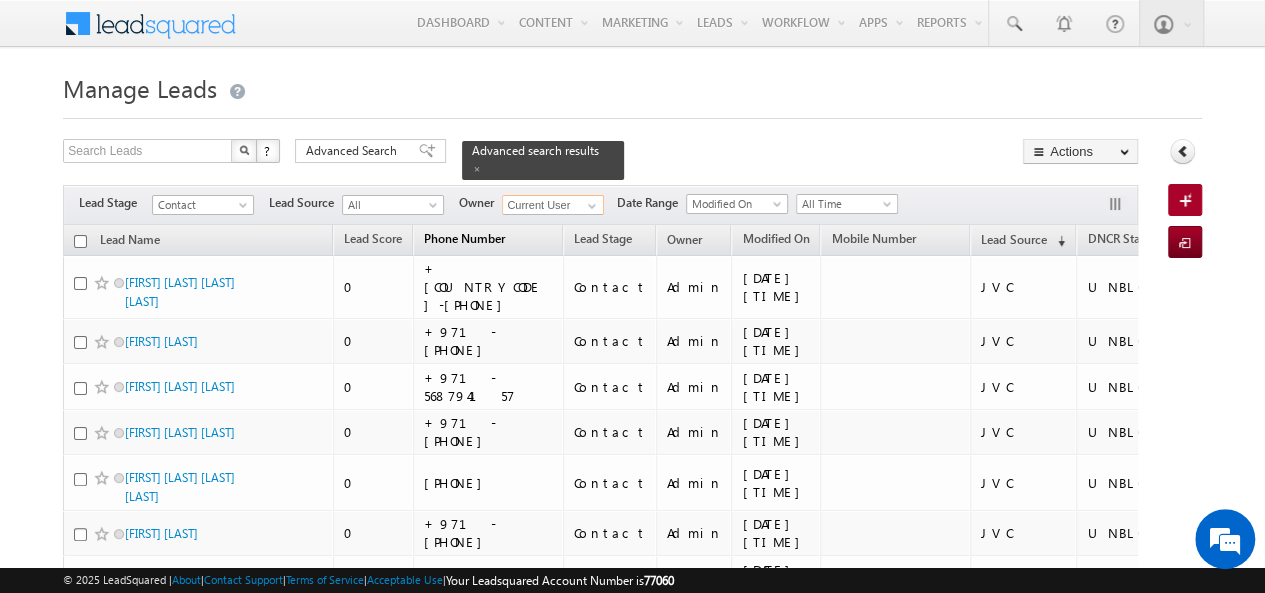click on "Phone Number" at bounding box center (464, 238) 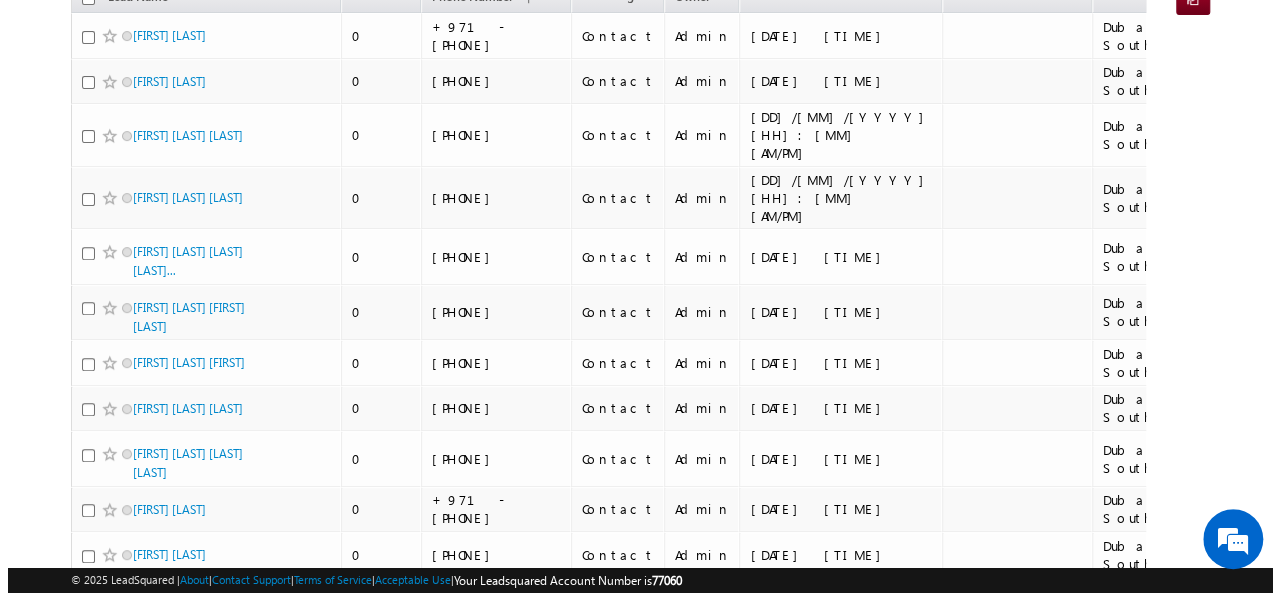 scroll, scrollTop: 0, scrollLeft: 0, axis: both 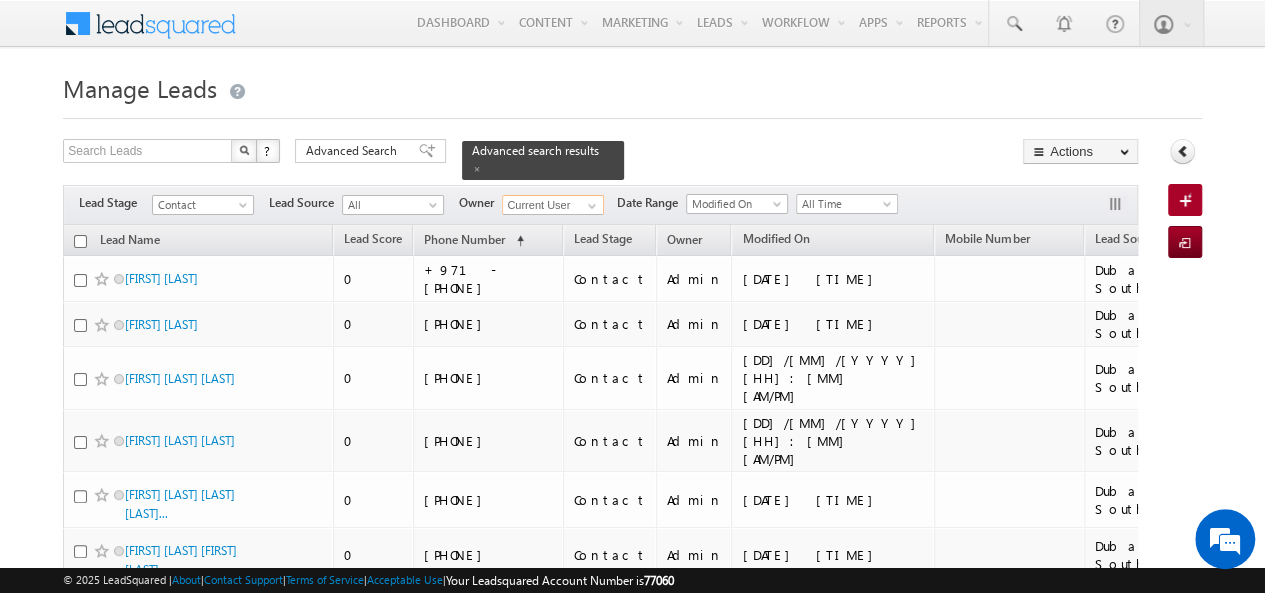 click at bounding box center [80, 241] 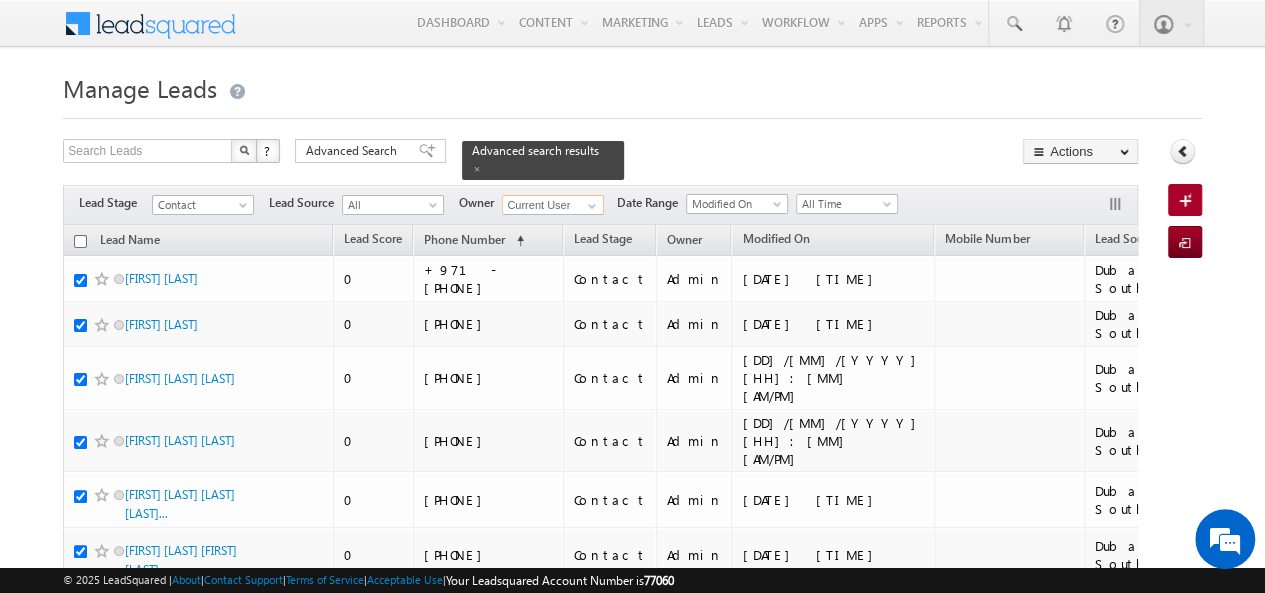 checkbox on "true" 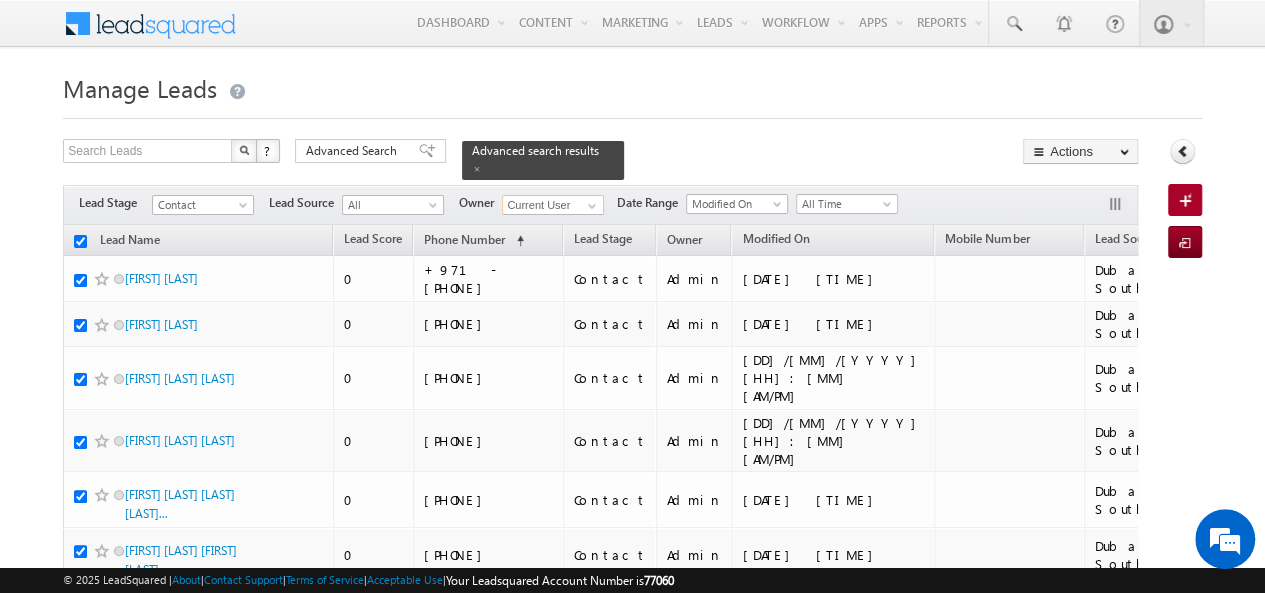 checkbox on "true" 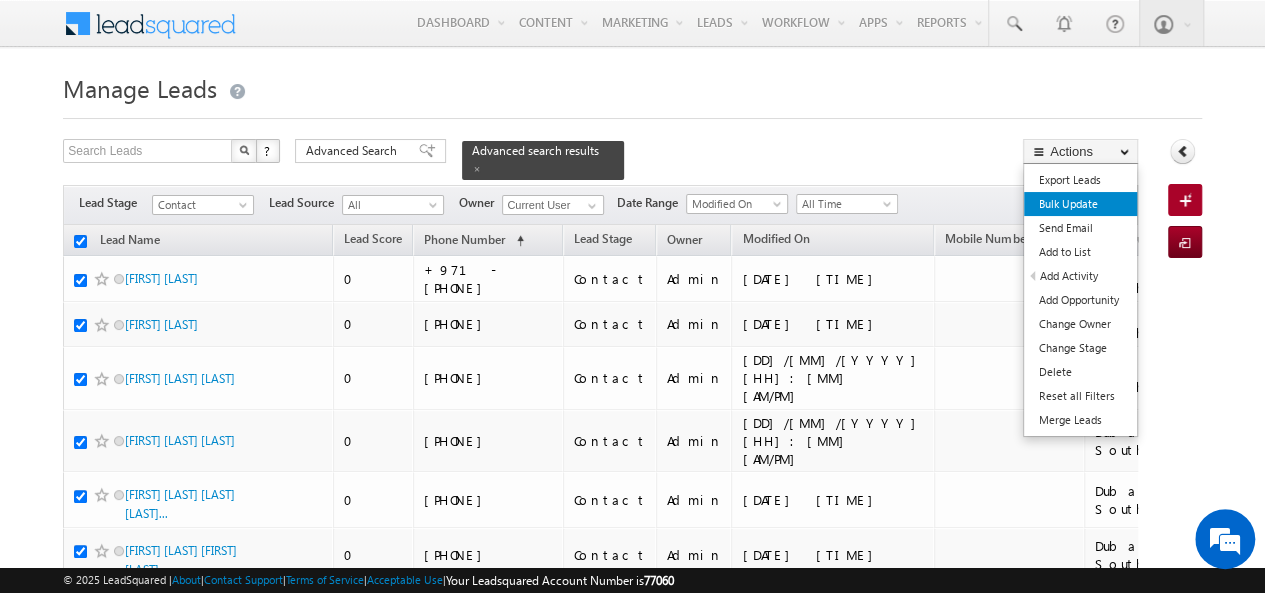 click on "Bulk Update" at bounding box center (1080, 204) 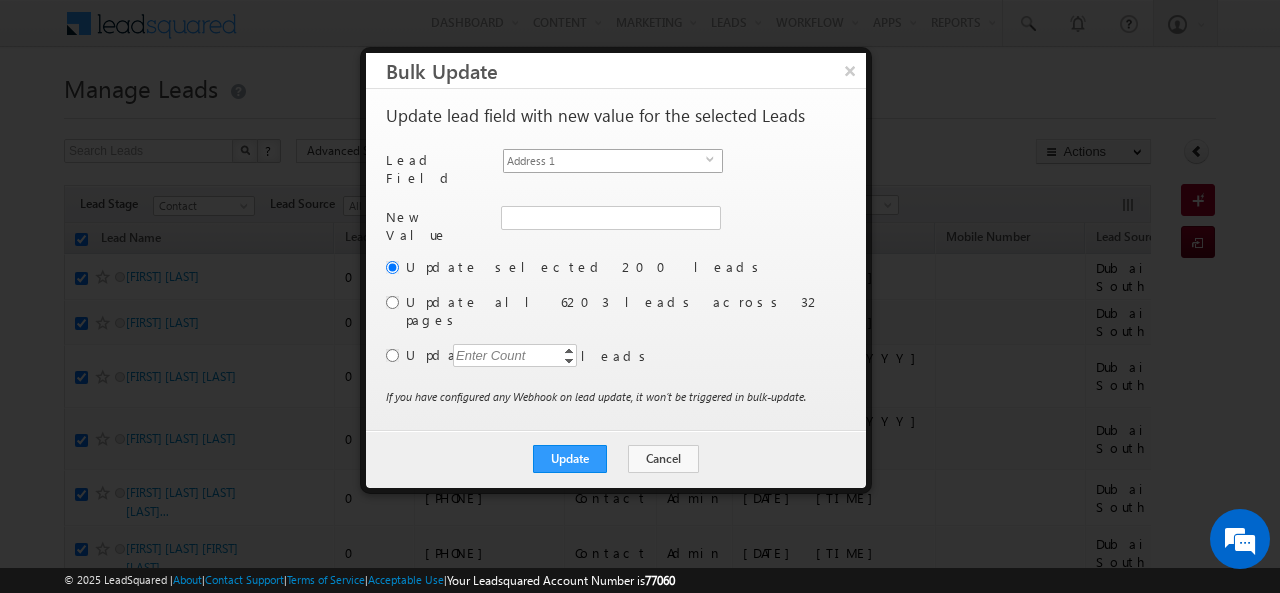 click on "Address 1" at bounding box center (605, 161) 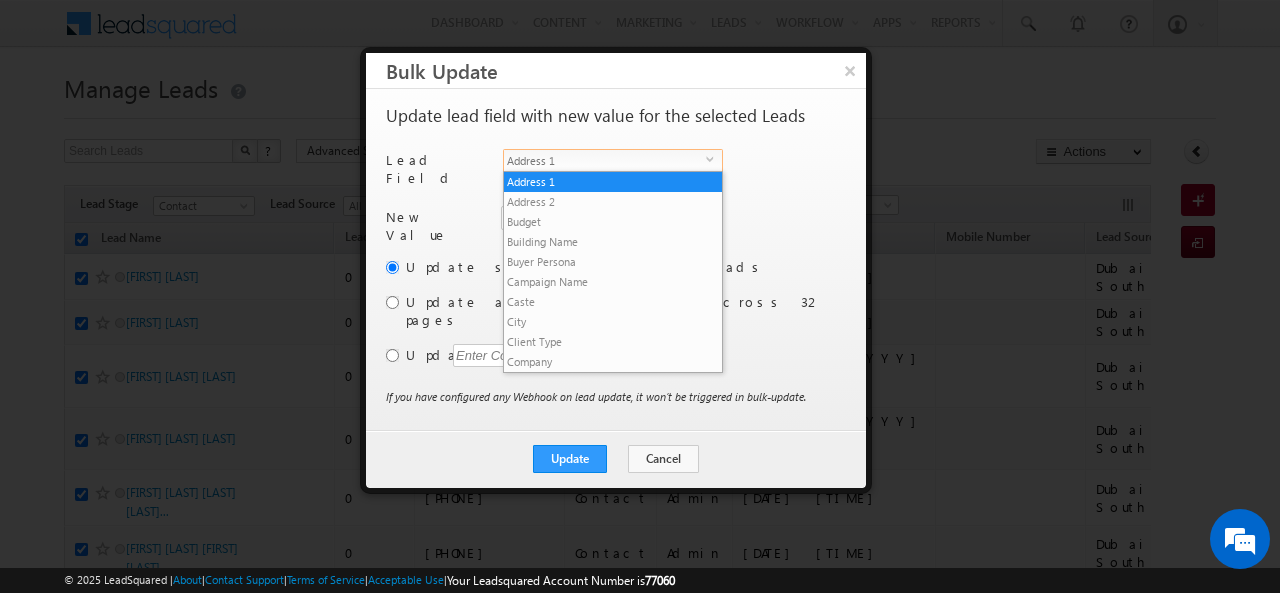 scroll, scrollTop: 761, scrollLeft: 0, axis: vertical 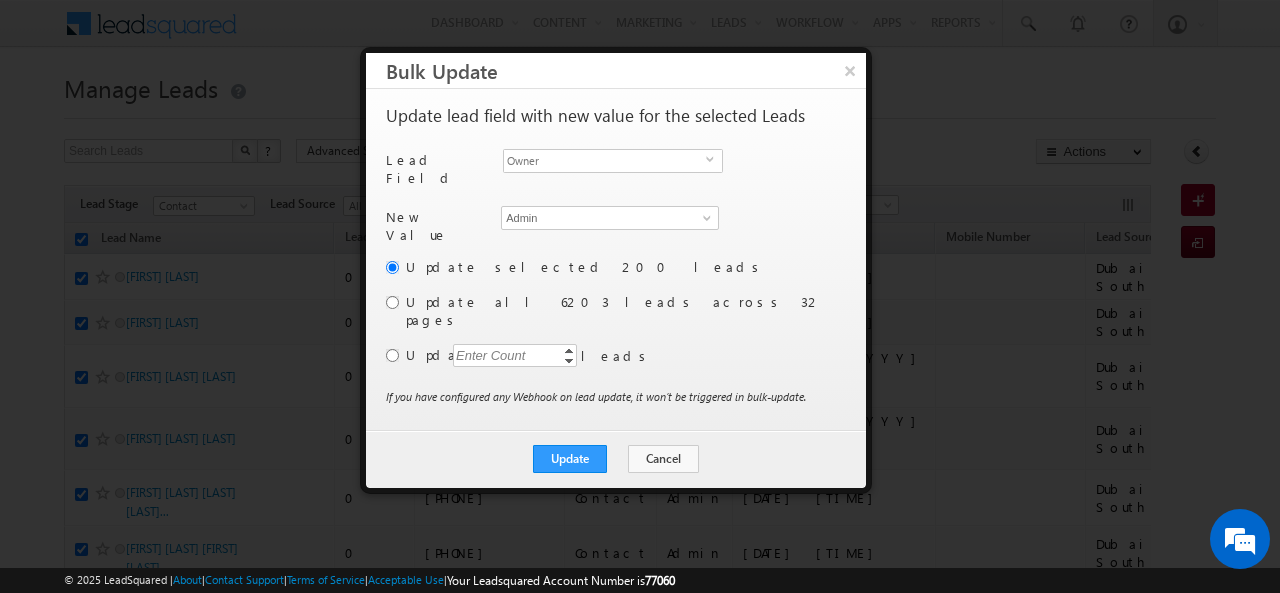 click on "Owner
*
Admin
Admin Admin" at bounding box center [609, 228] 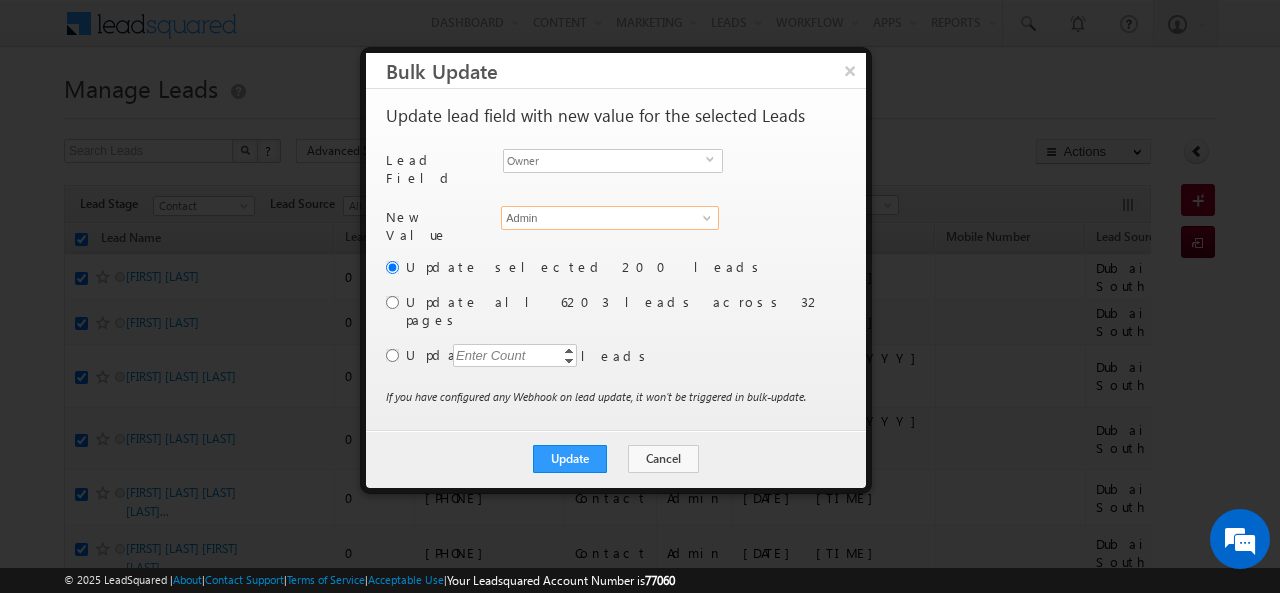 click on "Admin" at bounding box center [610, 218] 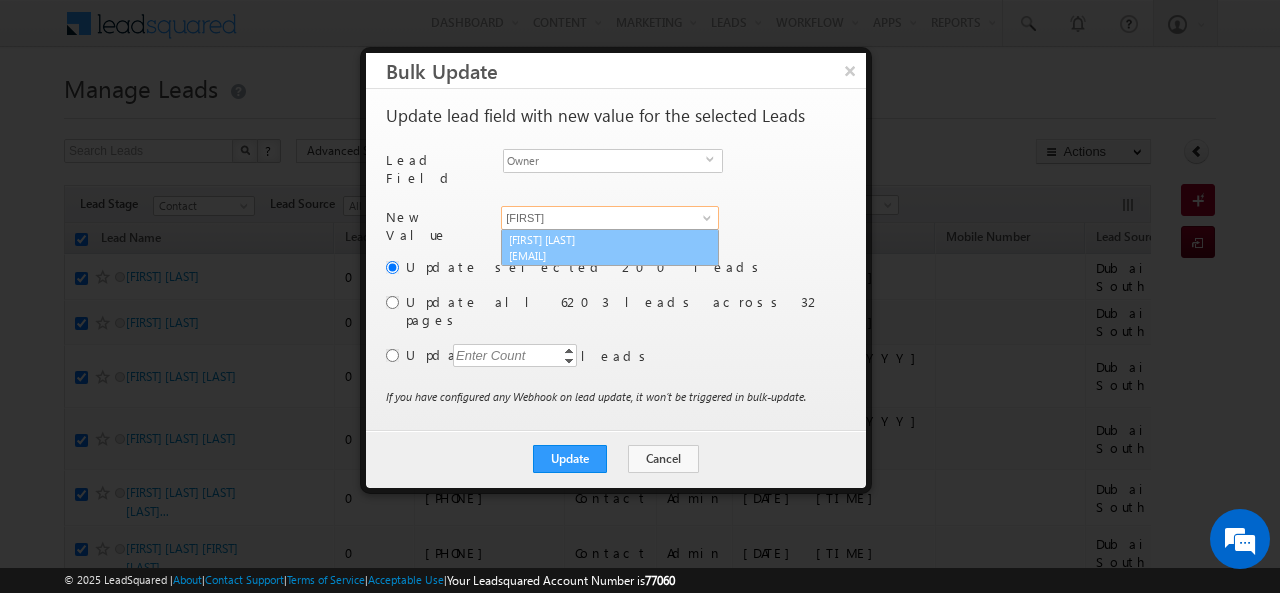 click on "[FIRST] [LAST] [EMAIL]" at bounding box center (610, 248) 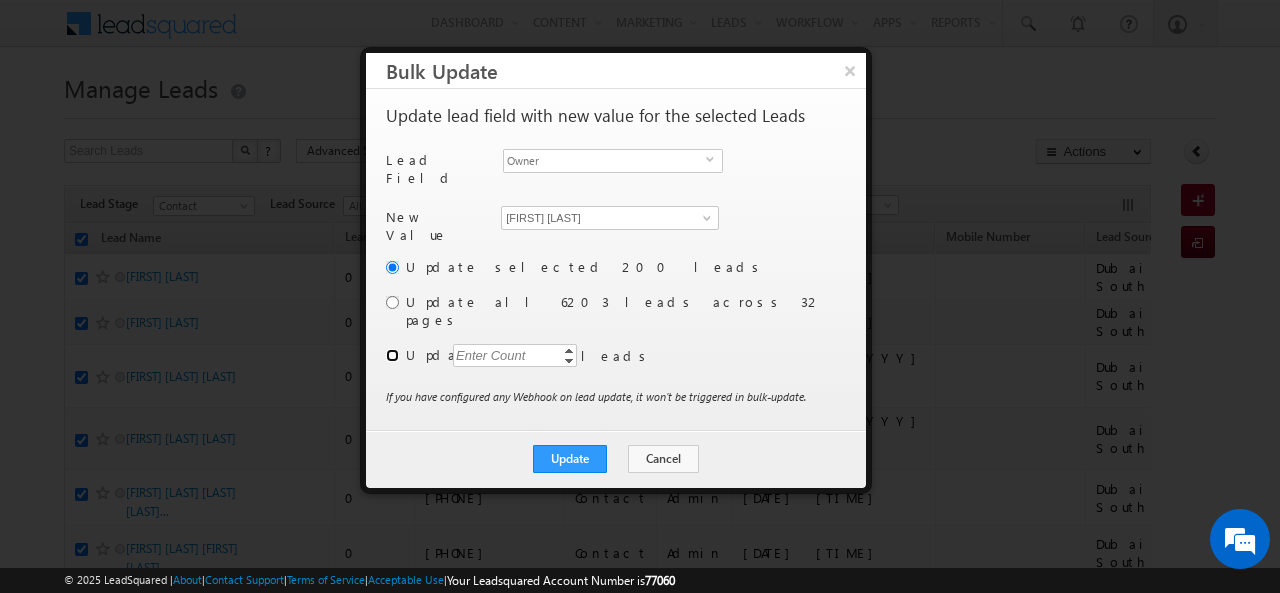 click at bounding box center (392, 355) 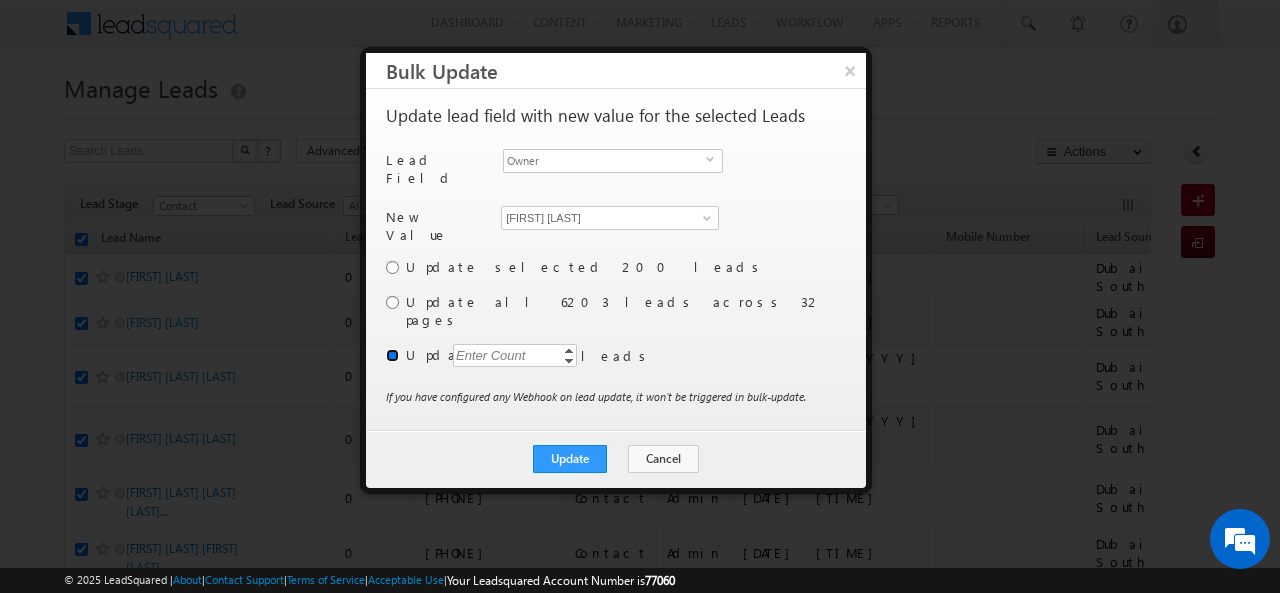click at bounding box center [392, 355] 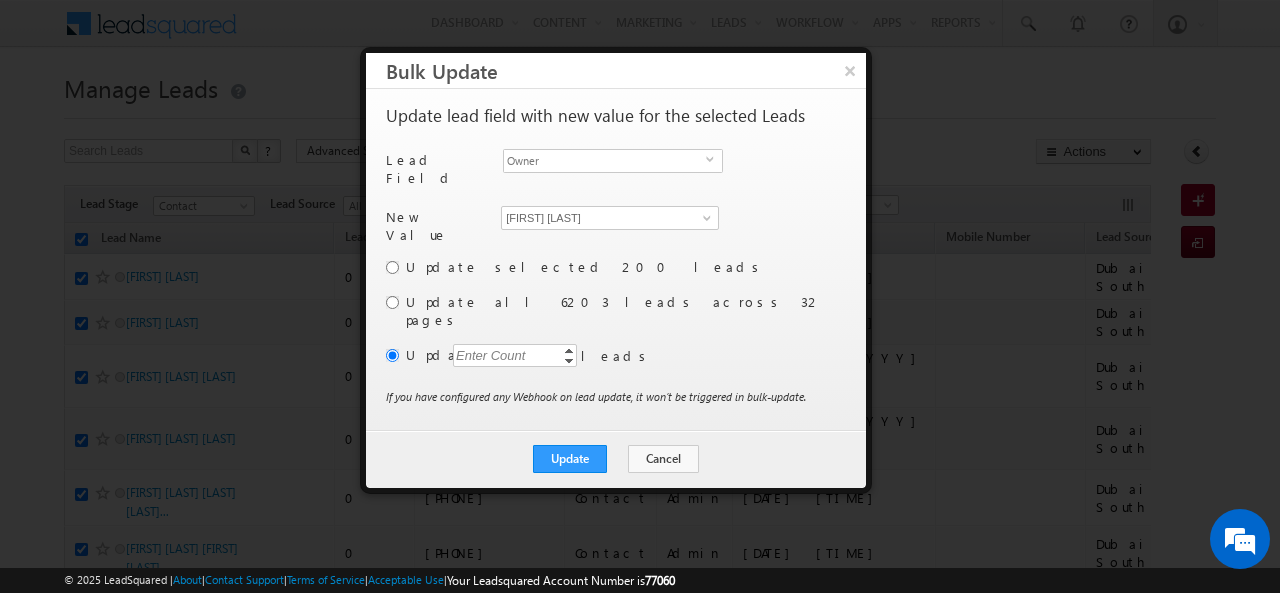 click on "Enter Count" at bounding box center (491, 355) 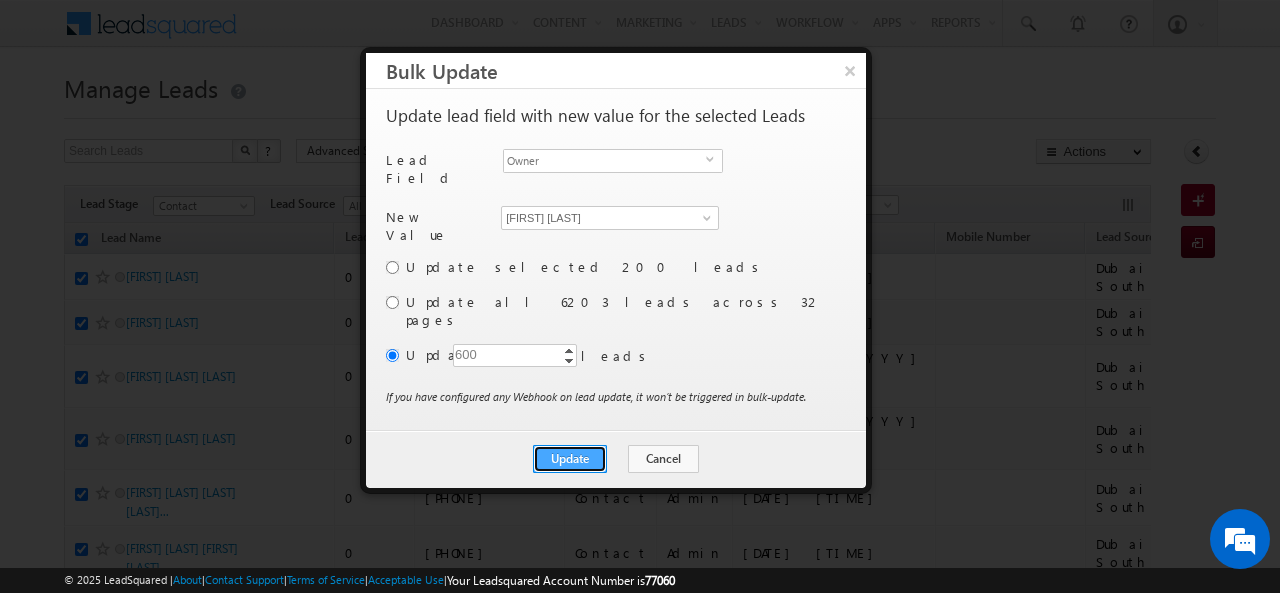 click on "Update" at bounding box center [570, 459] 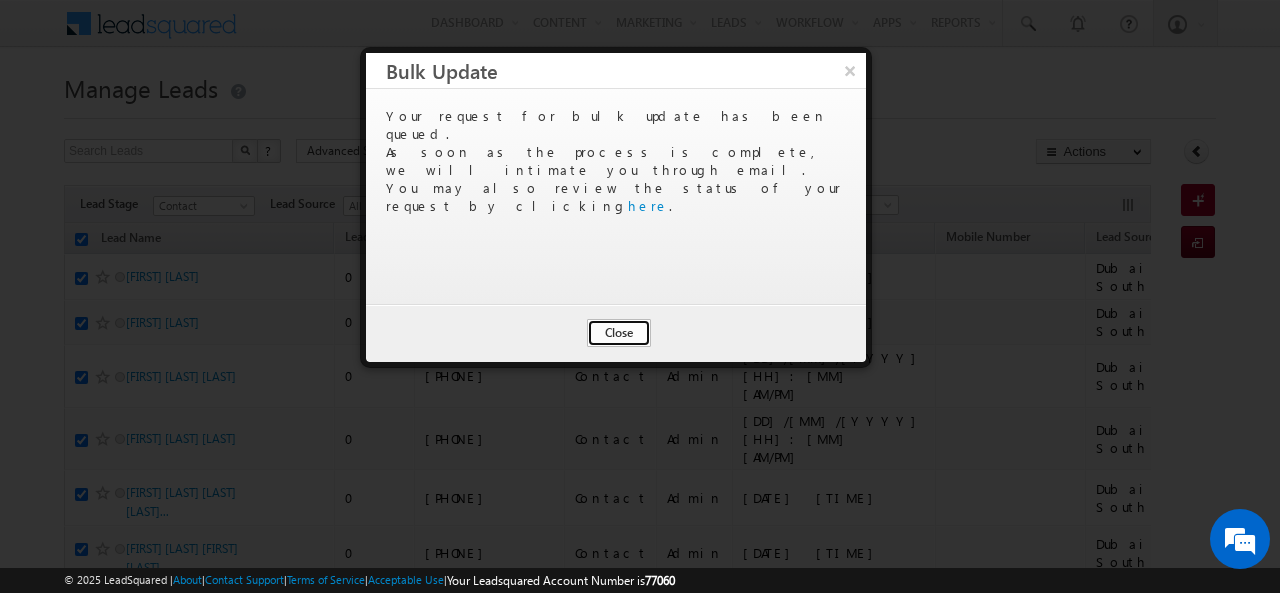 click on "Close" at bounding box center (619, 333) 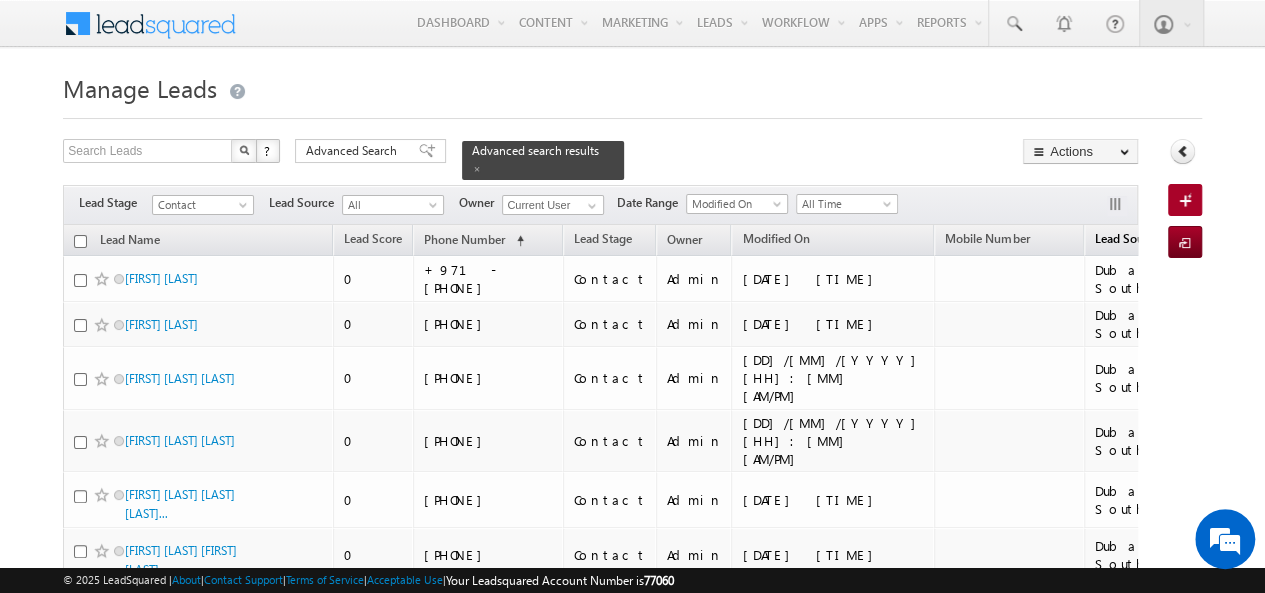 click on "Lead Source" at bounding box center [1127, 238] 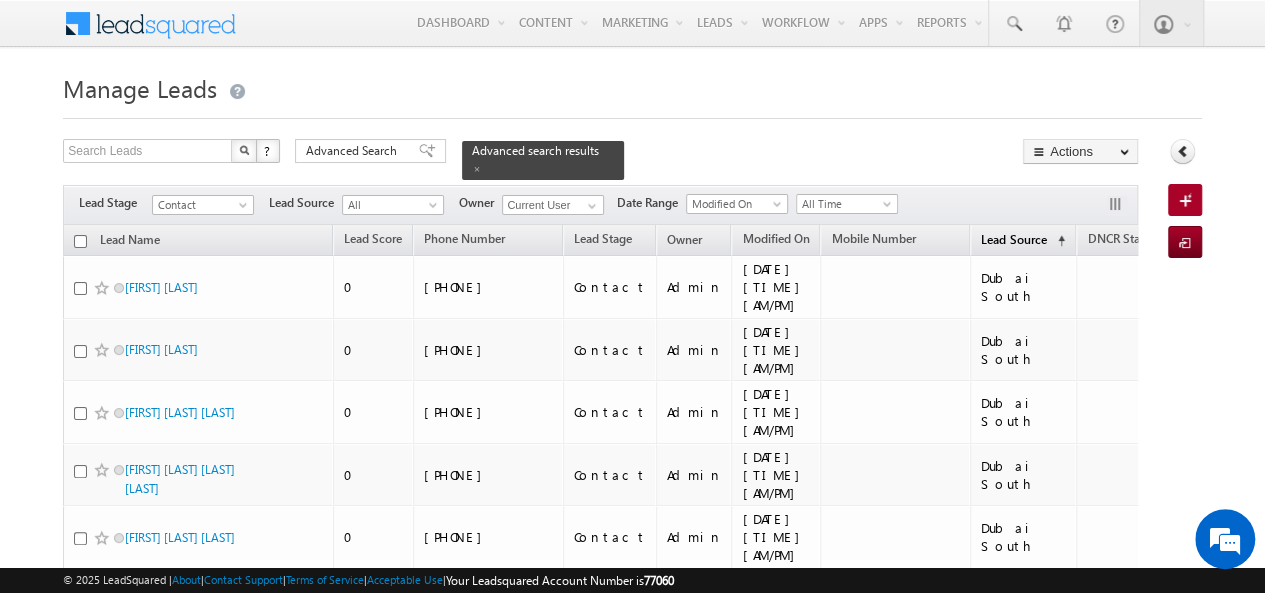 click on "Lead Source" at bounding box center (1013, 239) 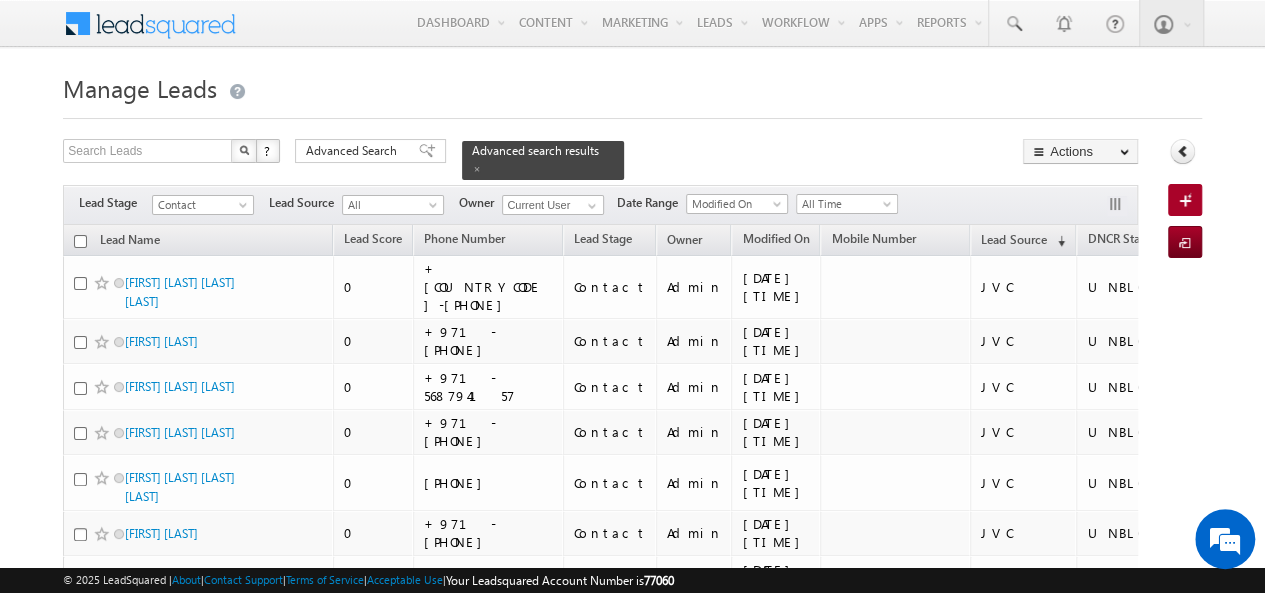 click at bounding box center [80, 241] 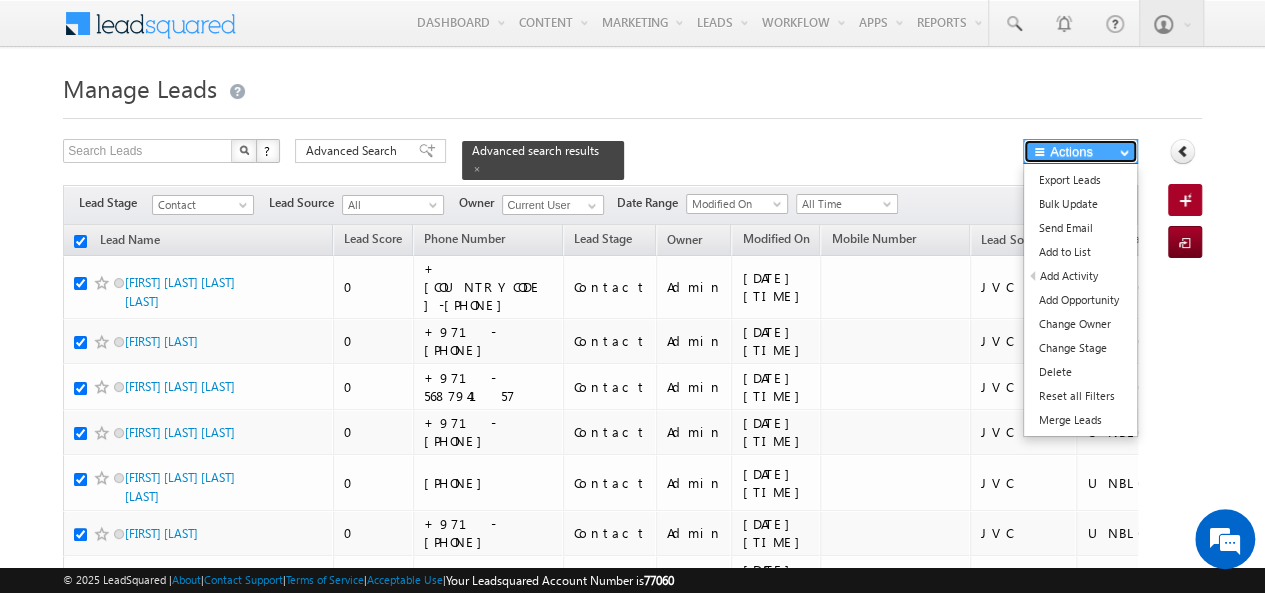 click on "Actions" at bounding box center [1080, 151] 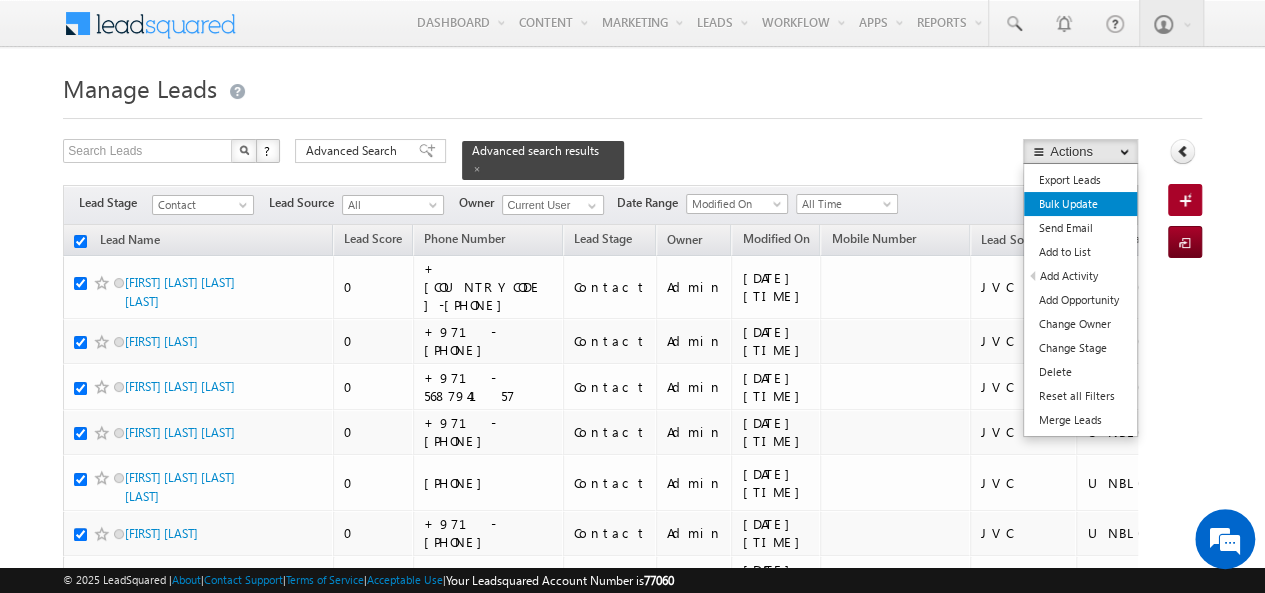 click on "Bulk Update" at bounding box center (1080, 204) 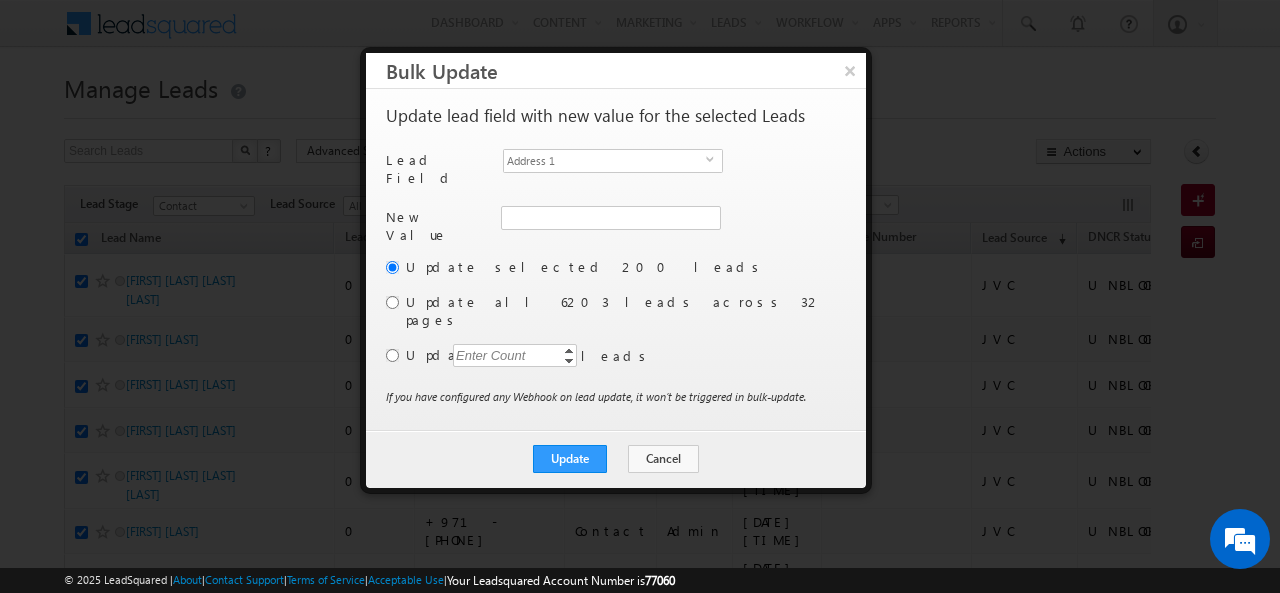click on "Address 1 select mx_Street1" at bounding box center (613, 163) 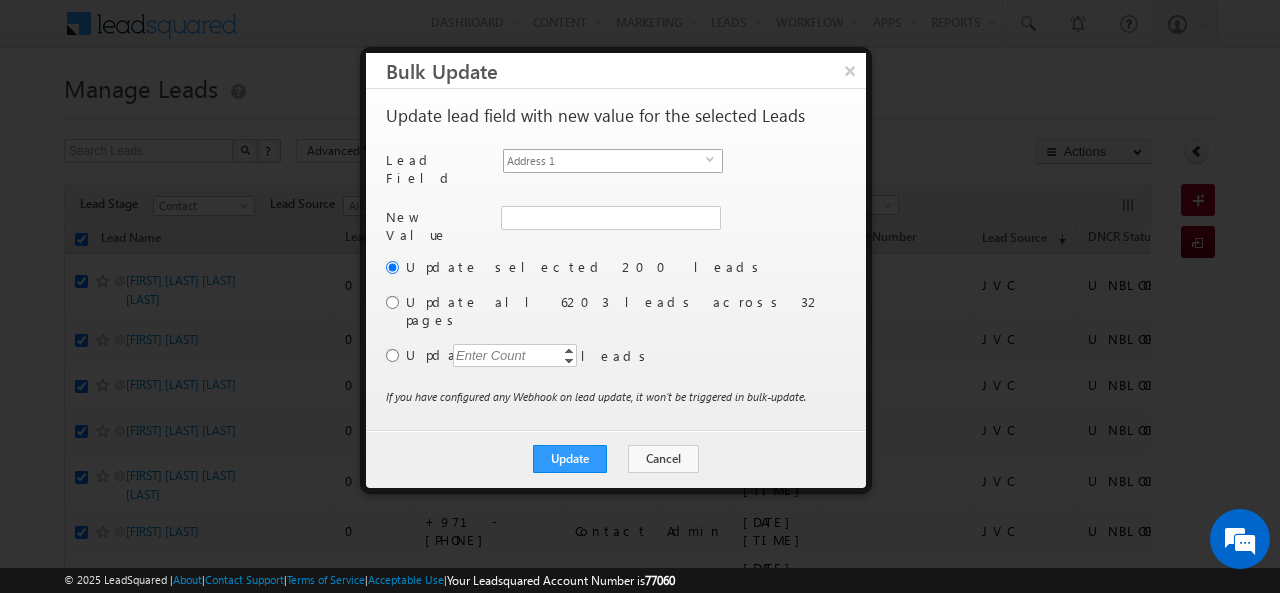 click on "Address 1" at bounding box center (605, 161) 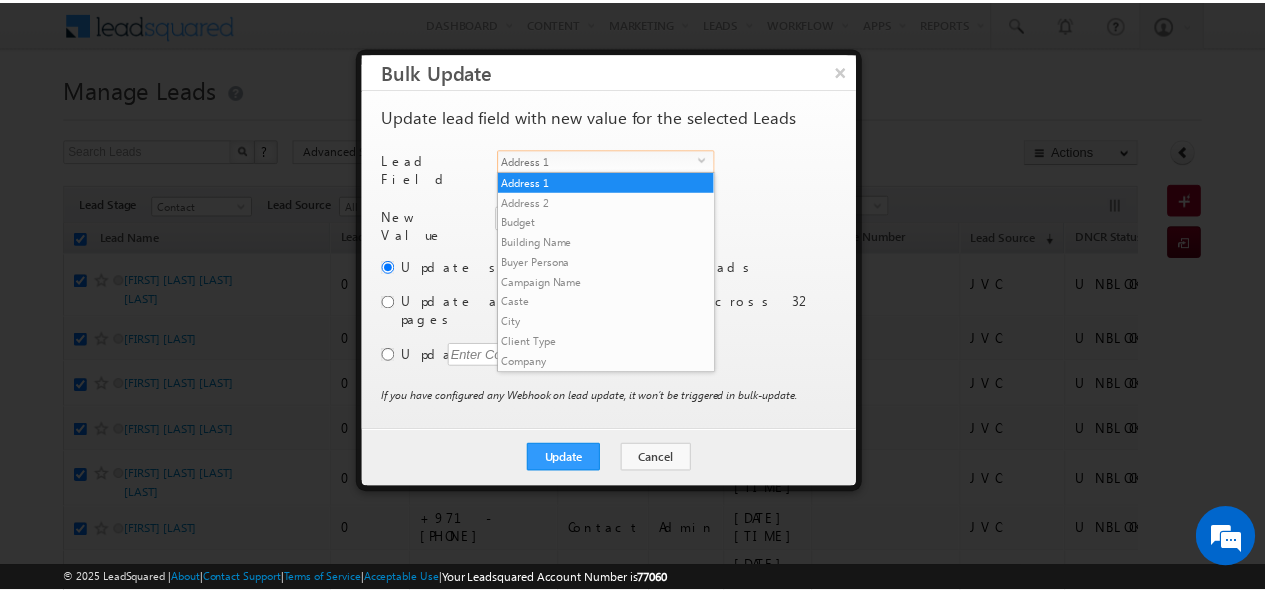 scroll, scrollTop: 761, scrollLeft: 0, axis: vertical 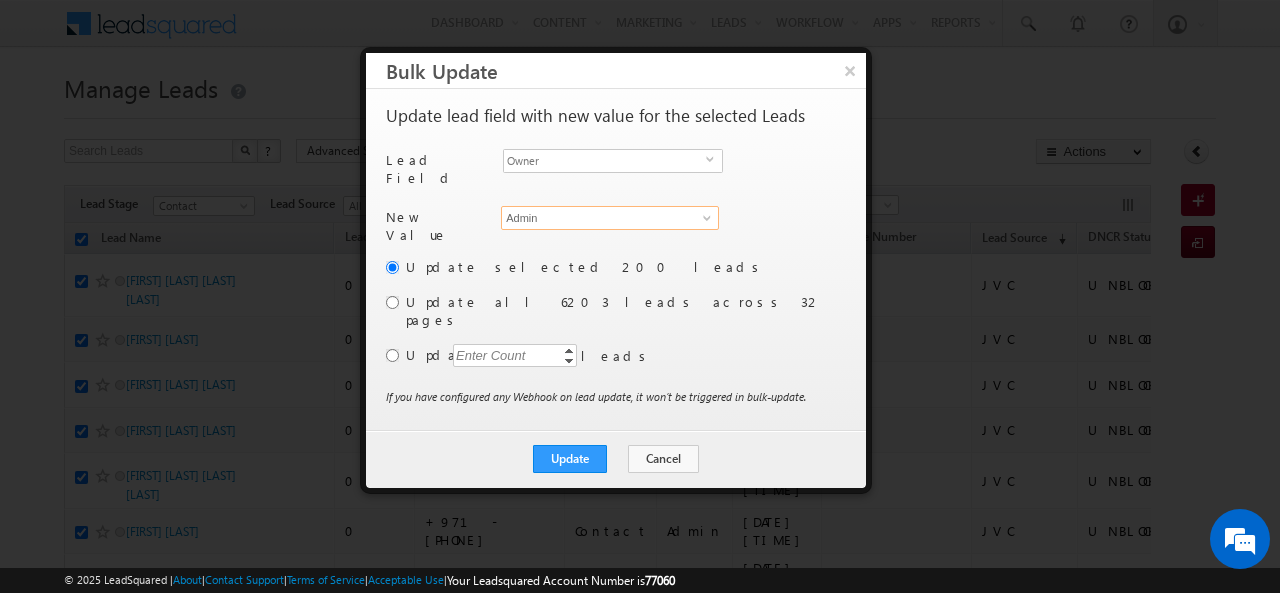 click on "Admin" at bounding box center (610, 218) 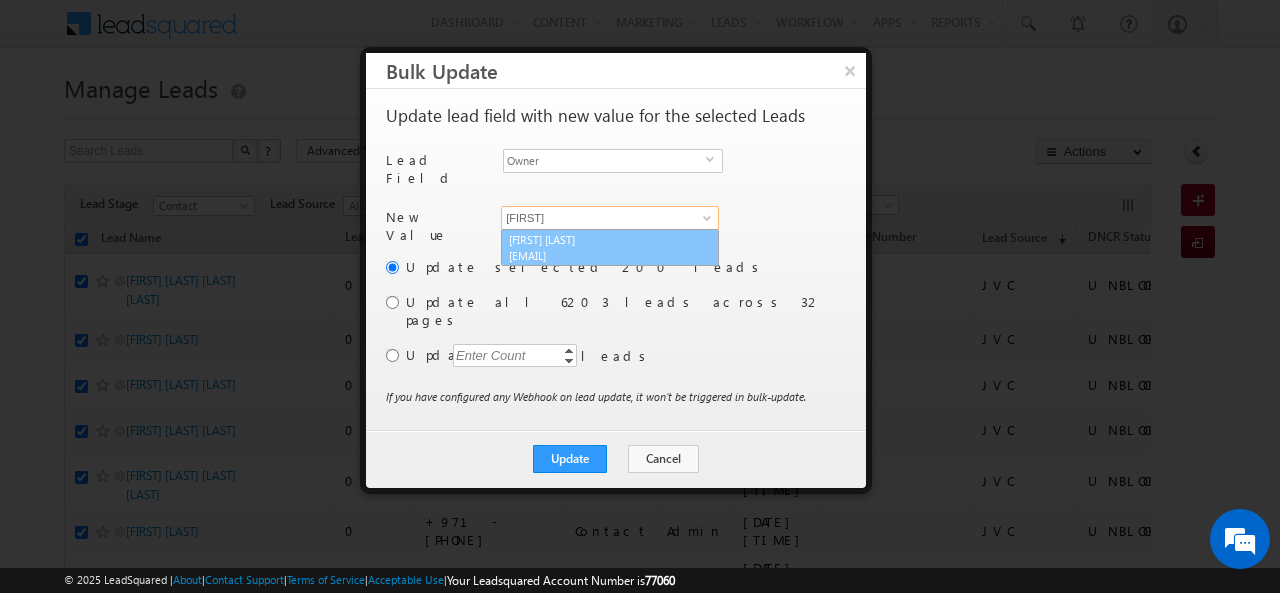click on "[EMAIL]" at bounding box center [599, 255] 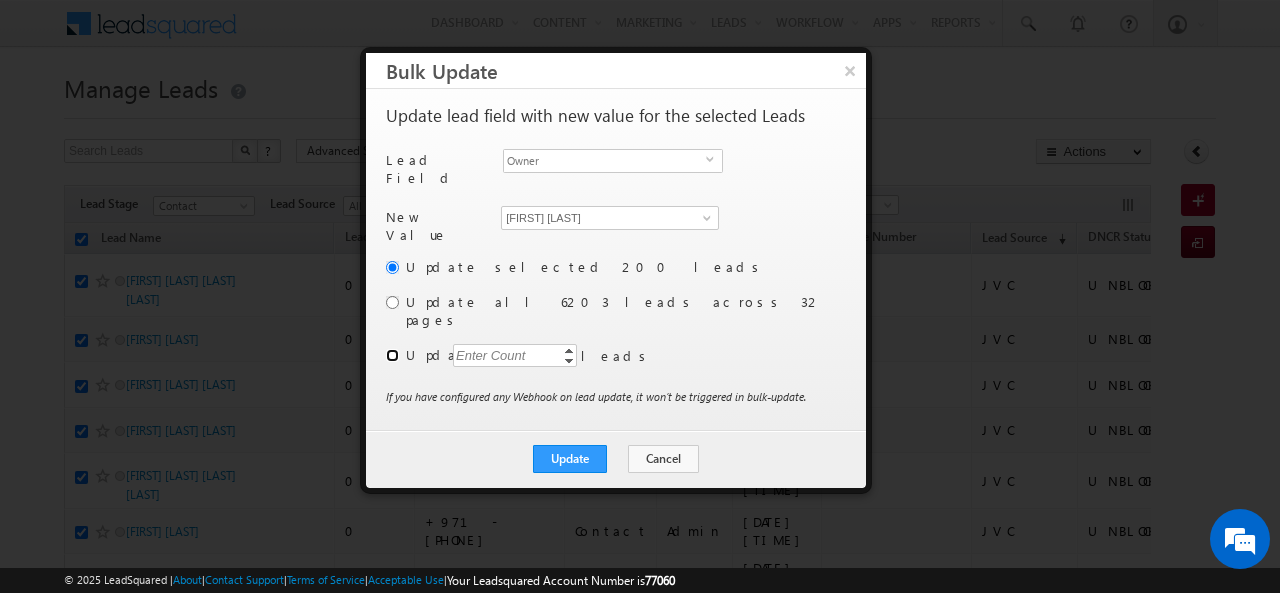 click at bounding box center (392, 355) 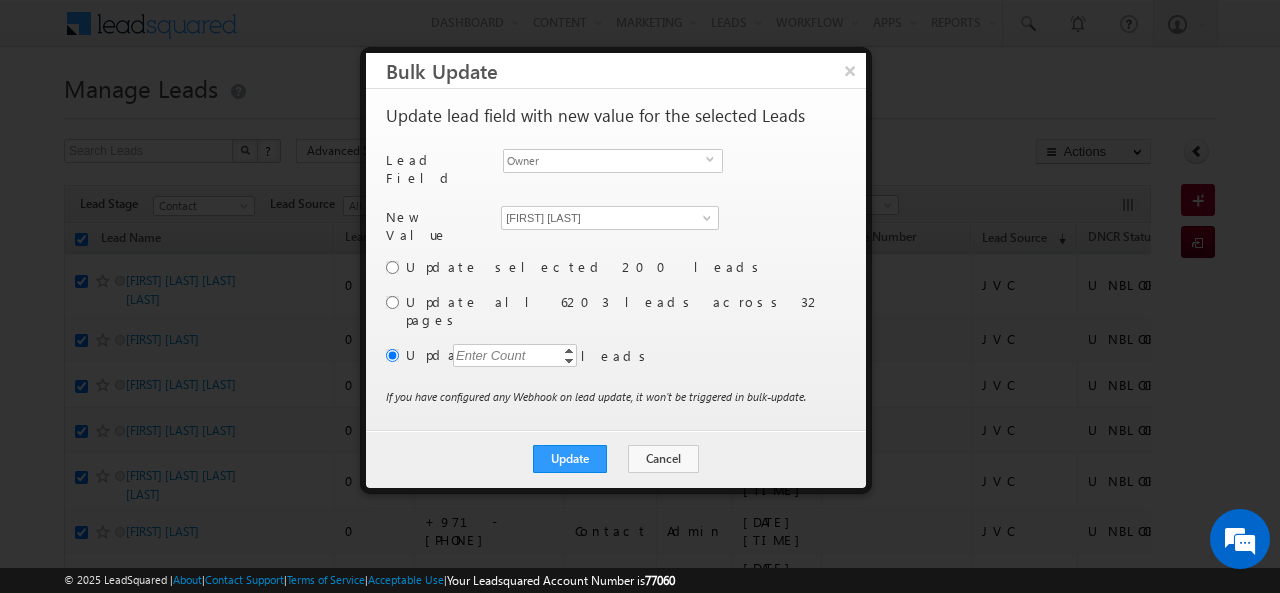 click on "Enter Count" at bounding box center (491, 355) 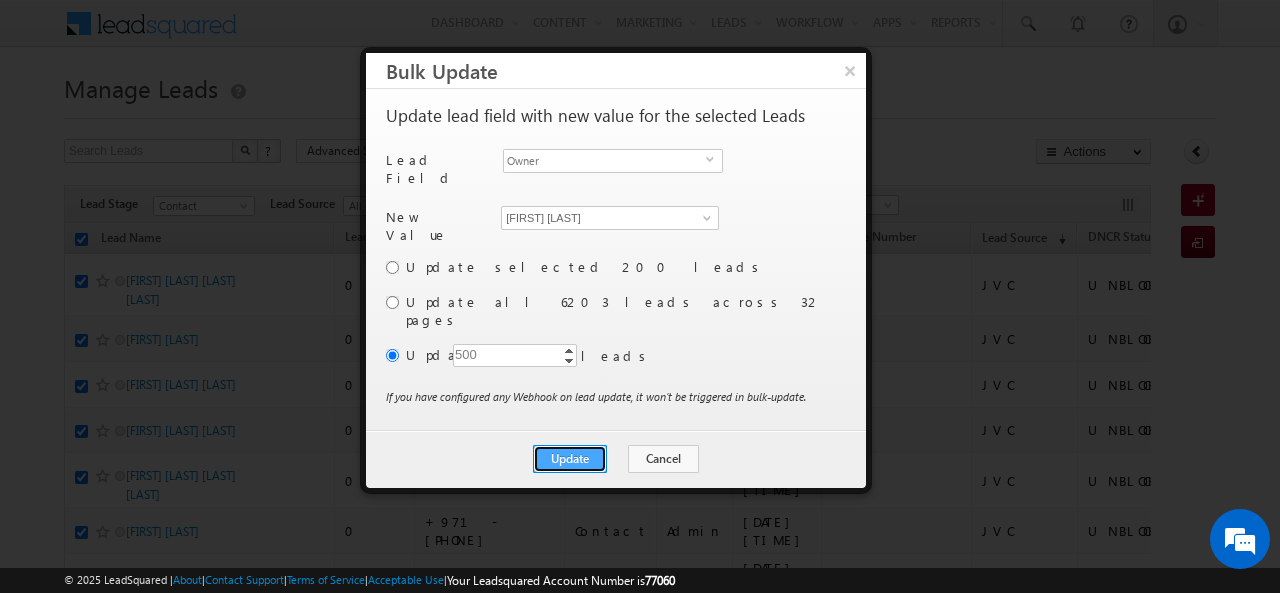 click on "Update" at bounding box center (570, 459) 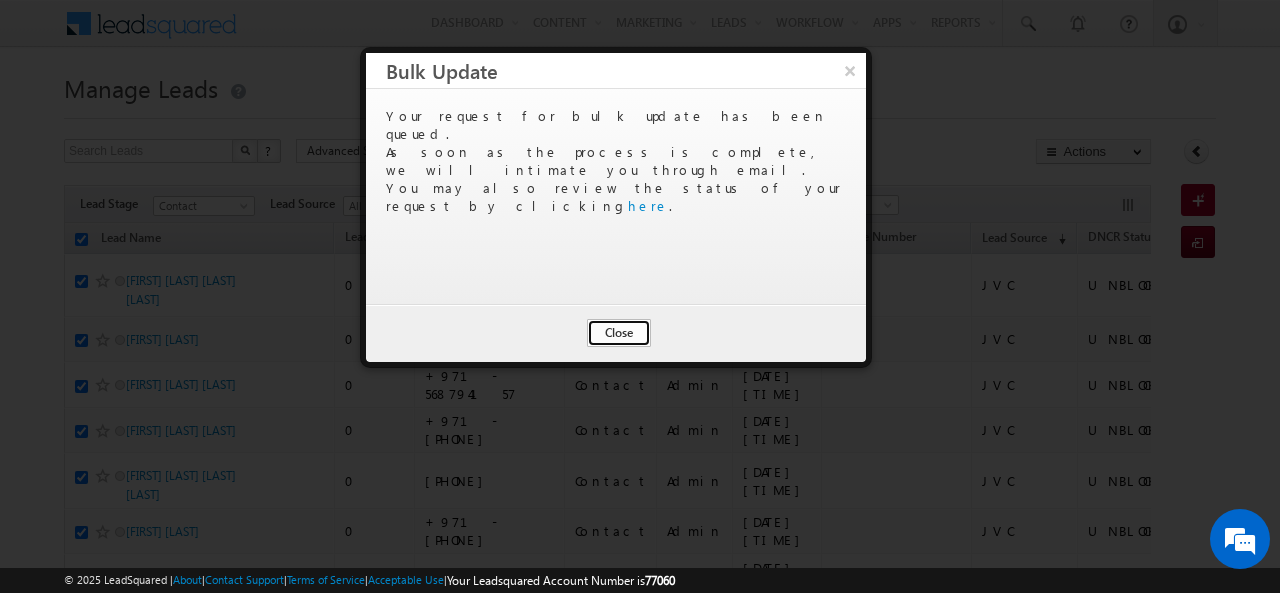 click on "Close" at bounding box center (619, 333) 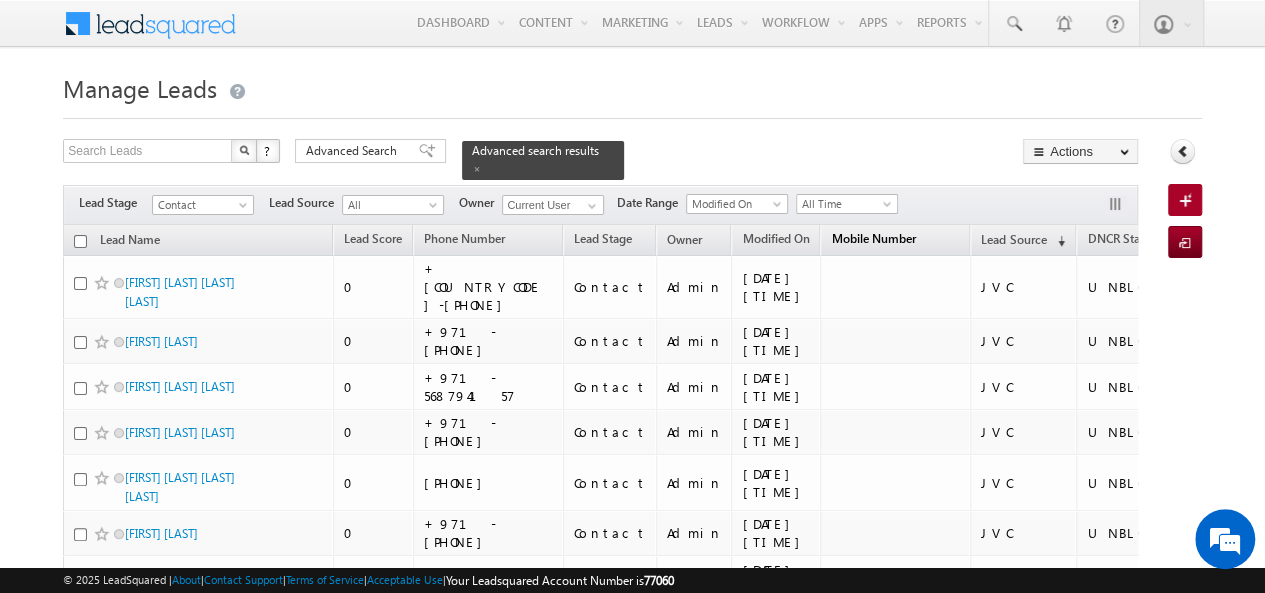 click on "Mobile Number" at bounding box center [873, 238] 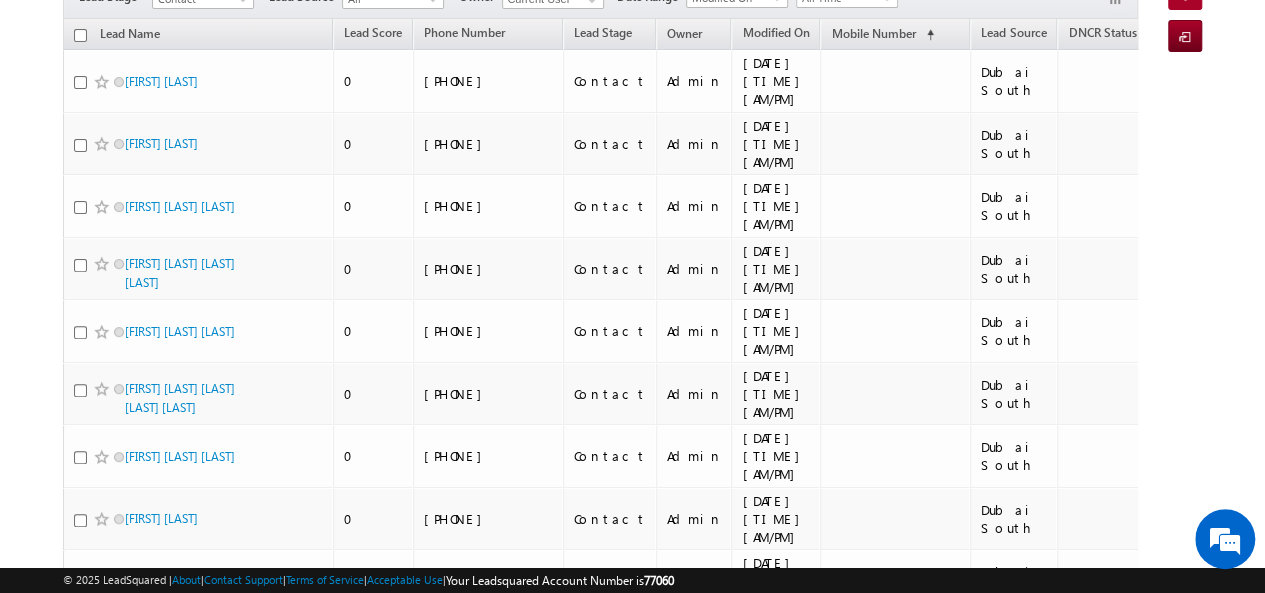 scroll, scrollTop: 0, scrollLeft: 0, axis: both 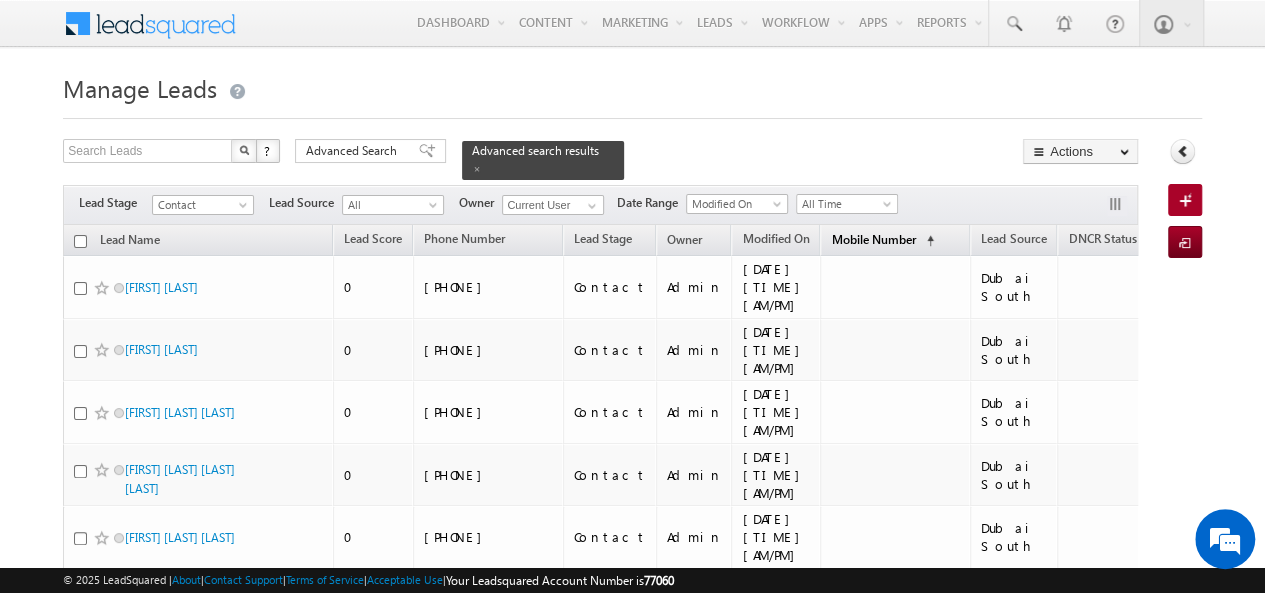 click on "Mobile Number" at bounding box center [873, 239] 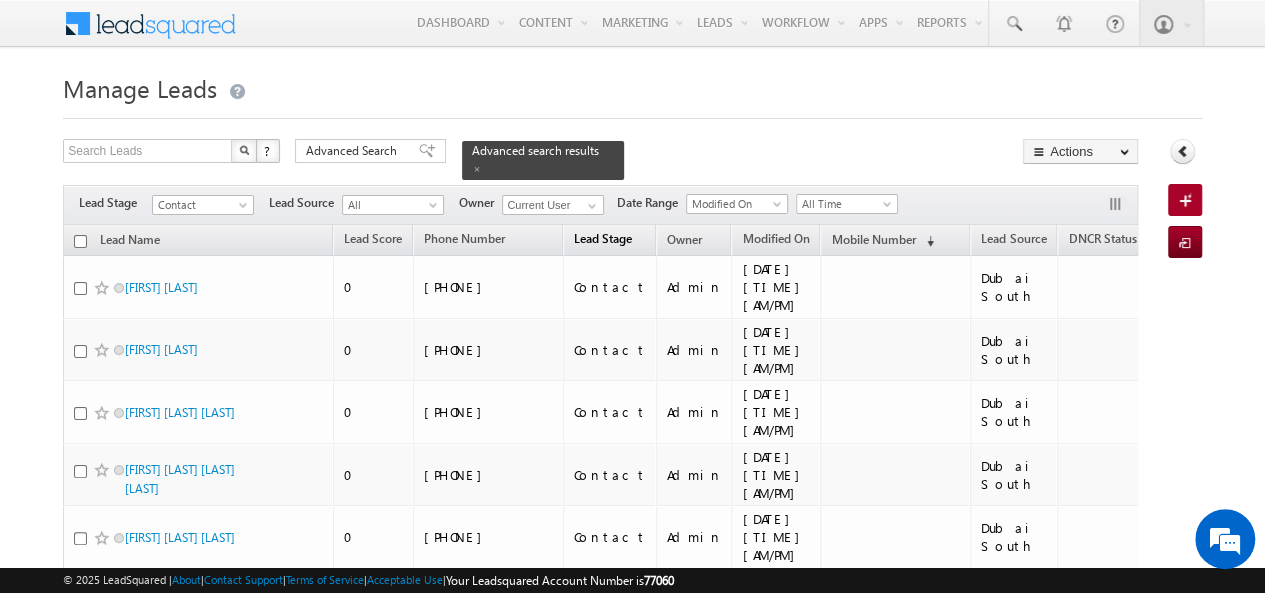 click on "Lead Stage" at bounding box center [603, 238] 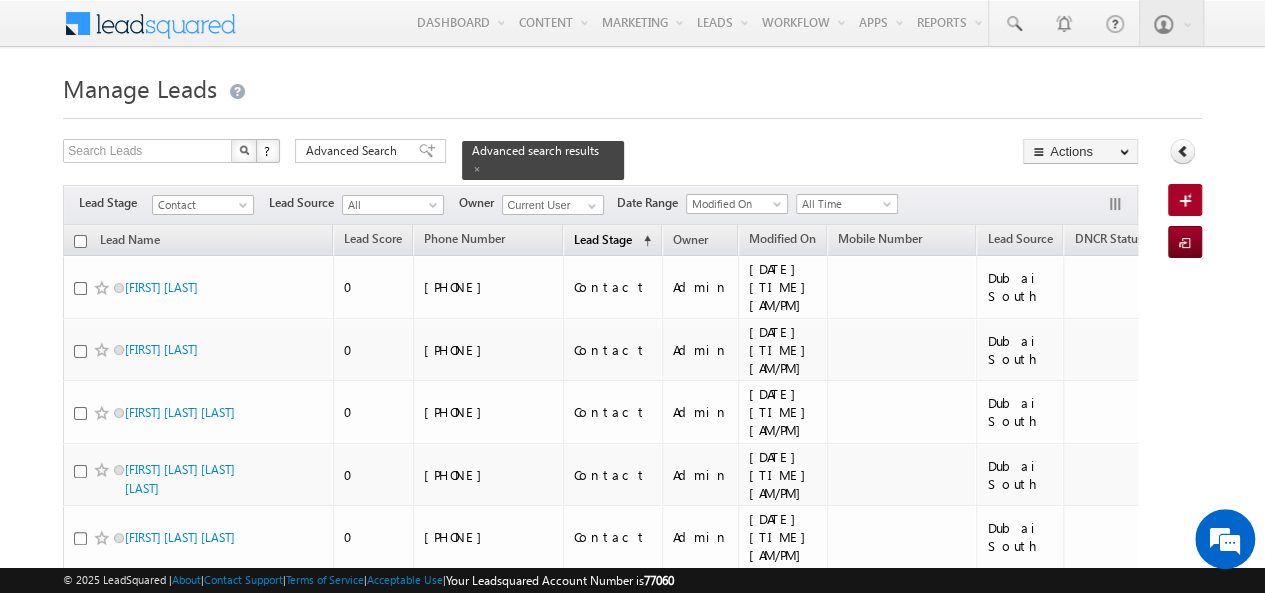 click on "Lead Stage" at bounding box center [603, 239] 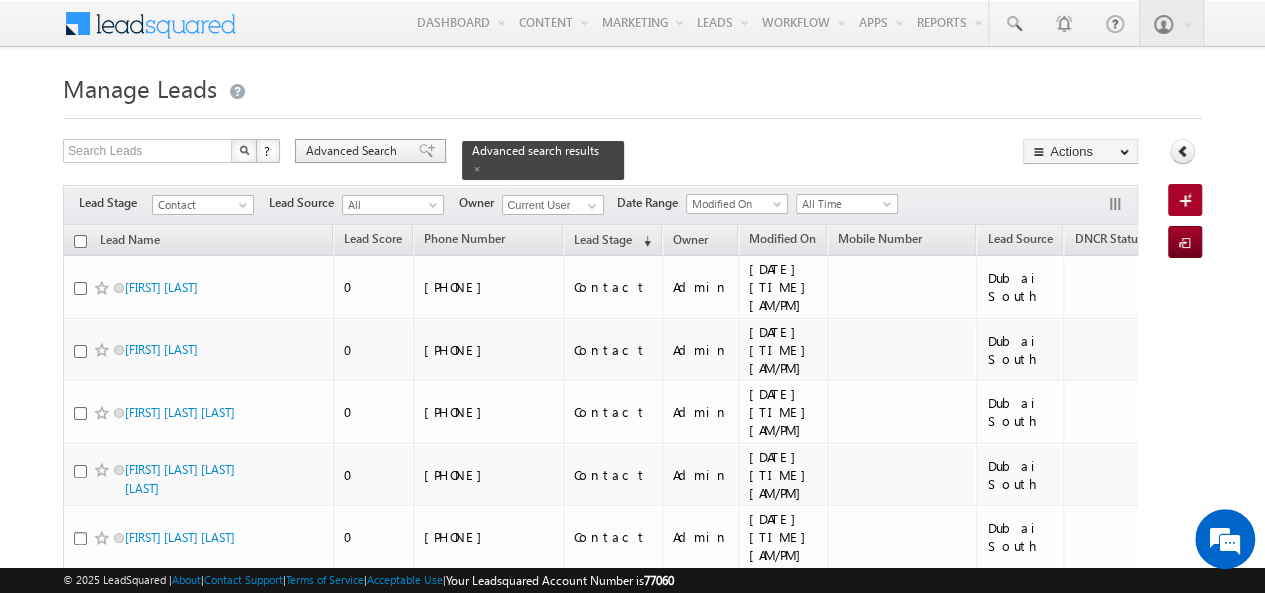 click on "Advanced Search" at bounding box center (354, 151) 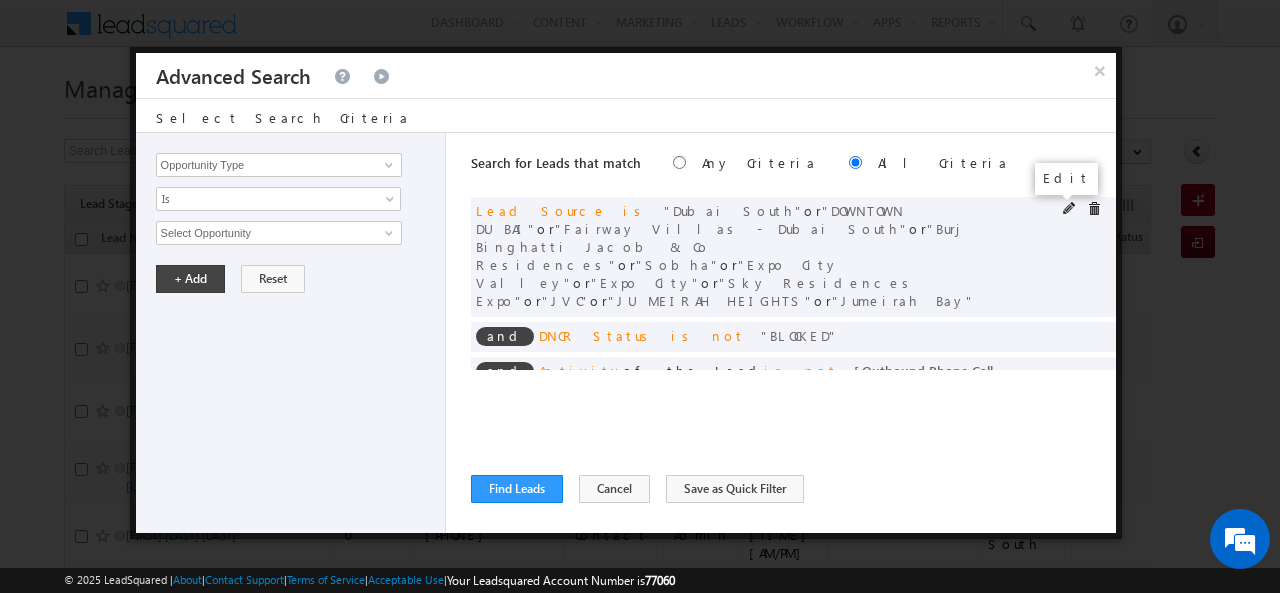click at bounding box center [1070, 209] 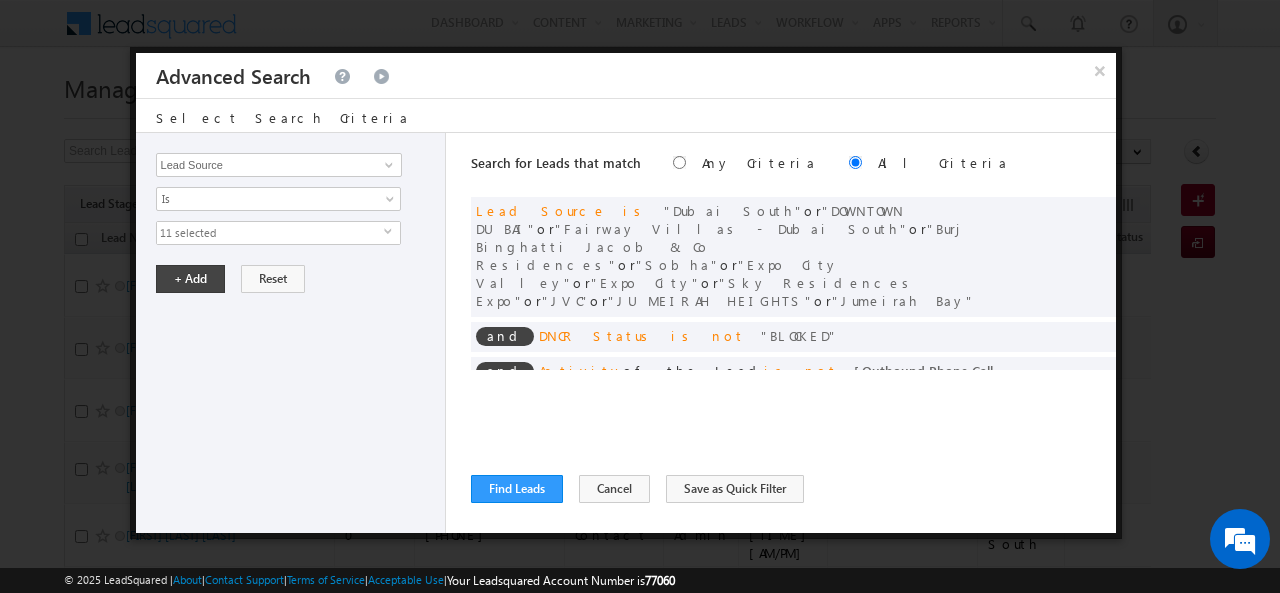 click on "11 selected" at bounding box center (270, 233) 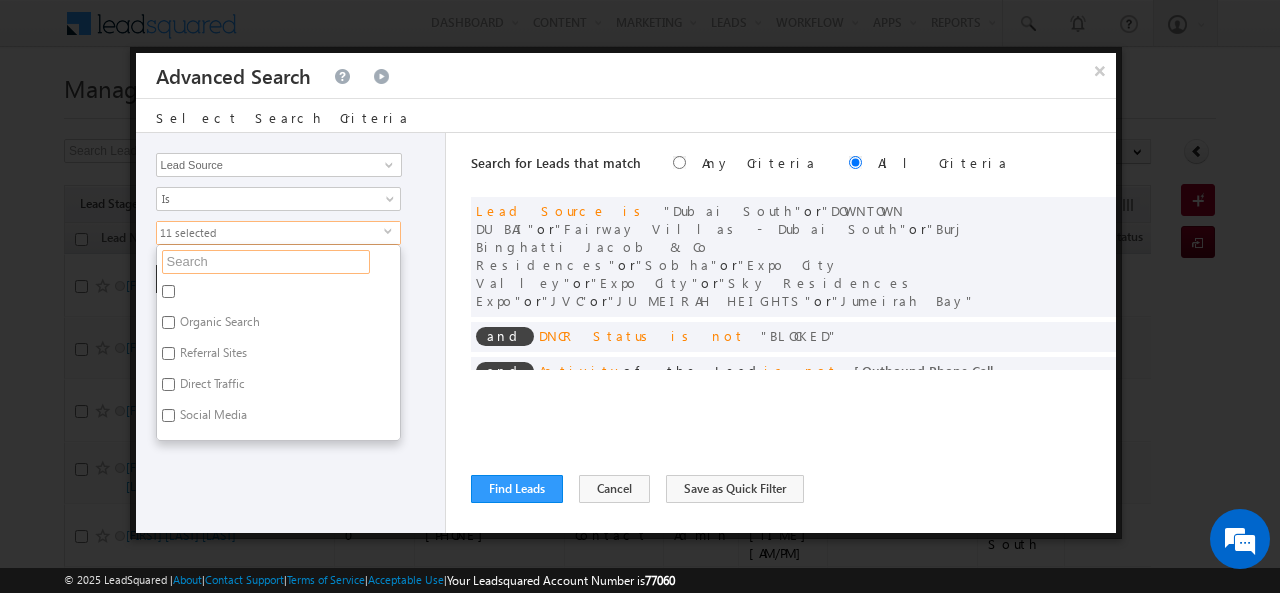click at bounding box center [266, 262] 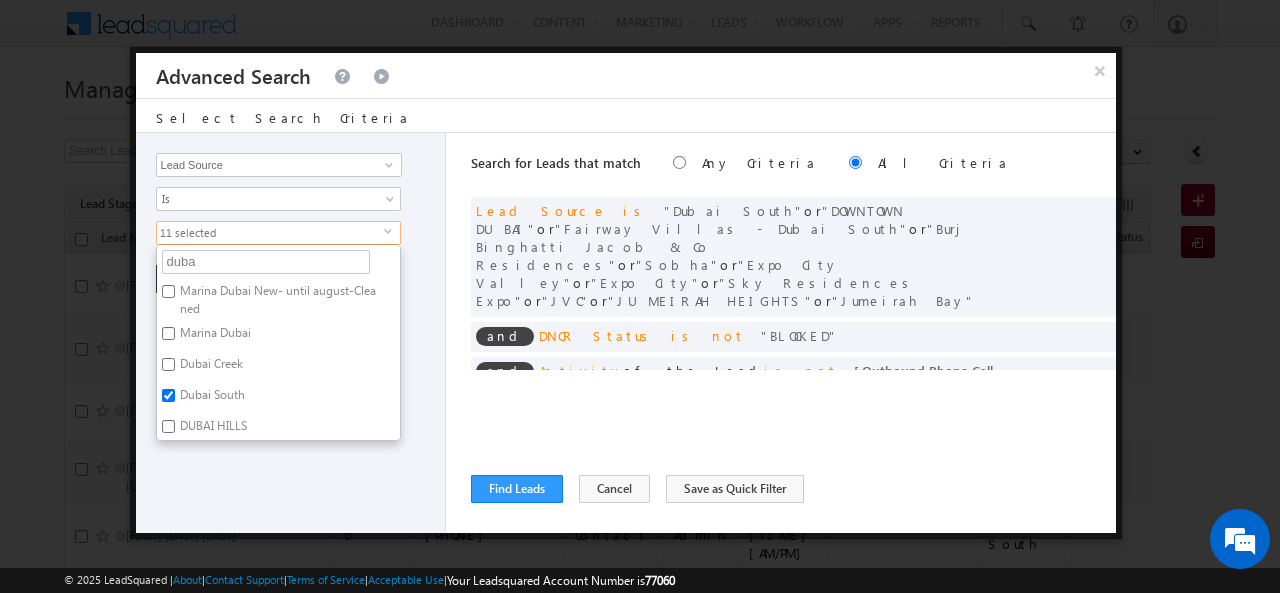 click on "Dubai South" at bounding box center [211, 398] 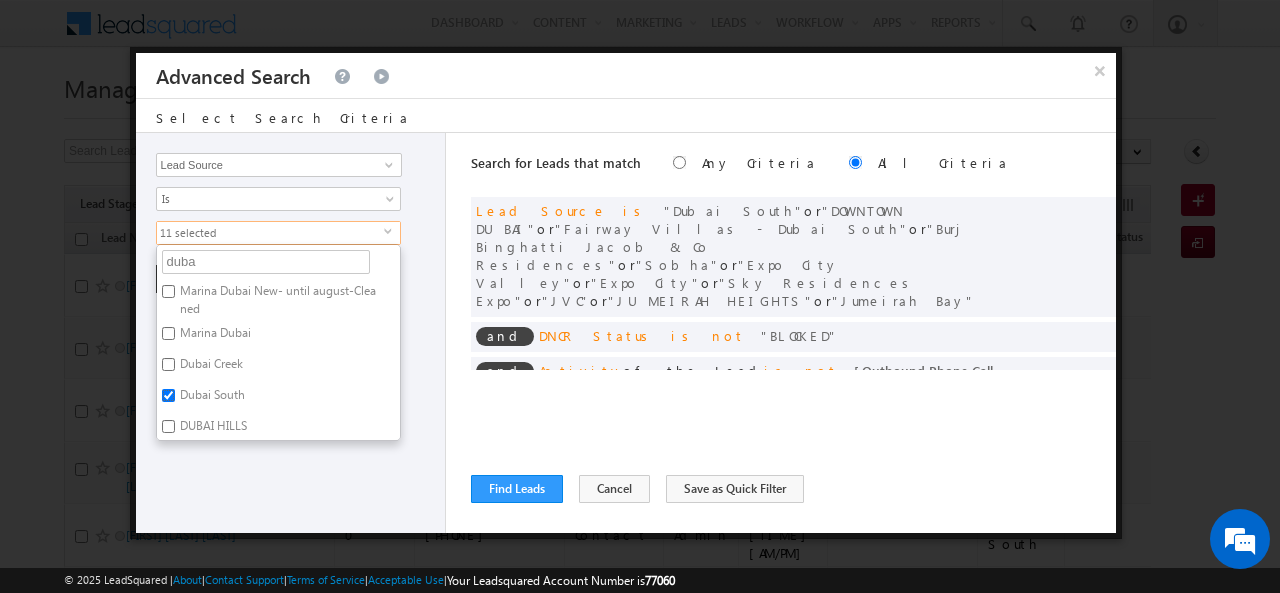 click on "Dubai South" at bounding box center [168, 395] 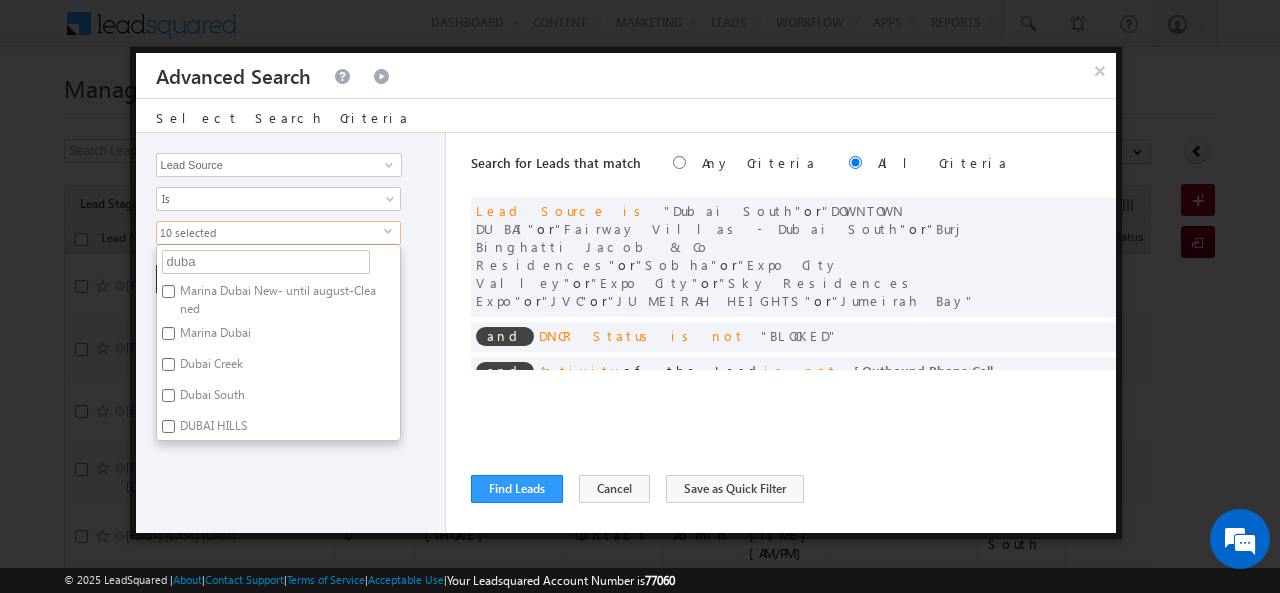 click on "Opportunity Type Lead Activity Task Sales Group  Prospect Id Address 1 Address 2 AML - File Booking Form - File Budget Building Name Buyer Persona Campaign Name Caste City Client Type Company Contact Stage Conversion Referrer URL Country Created By Id Created On Current Opt In Status Customer Type Developer DNCR Status Do Not Call Do Not Email Do Not SMS Do Not Track Do you want to invest in dubai Email Emirate Emirates ID - File Engagement Score Father Name First Name Focus Project Form Name Grade Job Title Last Activity Last Activity Date Last Name Last Opt In Email Sent Date Latitude Lead Number Lead Origin Lead Remarks Lead Score Lead Source Lead Stage Longitude Master Project meet your team Date Meeting Done Date  Meeting Location Mobile Number Modified By Id Modified On Nationality Not Picked counter Notes Opt In Date Opt In Details Order Value Owner Passport - File Phone Number Plot Area Possession Procedure Name Project Project Name Project Suggested Qualify follow up" at bounding box center (291, 333) 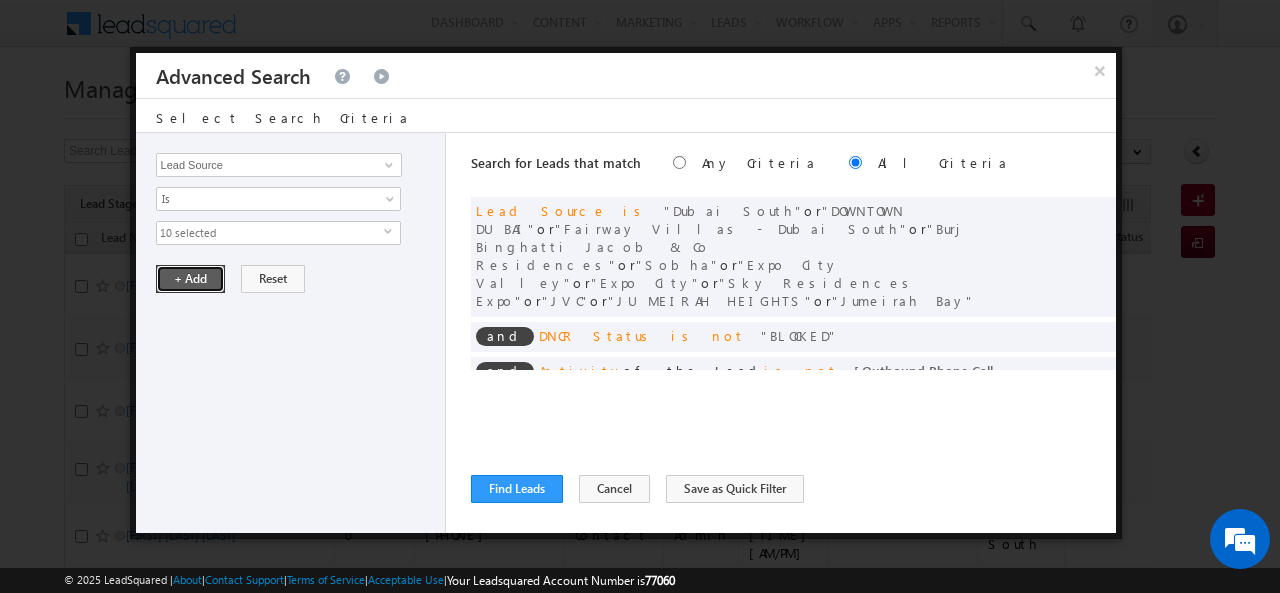click on "+ Add" at bounding box center (190, 279) 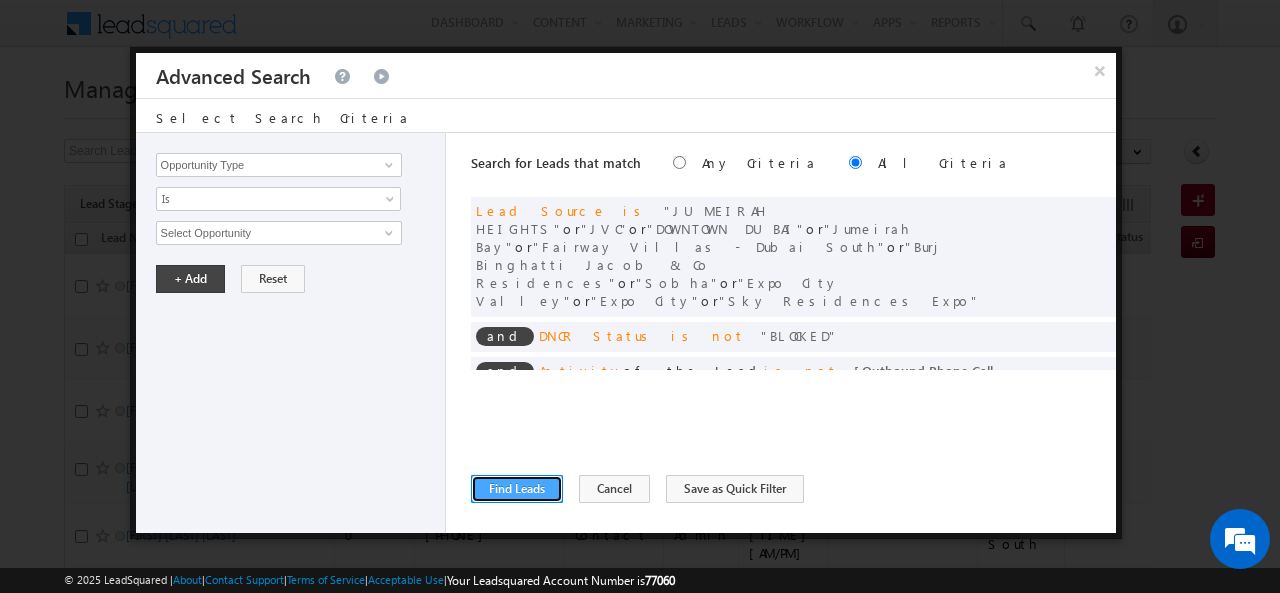 click on "Find Leads" at bounding box center (517, 489) 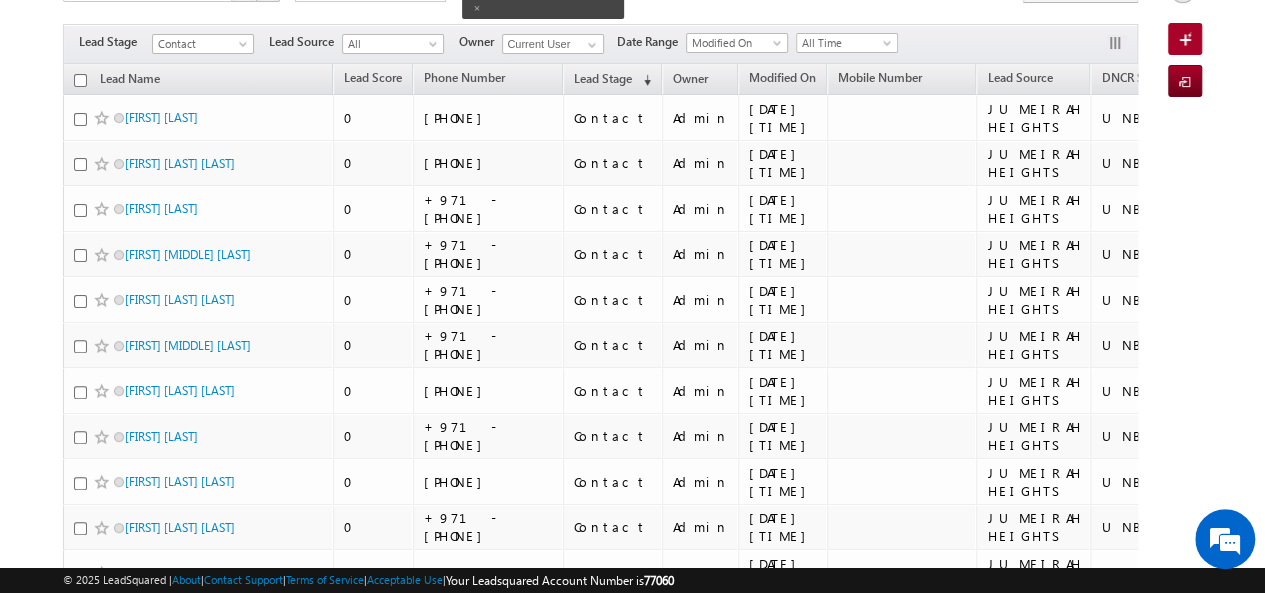 scroll, scrollTop: 0, scrollLeft: 0, axis: both 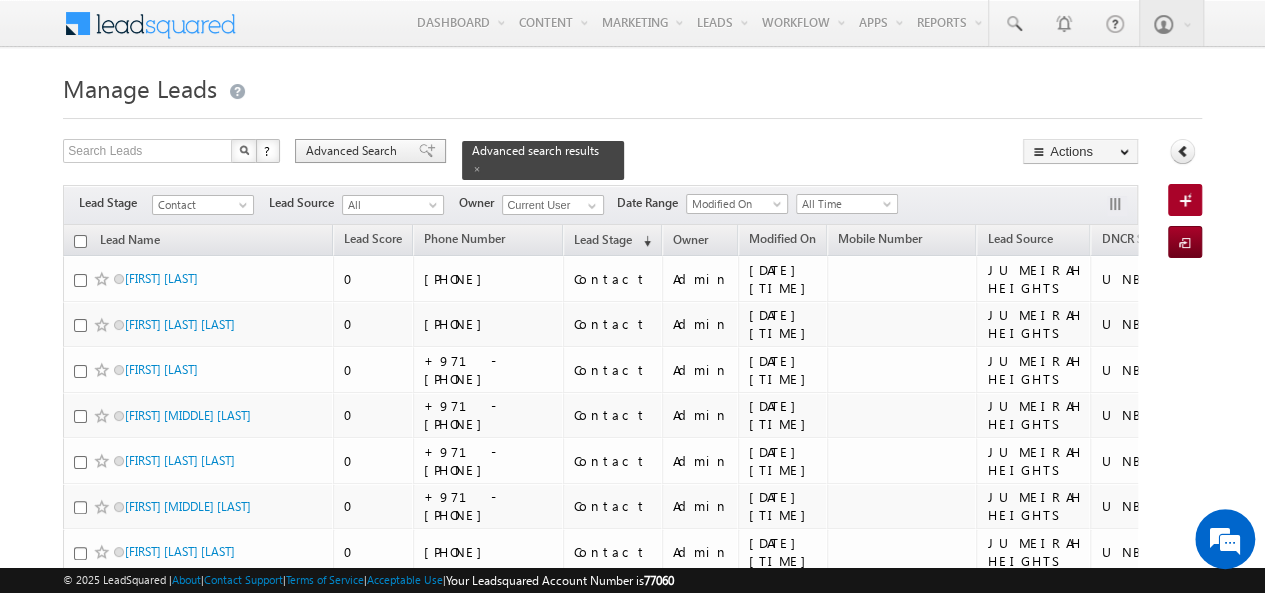 click on "Advanced Search" at bounding box center (354, 151) 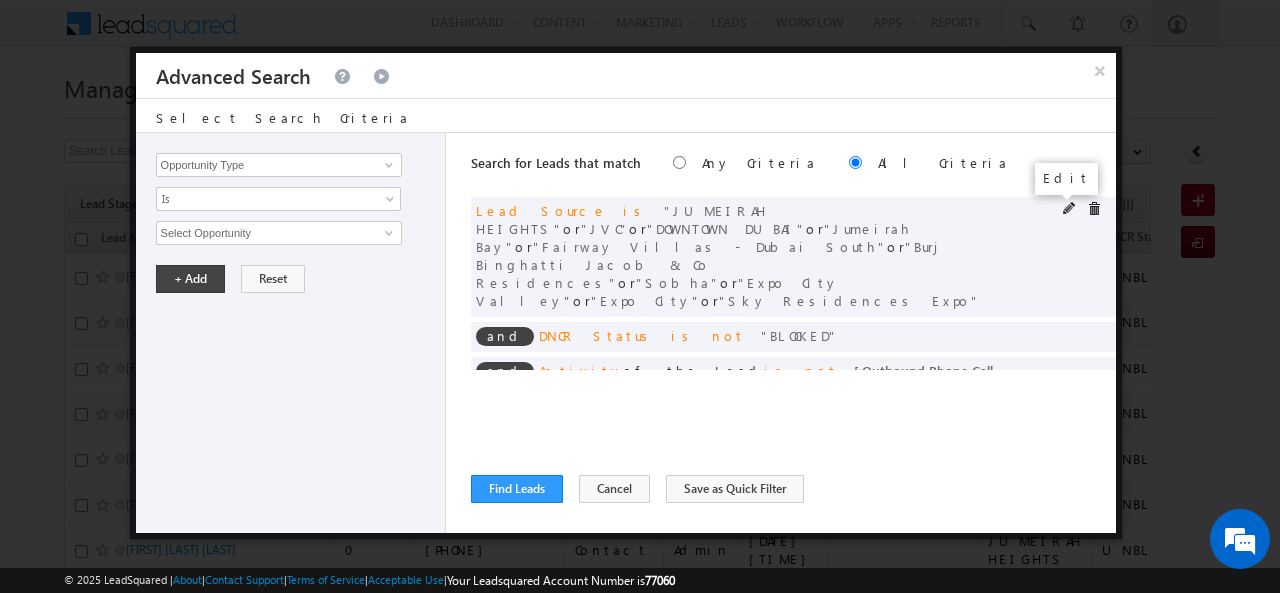 click at bounding box center [1070, 209] 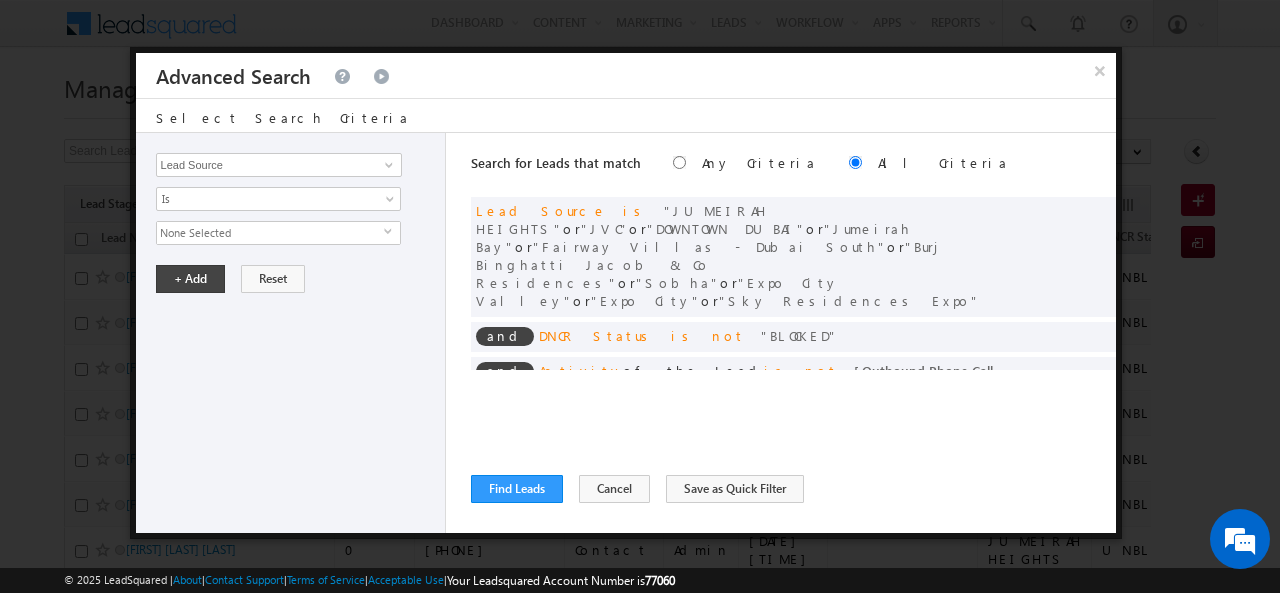 click on "None Selected" at bounding box center [270, 233] 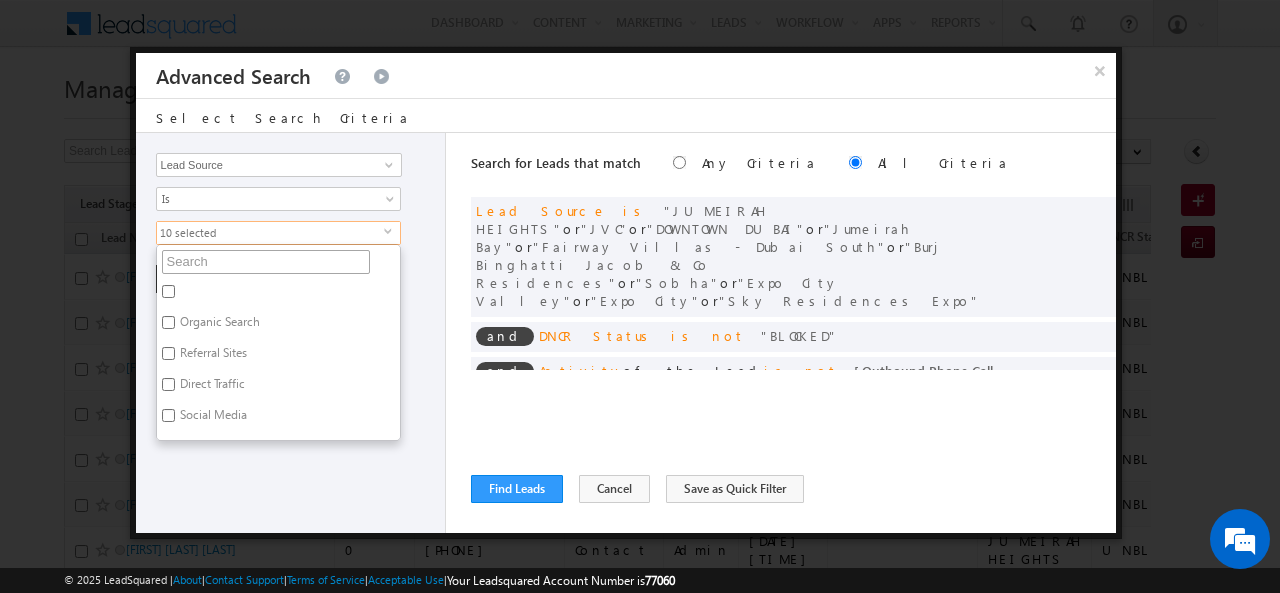 click at bounding box center [266, 262] 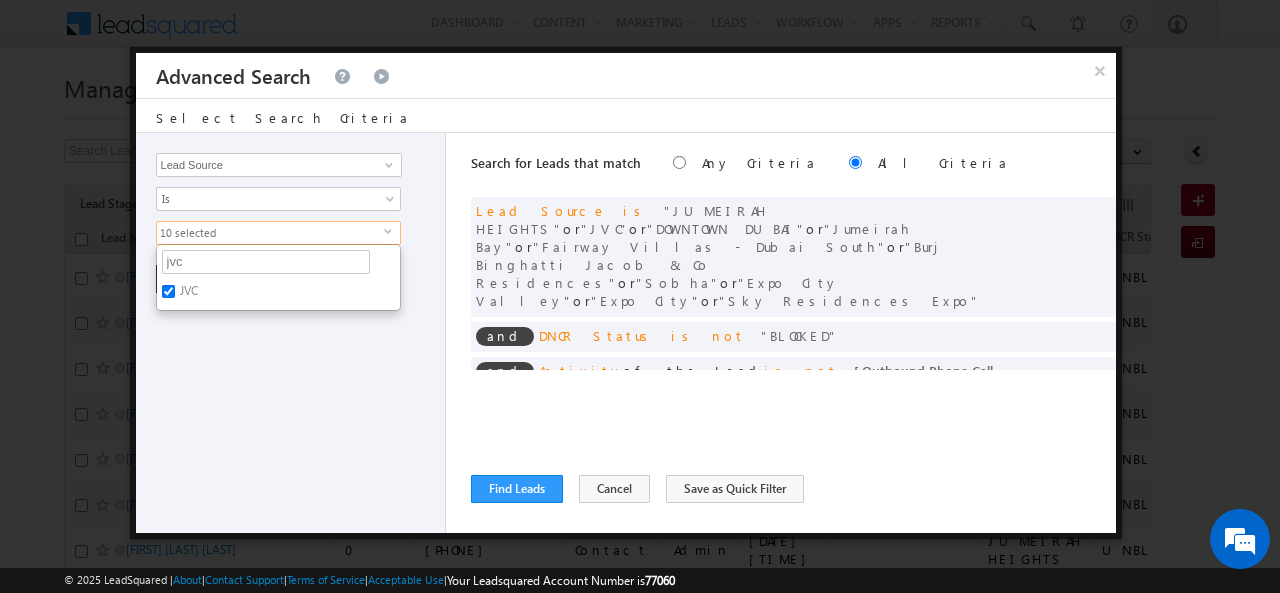 click on "JVC" at bounding box center [187, 294] 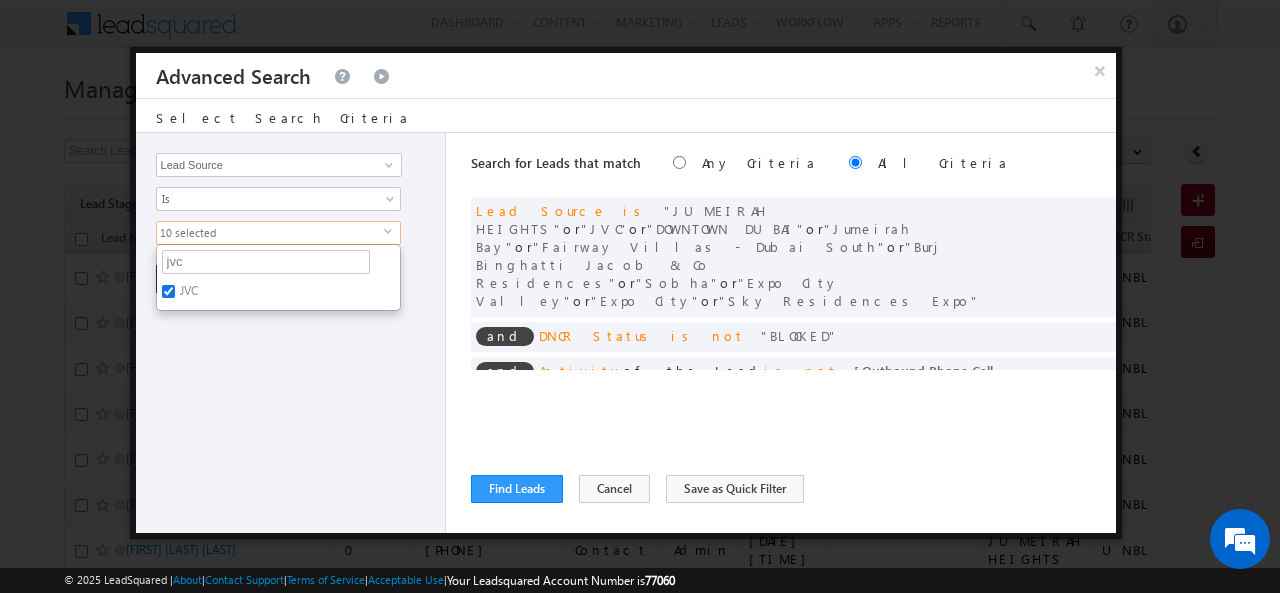 click on "JVC" at bounding box center [168, 291] 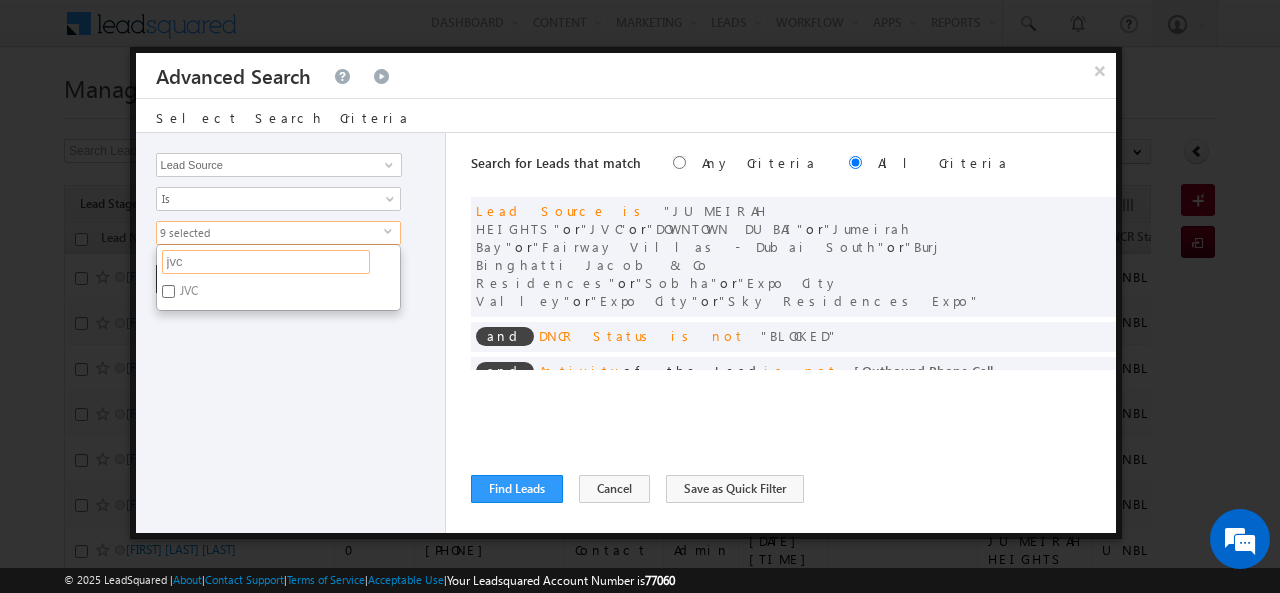 click on "jvc" at bounding box center (266, 262) 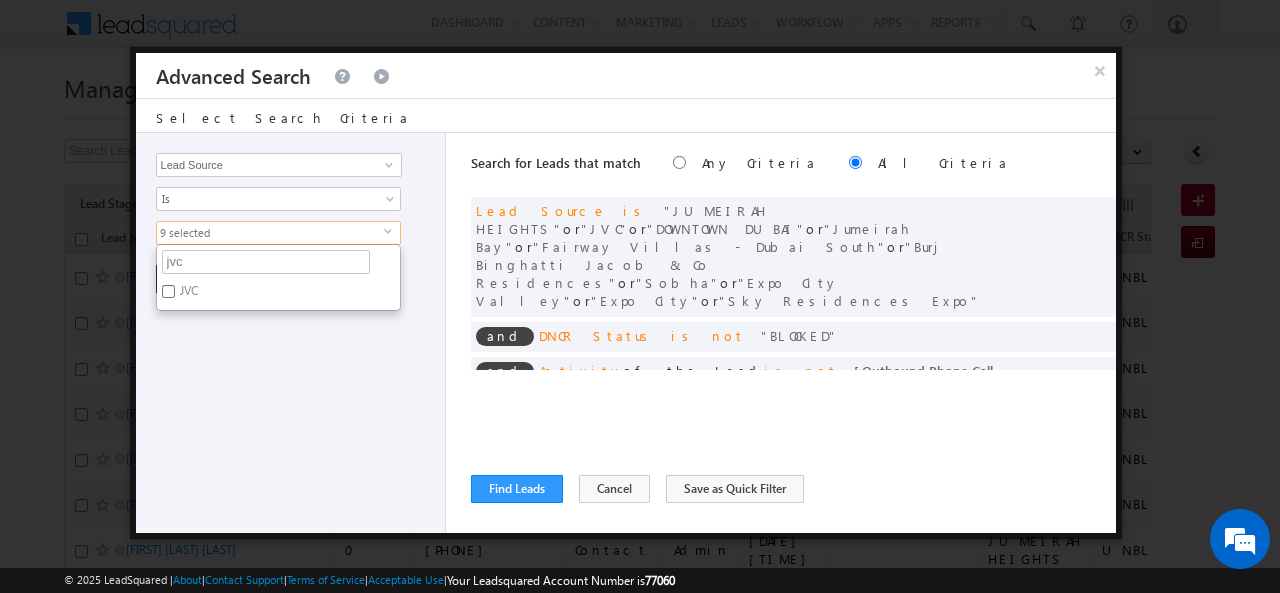 click on "Opportunity Type Lead Activity Task Sales Group  Prospect Id Address 1 Address 2 AML - File Booking Form - File Budget Building Name Buyer Persona Campaign Name Caste City Client Type Company Contact Stage Conversion Referrer URL Country Created By Id Created On Current Opt In Status Customer Type Developer DNCR Status Do Not Call Do Not Email Do Not SMS Do Not Track Do you want to invest in dubai Email Emirate Emirates ID - File Engagement Score Father Name First Name Focus Project Form Name Grade Job Title Last Activity Last Activity Date Last Name Last Opt In Email Sent Date Latitude Lead Number Lead Origin Lead Remarks Lead Score Lead Source Lead Stage Longitude Master Project meet your team Date Meeting Done Date  Meeting Location Mobile Number Modified By Id Modified On Nationality Not Picked counter Notes Opt In Date Opt In Details Order Value Owner Passport - File Phone Number Plot Area Possession Procedure Name Project Project Name Project Suggested Qualify follow up" at bounding box center [291, 333] 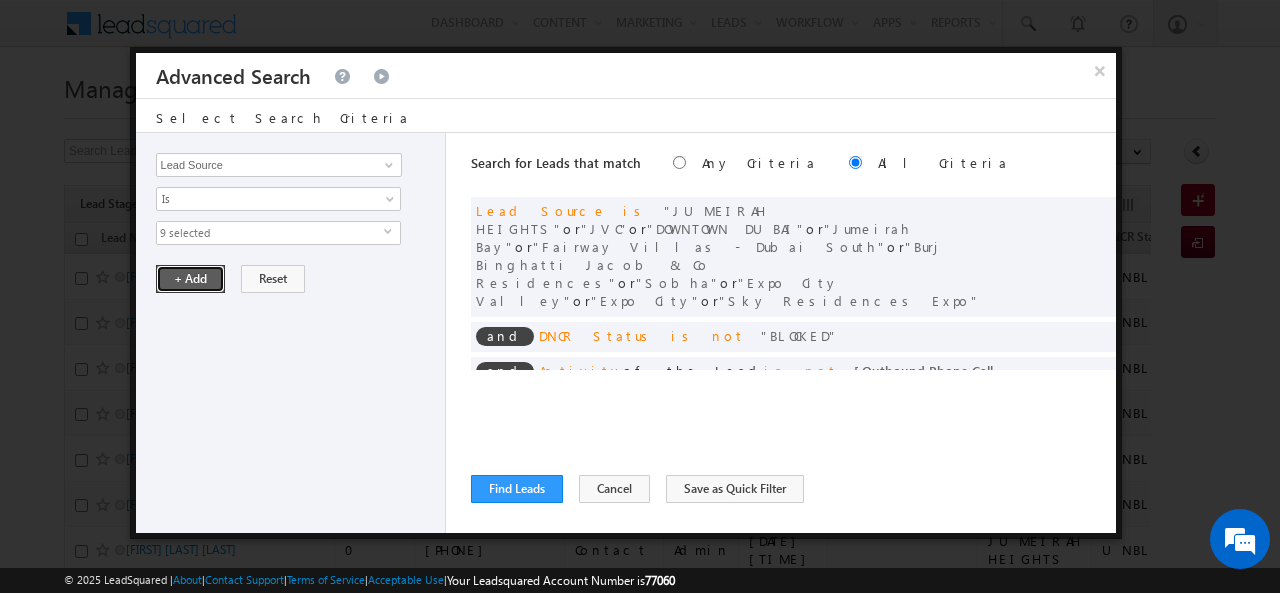 click on "+ Add" at bounding box center [190, 279] 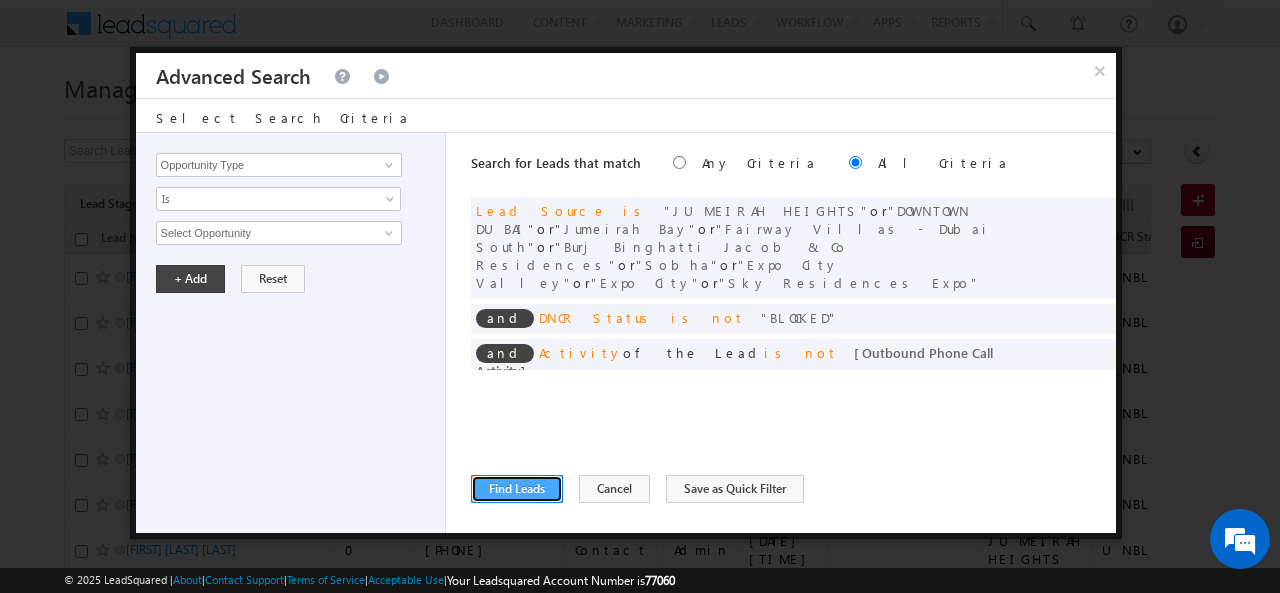 click on "Find Leads" at bounding box center [517, 489] 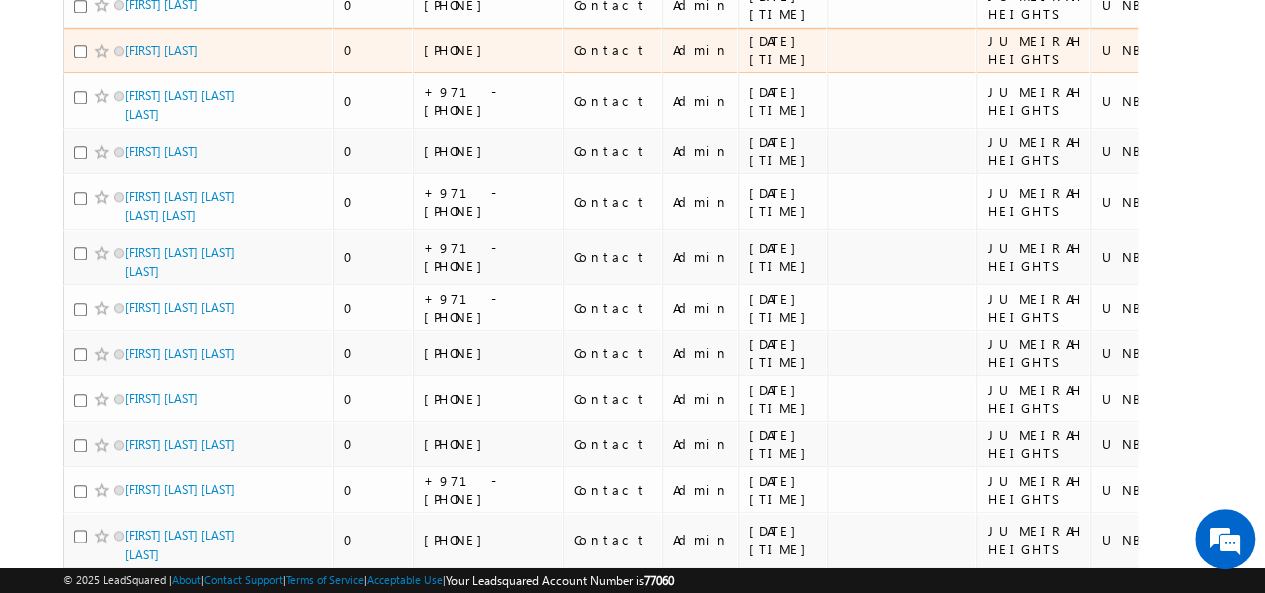 scroll, scrollTop: 0, scrollLeft: 0, axis: both 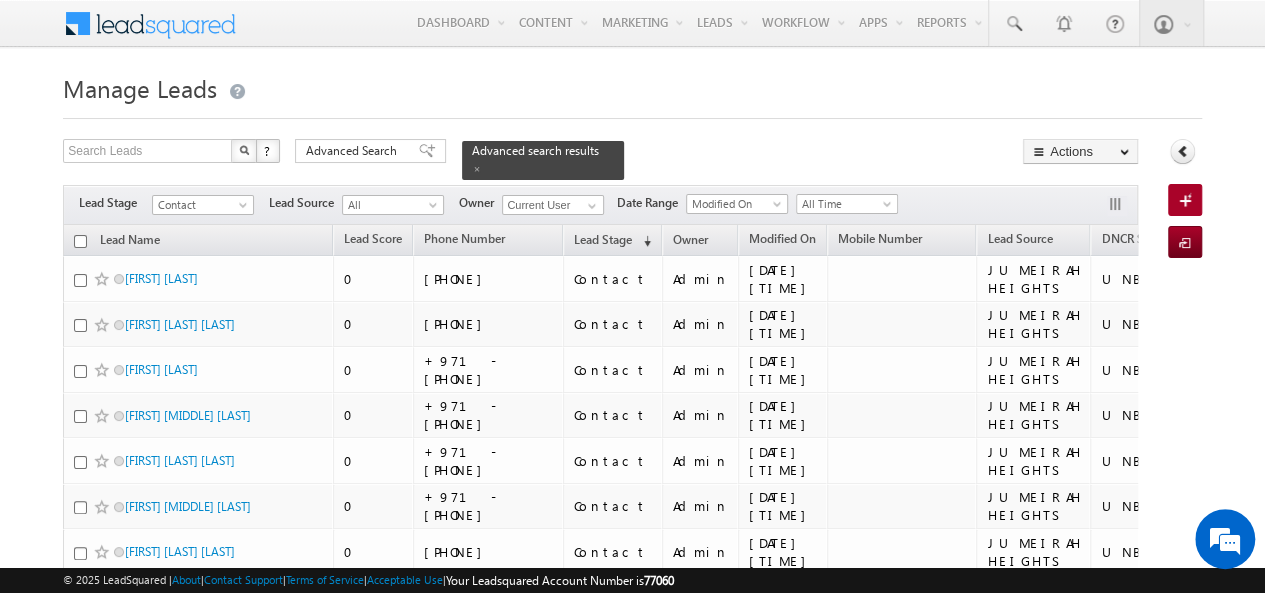 click at bounding box center (80, 241) 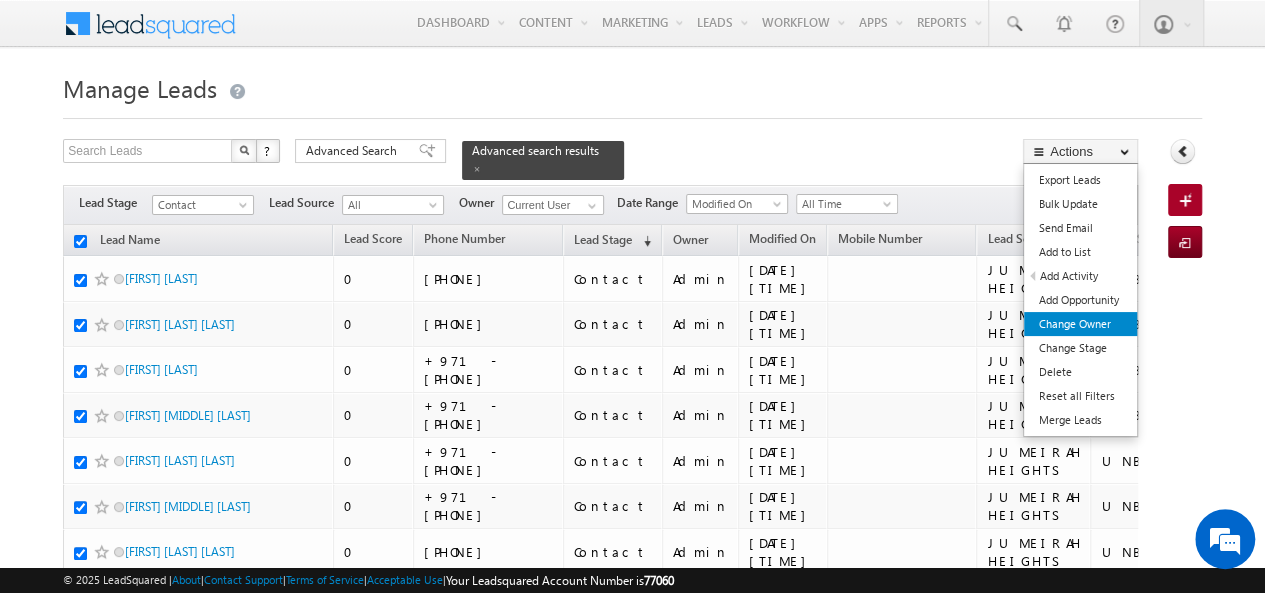 click on "Change Owner" at bounding box center [1080, 324] 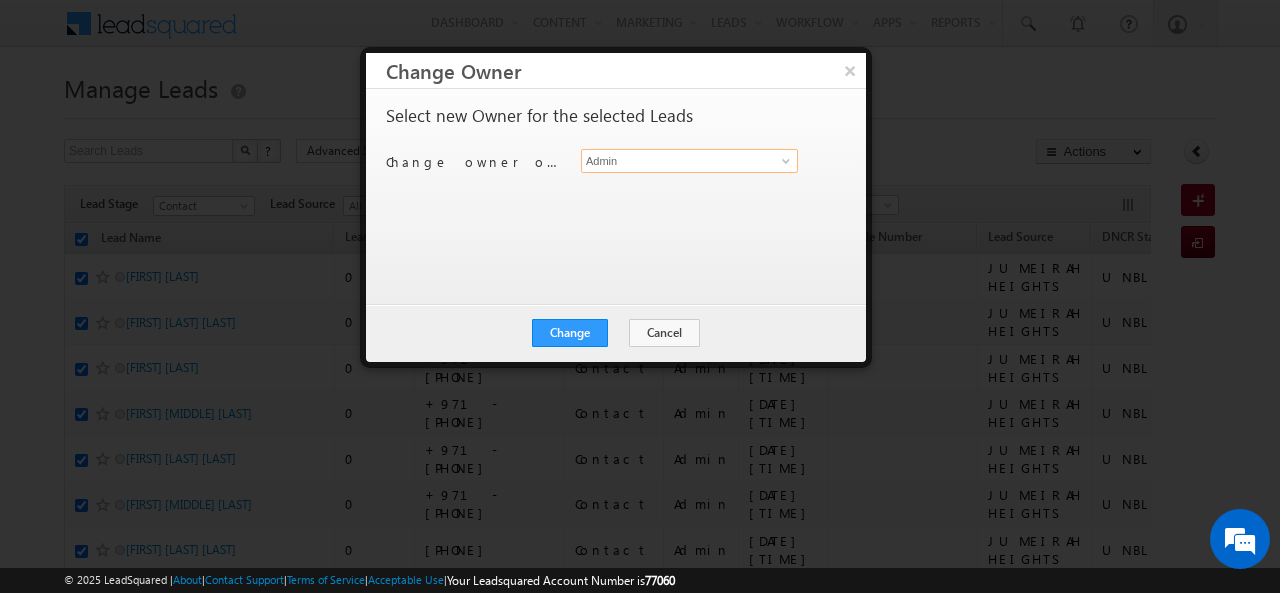 click on "Admin" at bounding box center (689, 161) 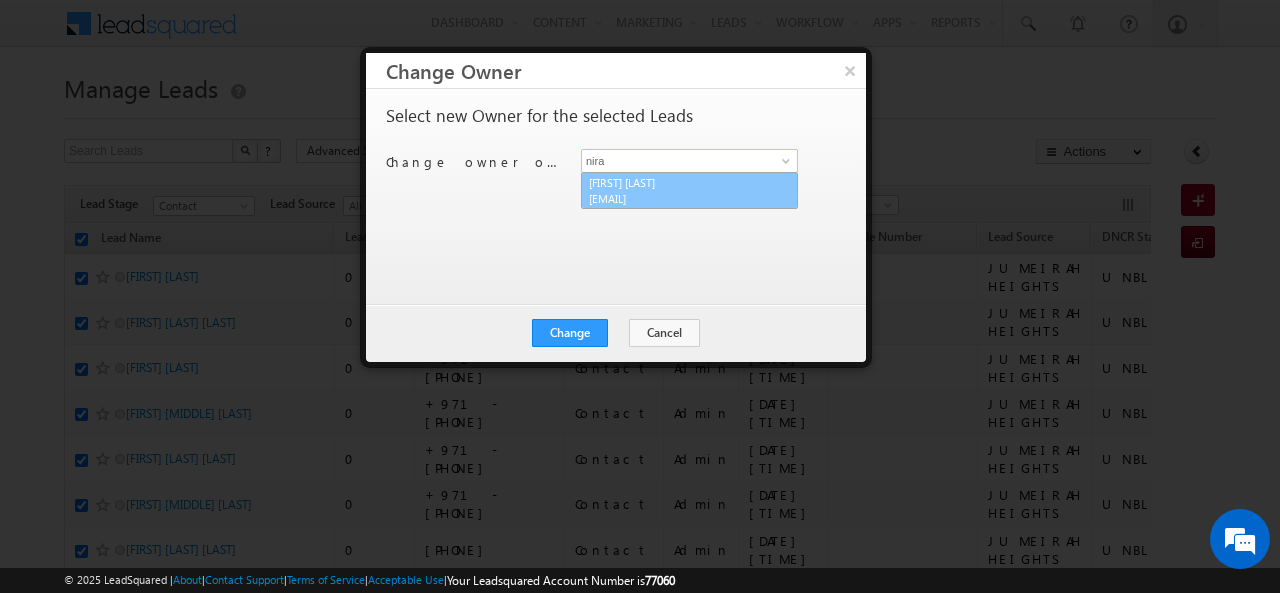 click on "[FIRST] [LAST] [EMAIL]" at bounding box center [689, 191] 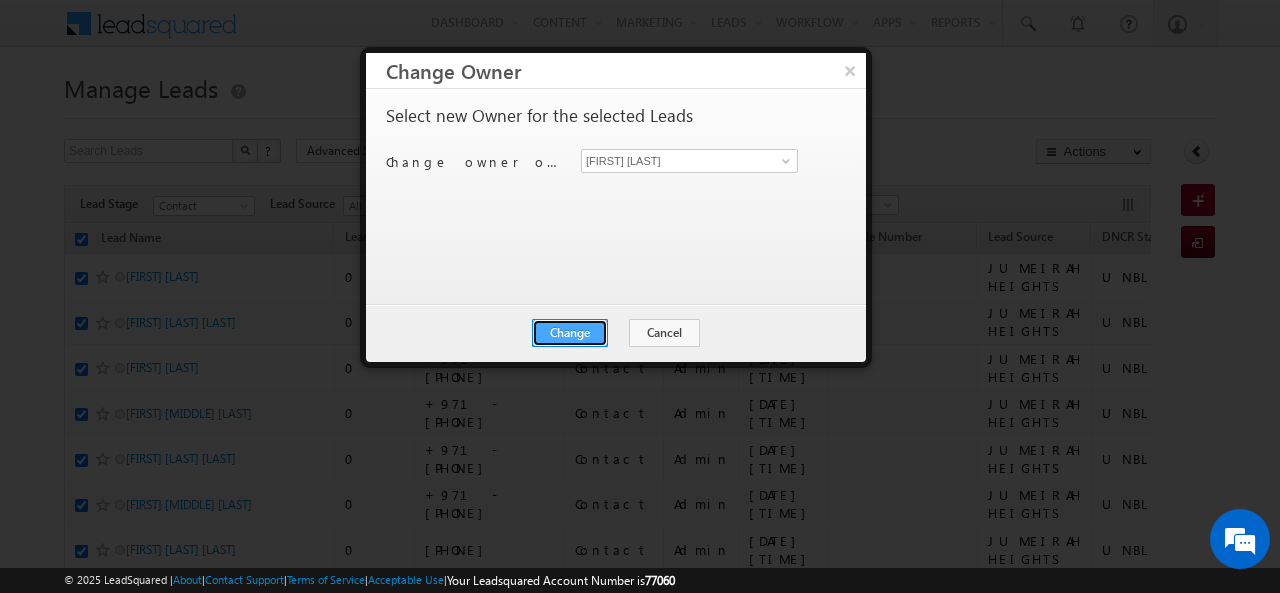 click on "Change" at bounding box center (570, 333) 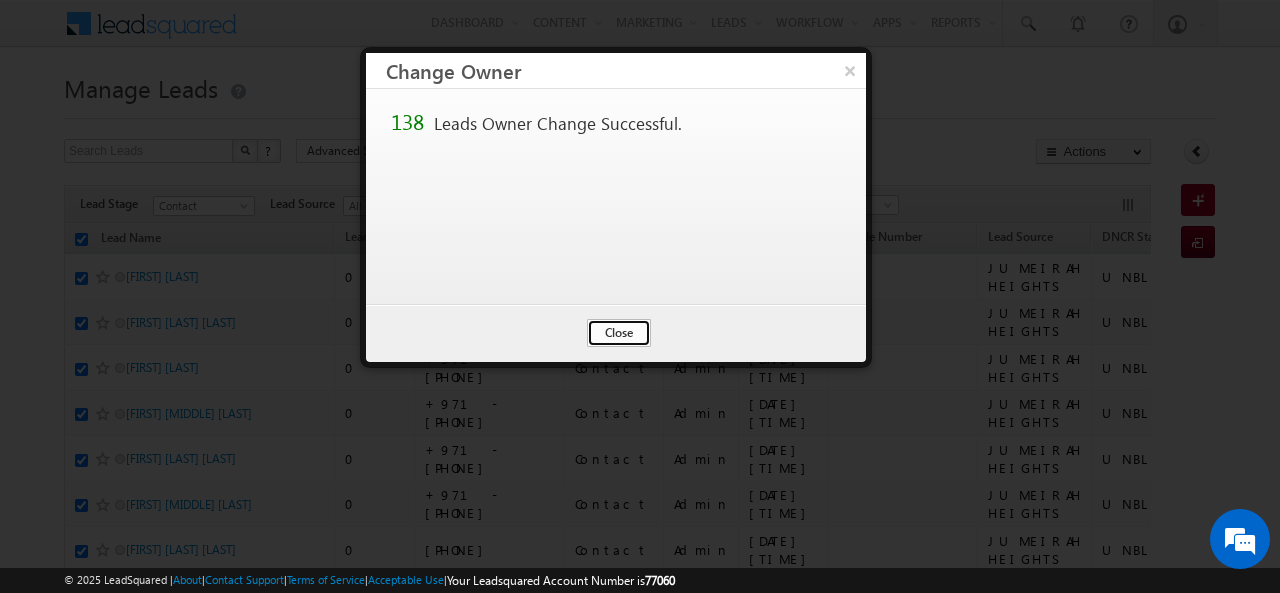 click on "Close" at bounding box center (619, 333) 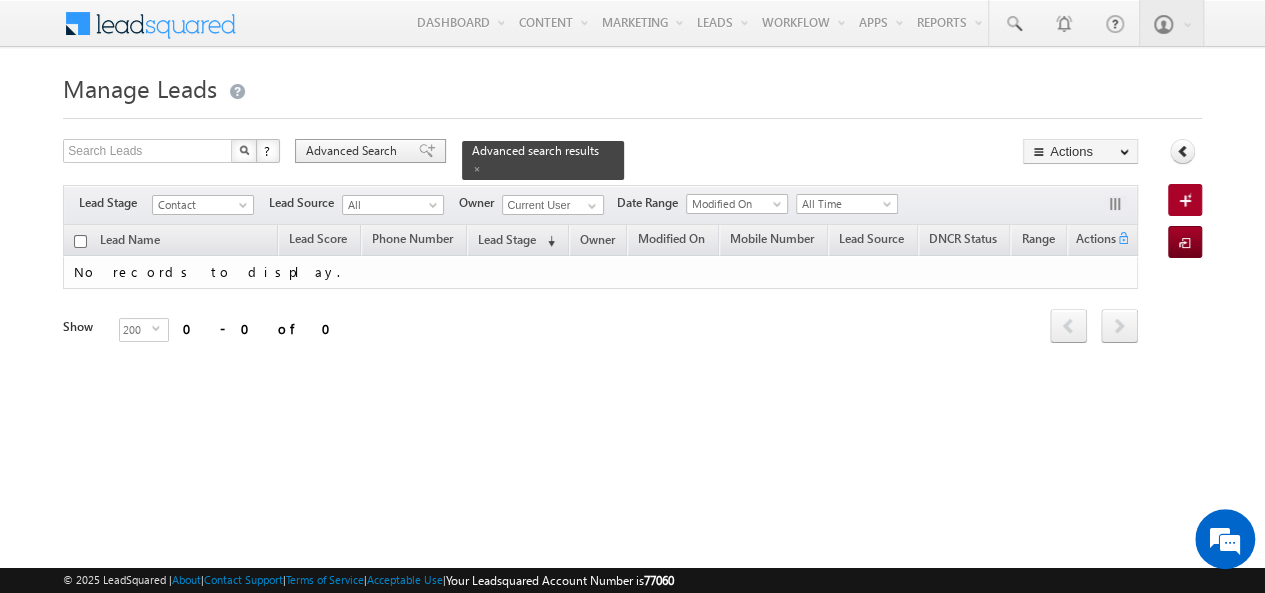 click on "Advanced Search" at bounding box center [354, 151] 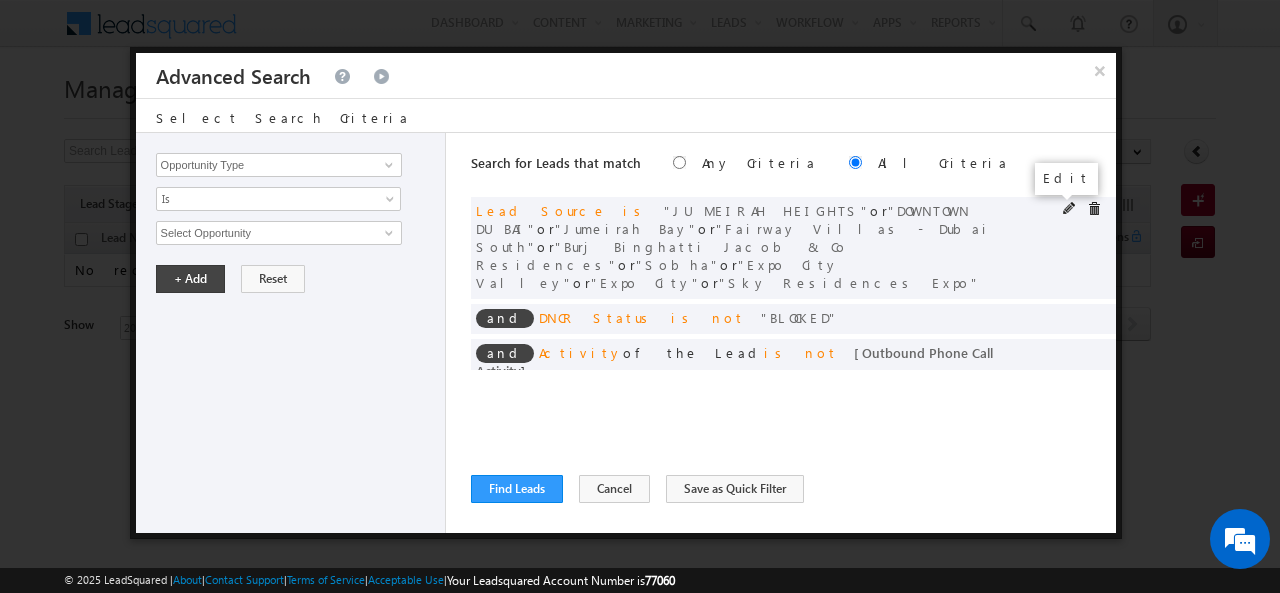 click at bounding box center (1070, 209) 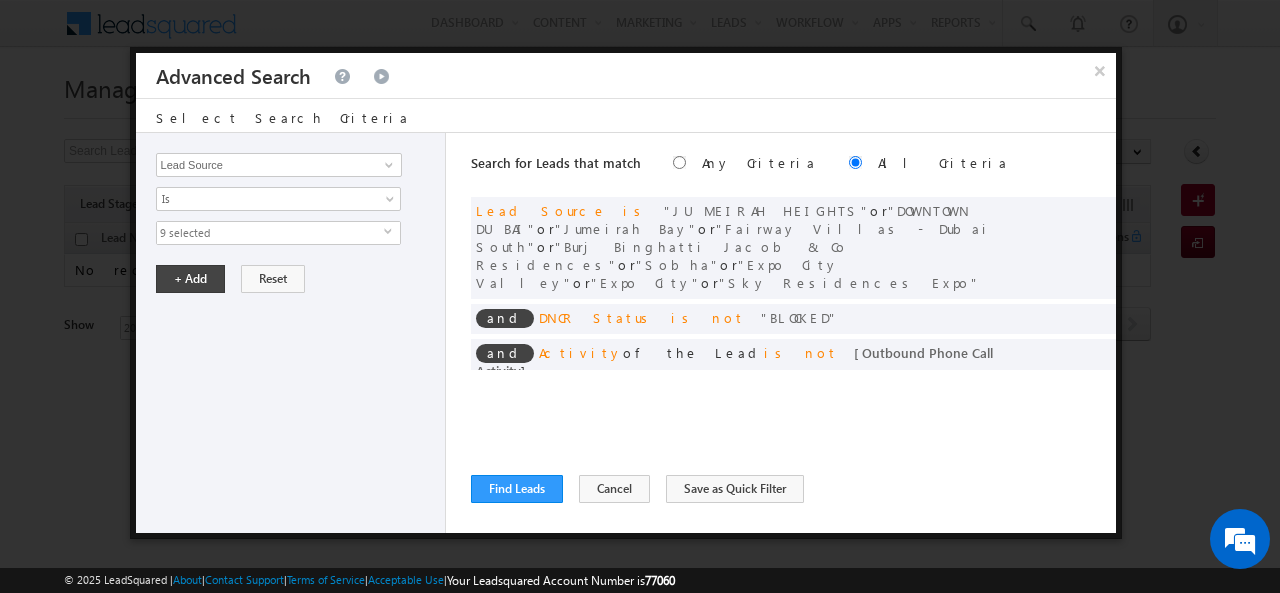 click on "9 selected" at bounding box center [270, 233] 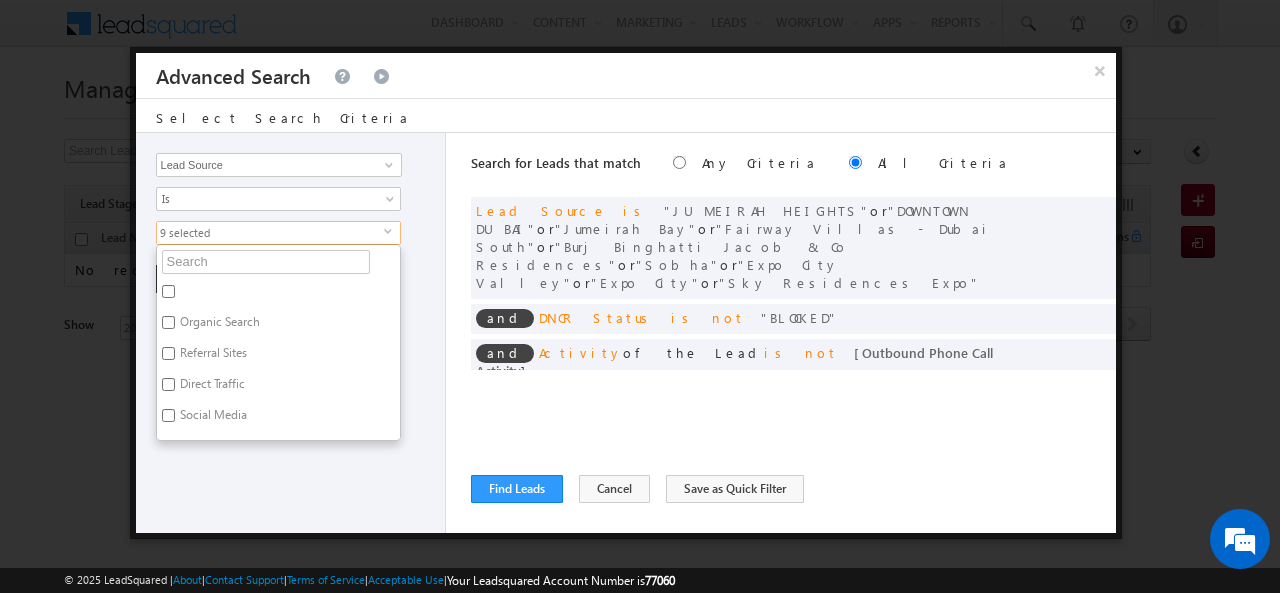 click on "Opportunity Type Lead Activity Task Sales Group  Prospect Id Address 1 Address 2 AML - File Booking Form - File Budget Building Name Buyer Persona Campaign Name Caste City Client Type Company Contact Stage Conversion Referrer URL Country Created By Id Created On Current Opt In Status Customer Type Developer DNCR Status Do Not Call Do Not Email Do Not SMS Do Not Track Do you want to invest in dubai Email Emirate Emirates ID - File Engagement Score Father Name First Name Focus Project Form Name Grade Job Title Last Activity Last Activity Date Last Name Last Opt In Email Sent Date Latitude Lead Number Lead Origin Lead Remarks Lead Score Lead Source Lead Stage Longitude Master Project meet your team Date Meeting Done Date  Meeting Location Mobile Number Modified By Id Modified On Nationality Not Picked counter Notes Opt In Date Opt In Details Order Value Owner Passport - File Phone Number Plot Area Possession Procedure Name Project Project Name Project Suggested Qualify follow up" at bounding box center [291, 333] 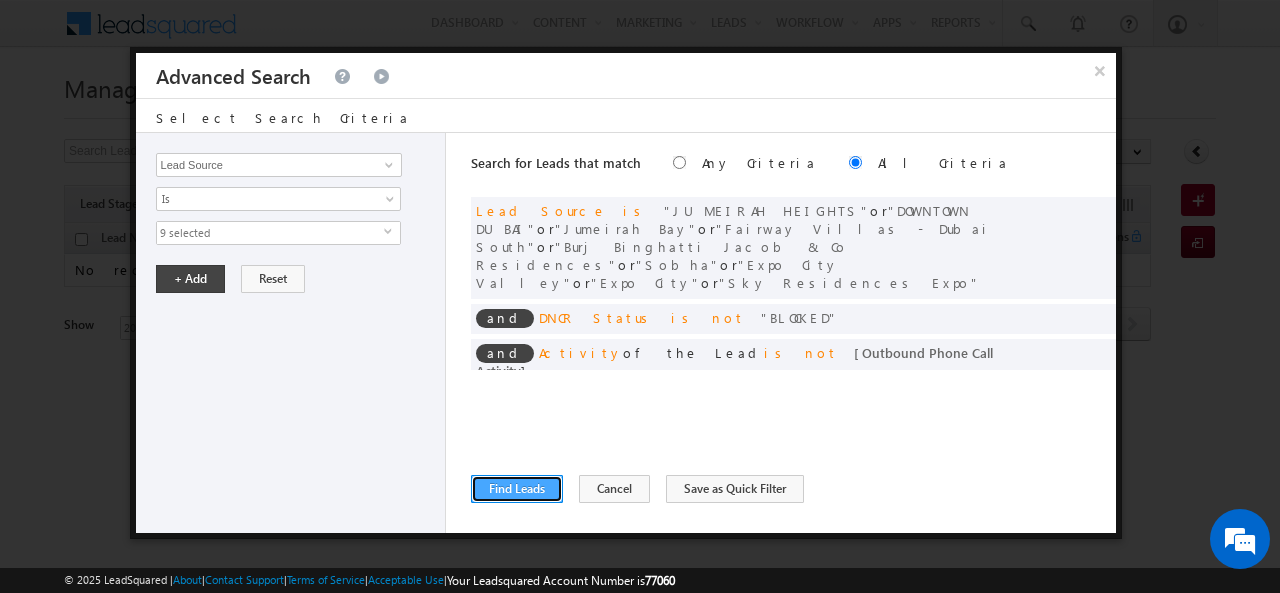 click on "Find Leads" at bounding box center [517, 489] 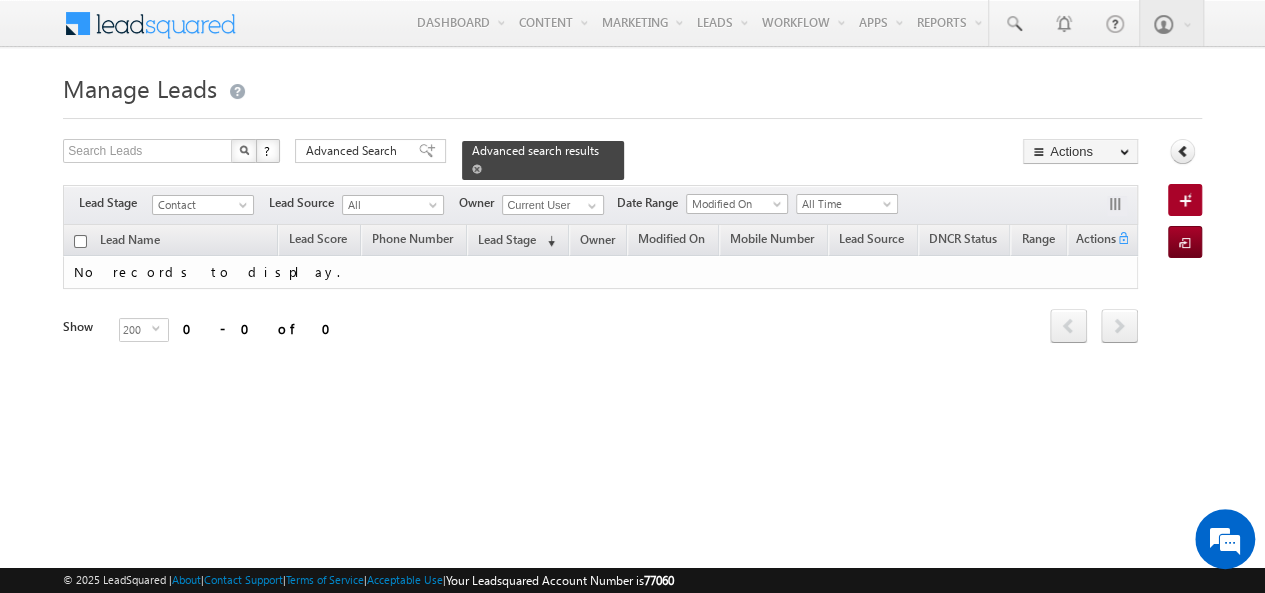 click at bounding box center [477, 169] 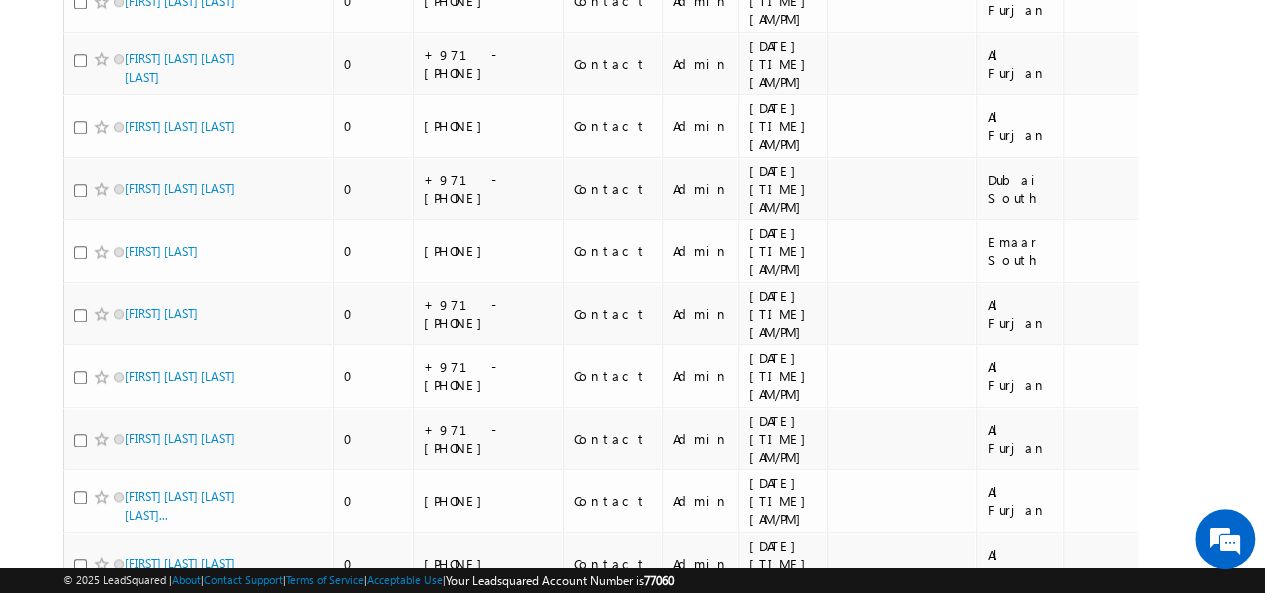 scroll, scrollTop: 4650, scrollLeft: 0, axis: vertical 